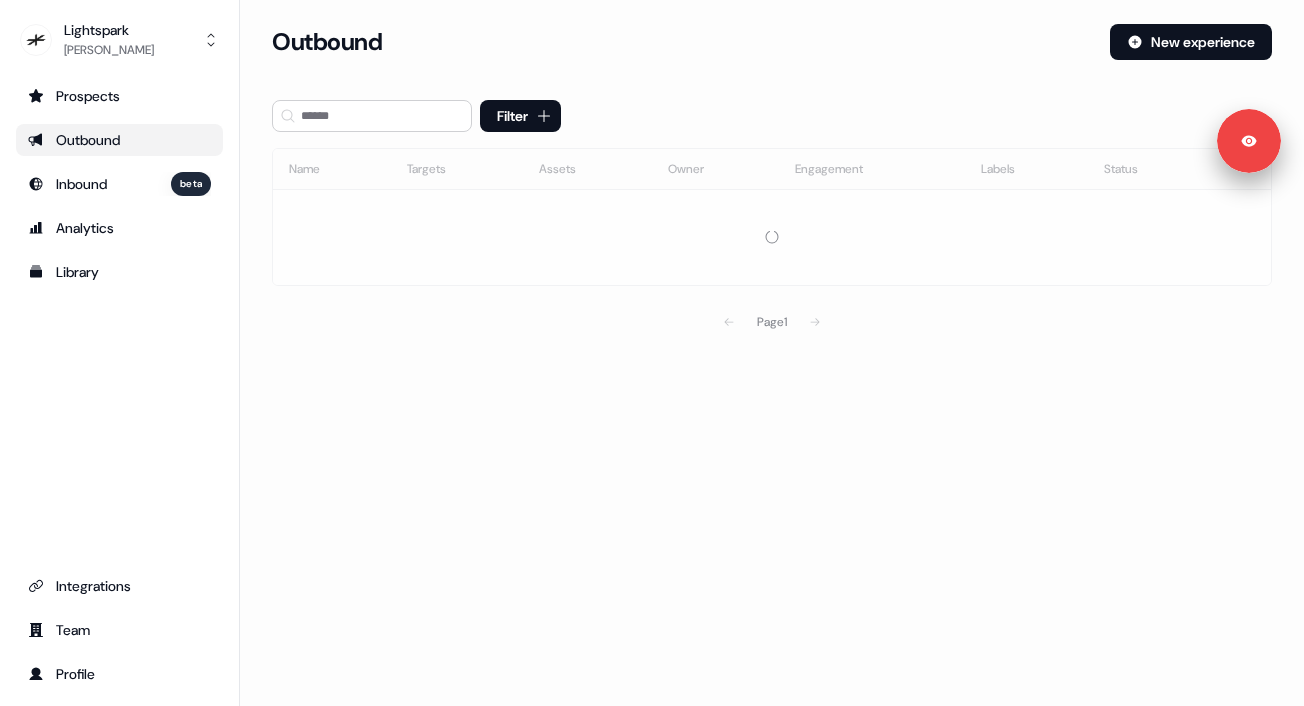 scroll, scrollTop: 0, scrollLeft: 0, axis: both 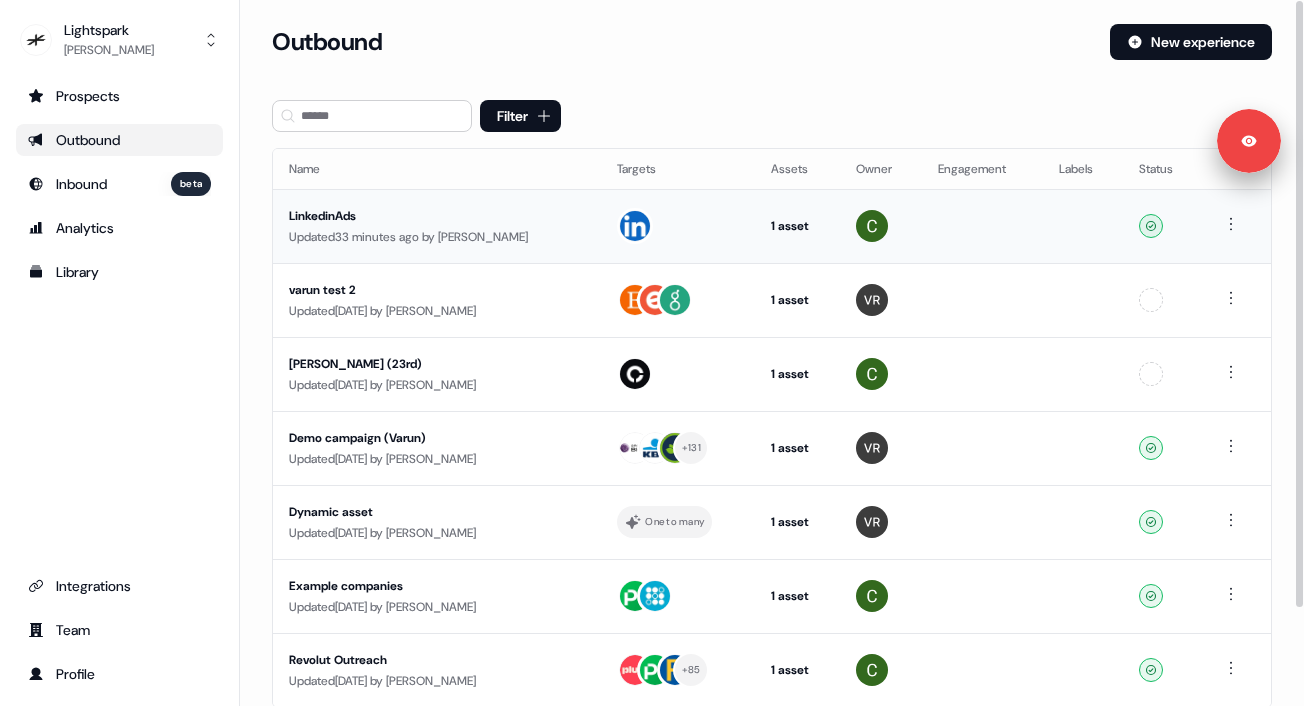 click on "Updated  33 minutes ago   by   [PERSON_NAME]" at bounding box center (437, 237) 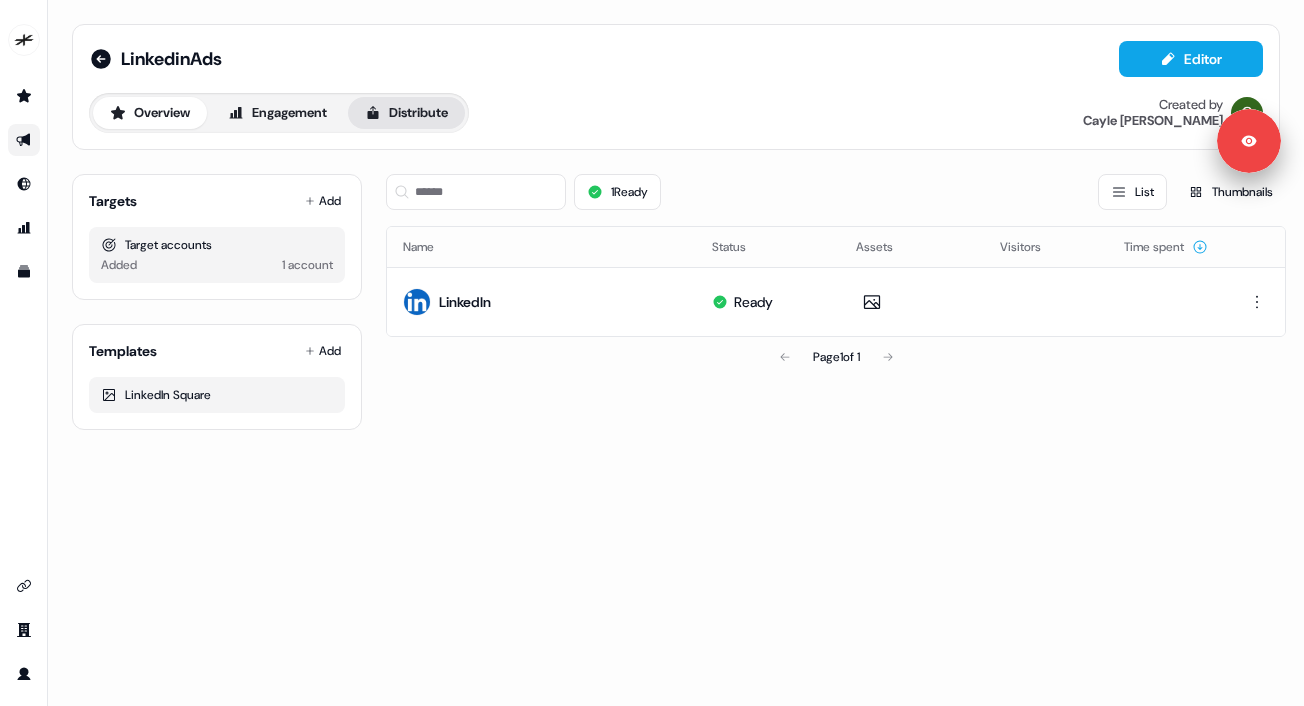 click 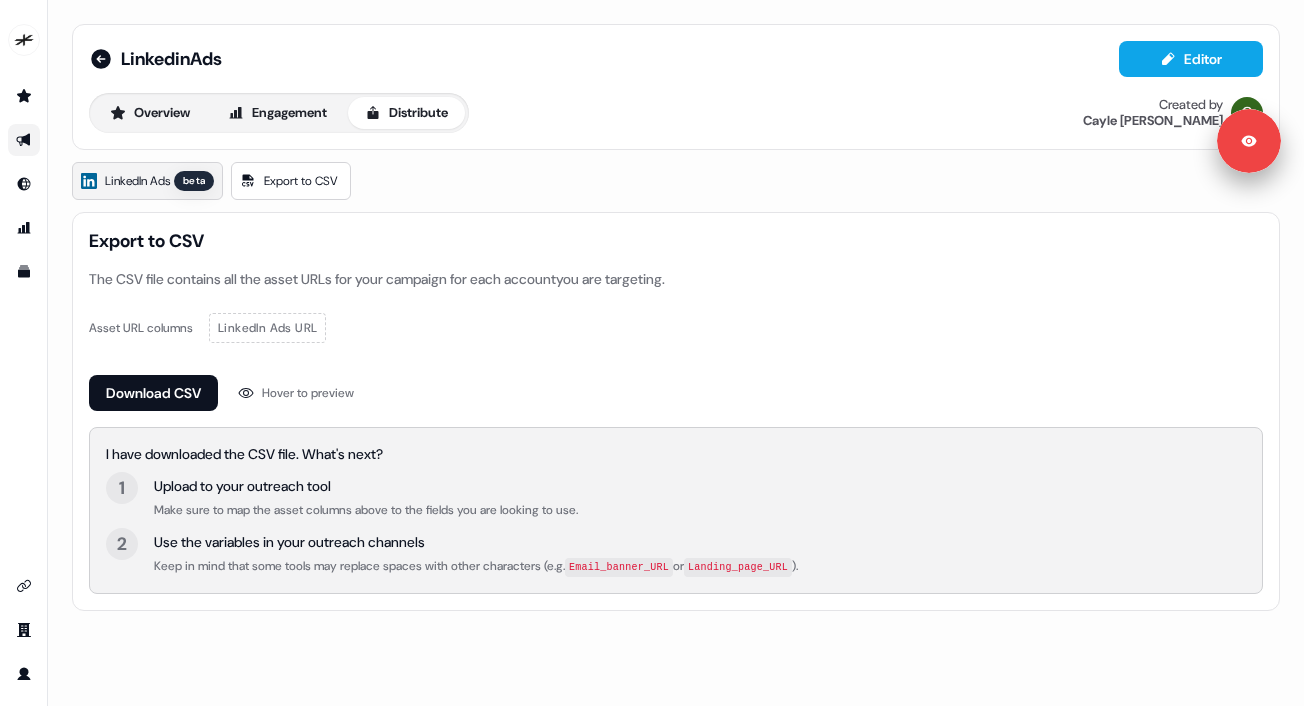 click on "LinkedIn Ads" at bounding box center (137, 181) 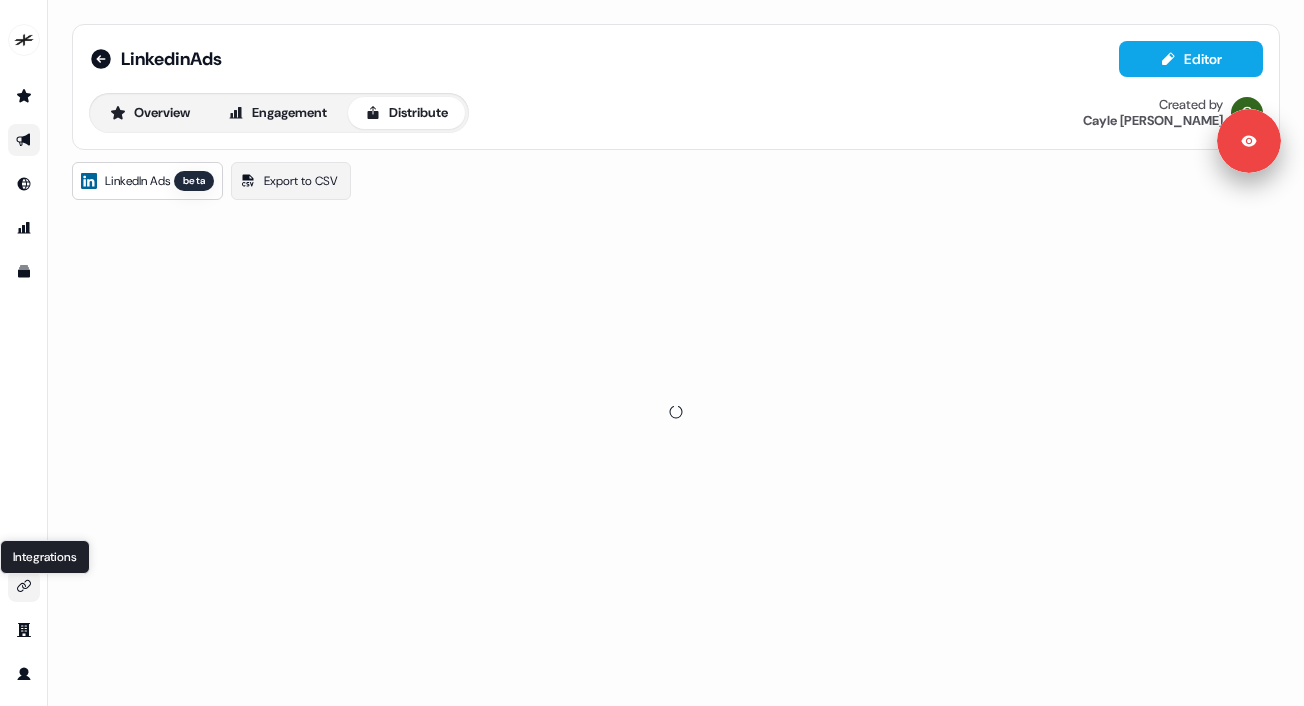 click 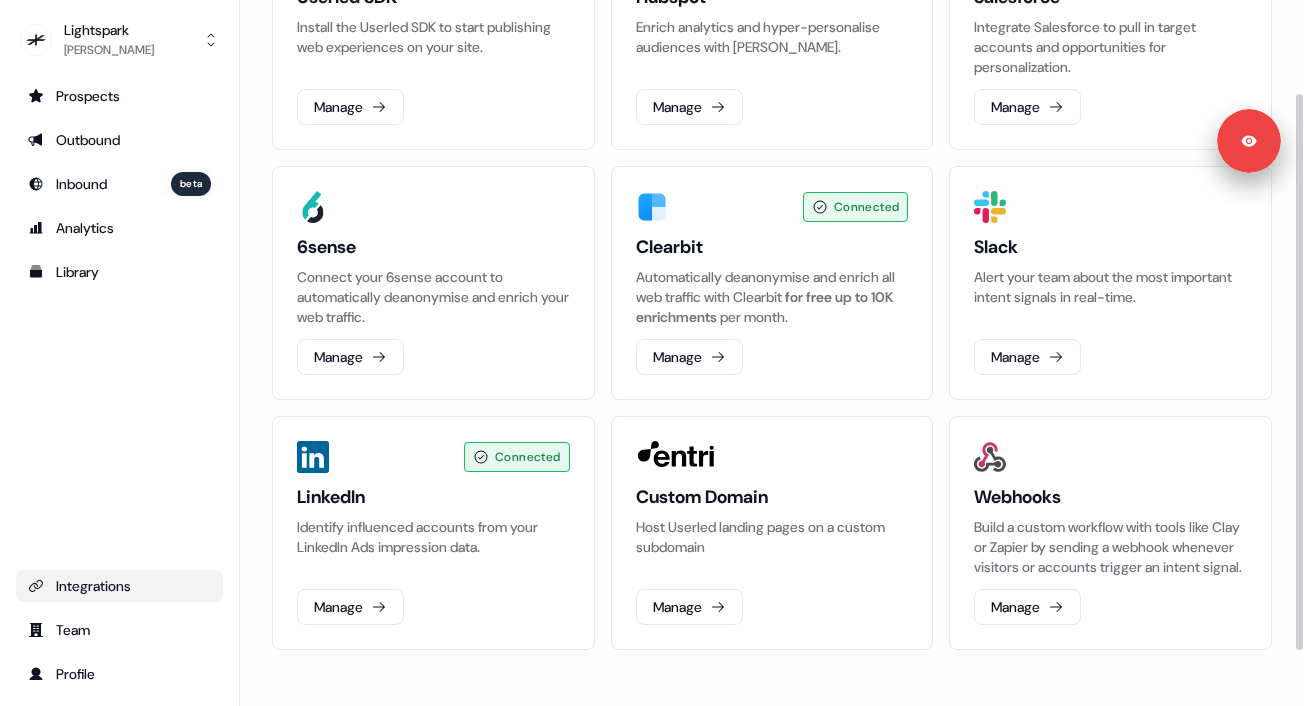 scroll, scrollTop: 188, scrollLeft: 0, axis: vertical 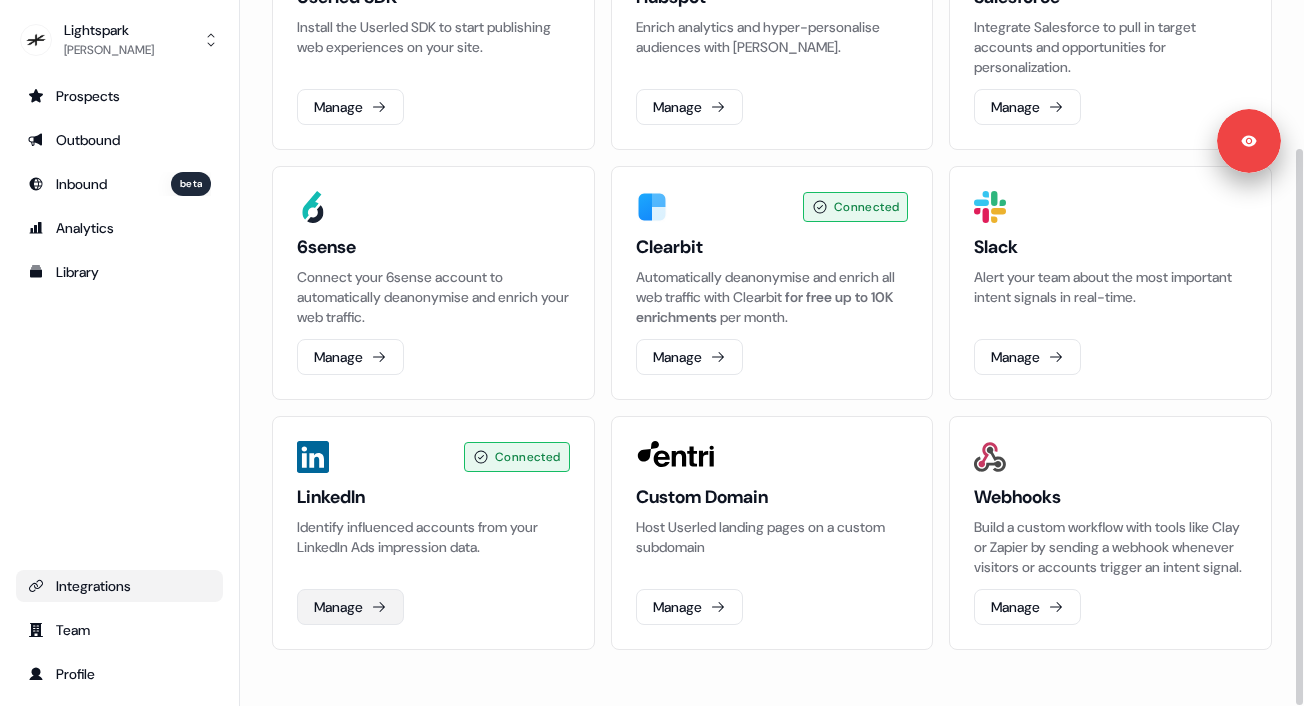 click on "Manage" at bounding box center [350, 607] 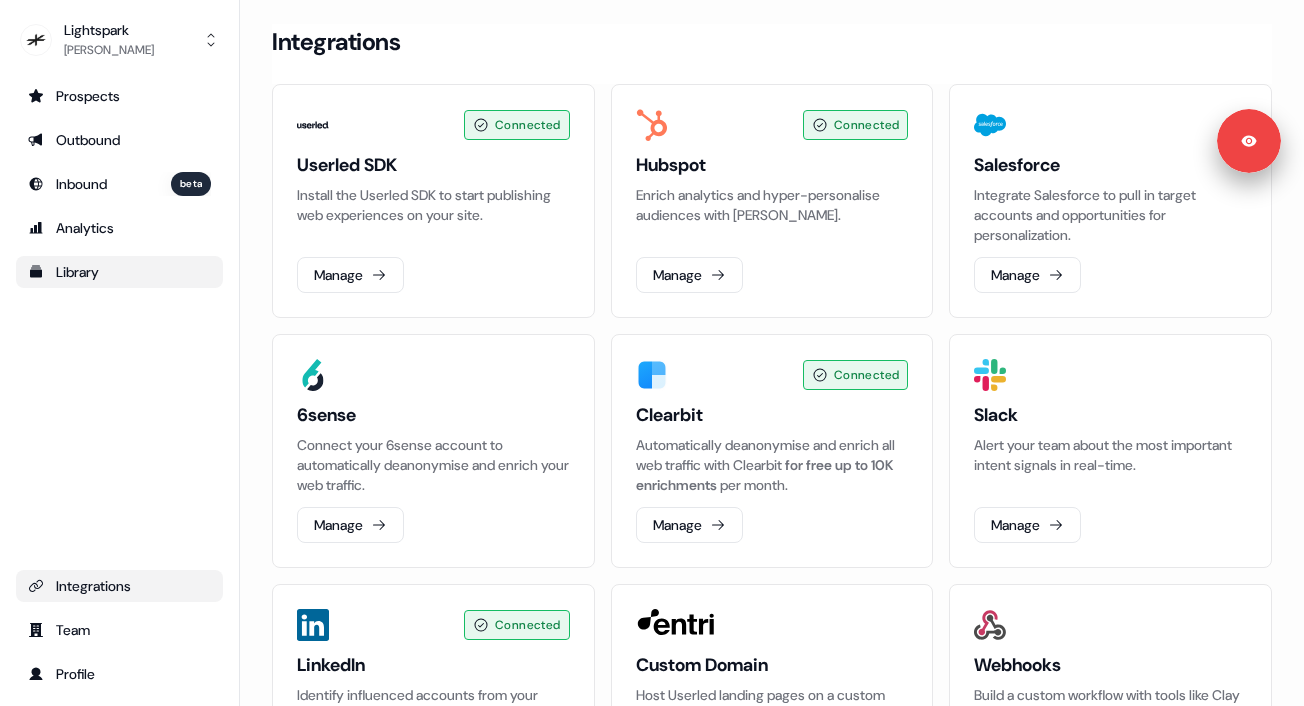 click on "Library" at bounding box center [119, 272] 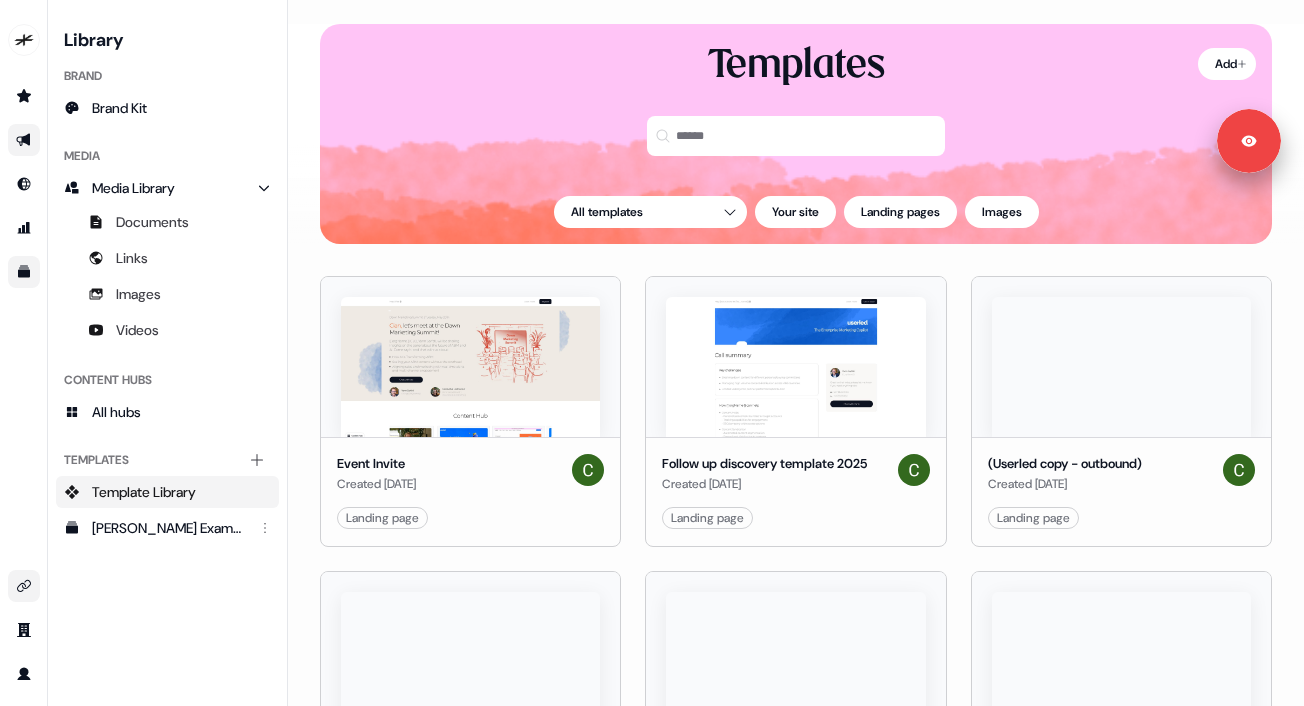 click at bounding box center (24, 140) 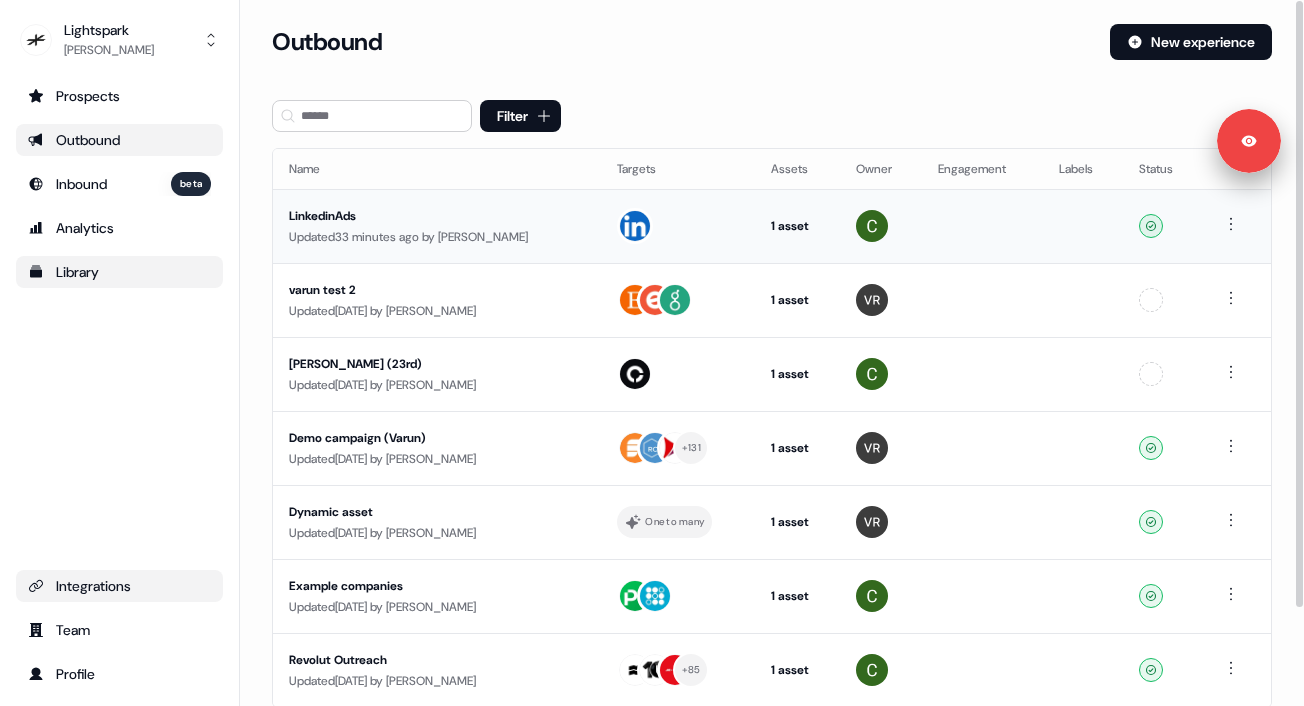 click on "LinkedinAds" at bounding box center (437, 216) 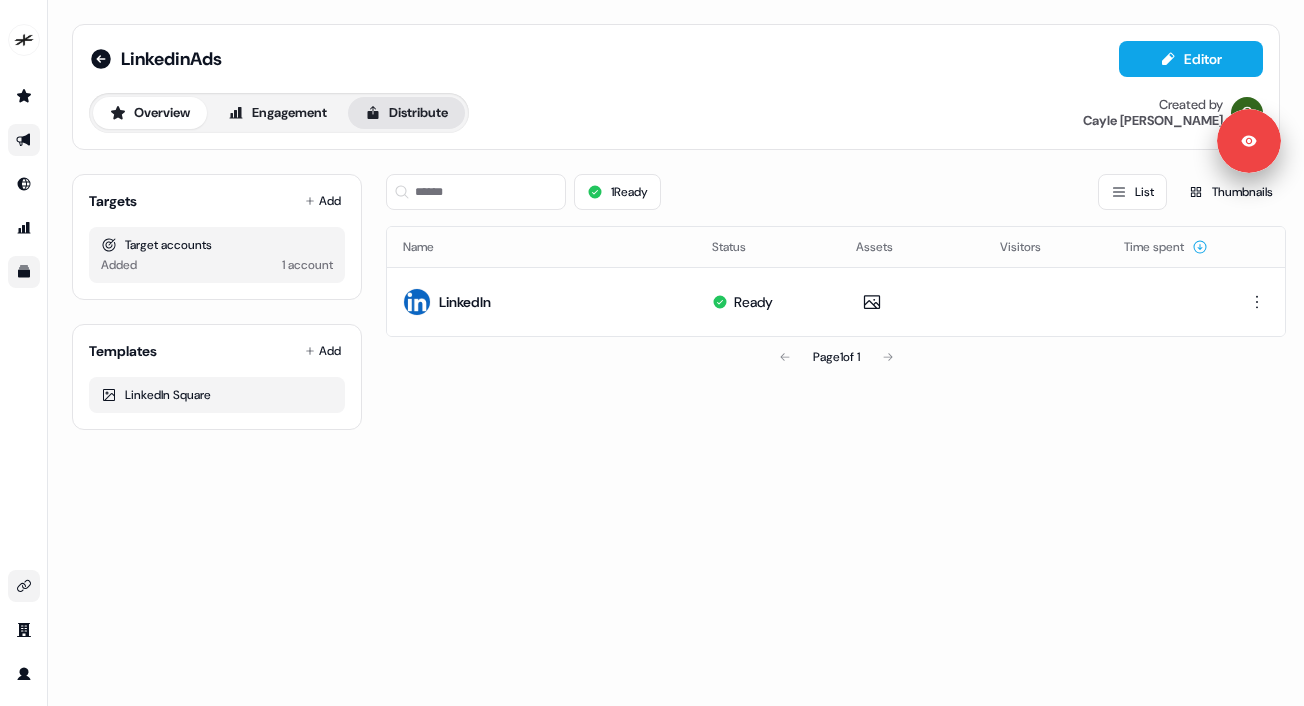 click on "Distribute" at bounding box center [406, 113] 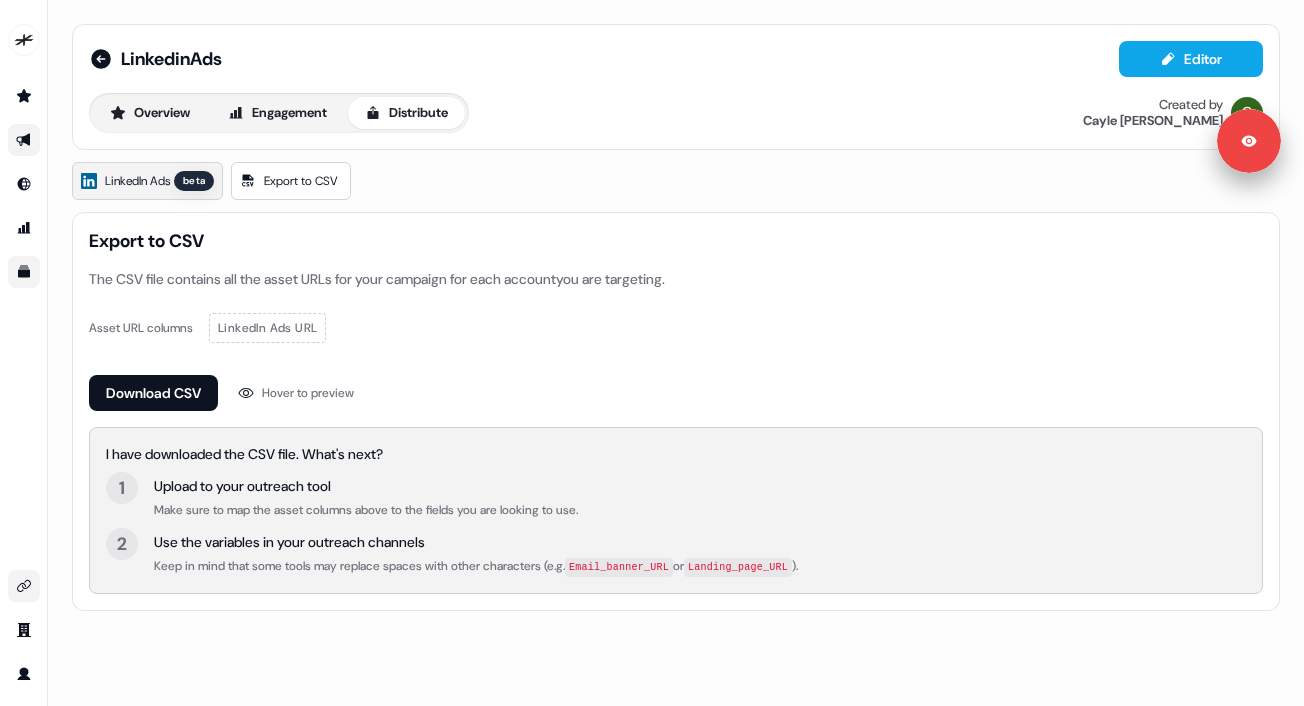 click on "LinkedIn Ads" at bounding box center [137, 181] 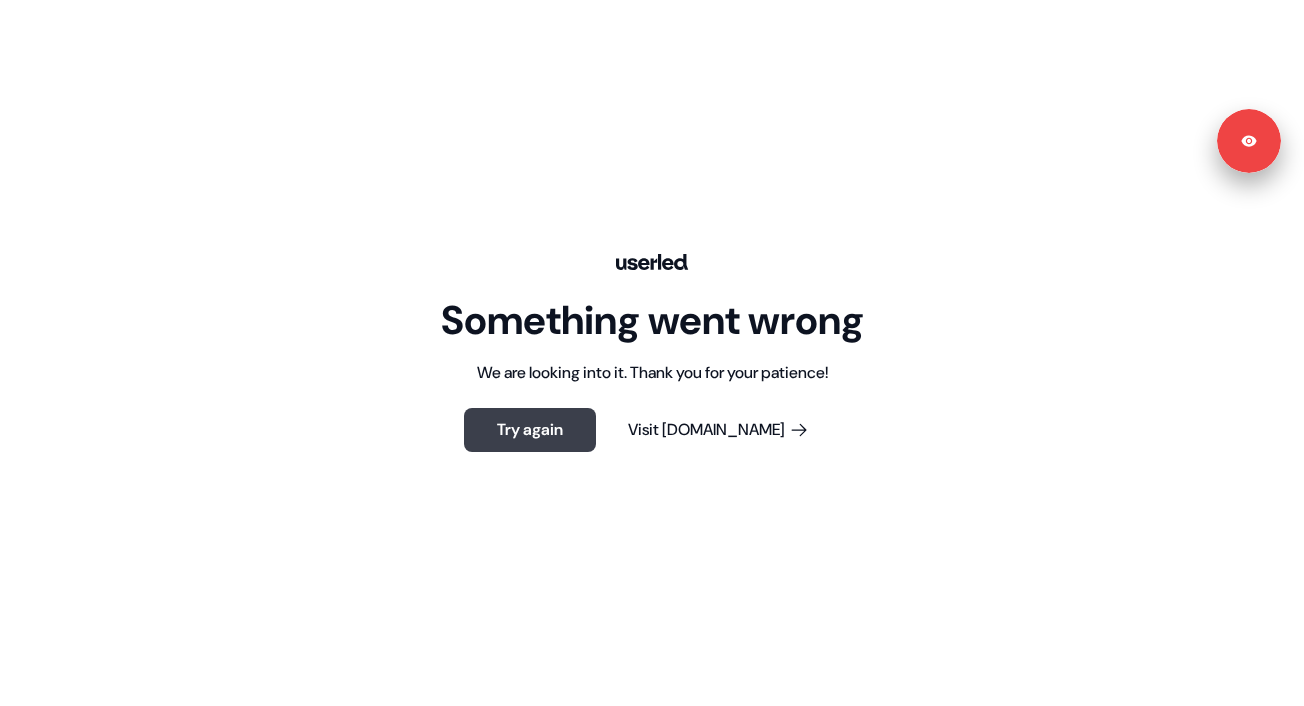 click on "Try again" at bounding box center [530, 430] 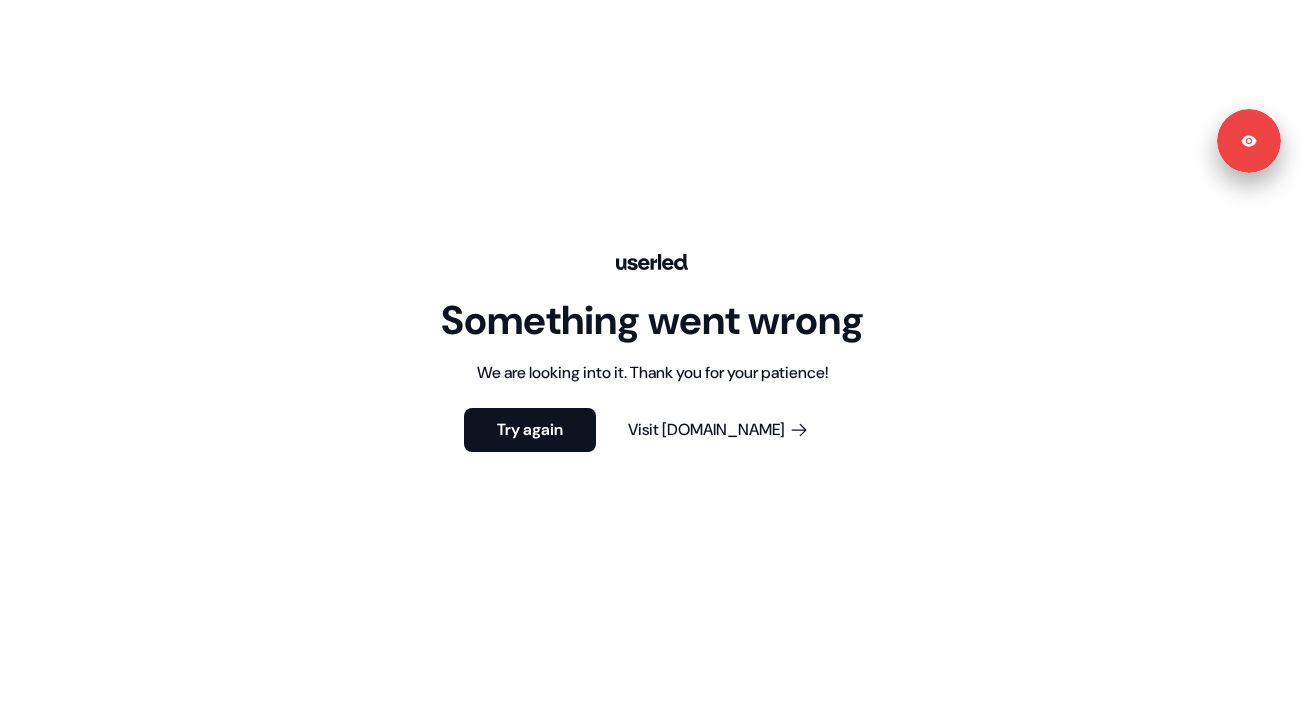 click on "Visit [DOMAIN_NAME]" at bounding box center [718, 430] 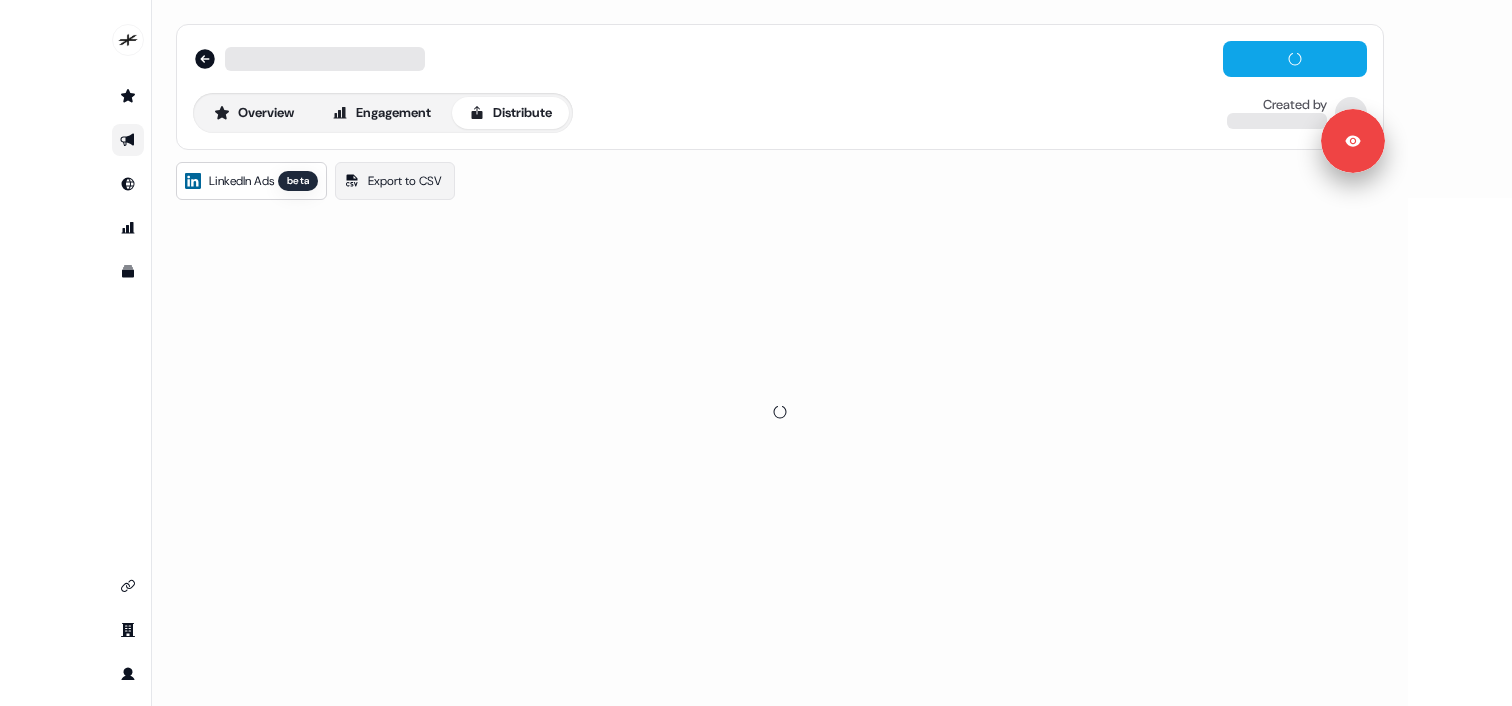 scroll, scrollTop: 0, scrollLeft: 0, axis: both 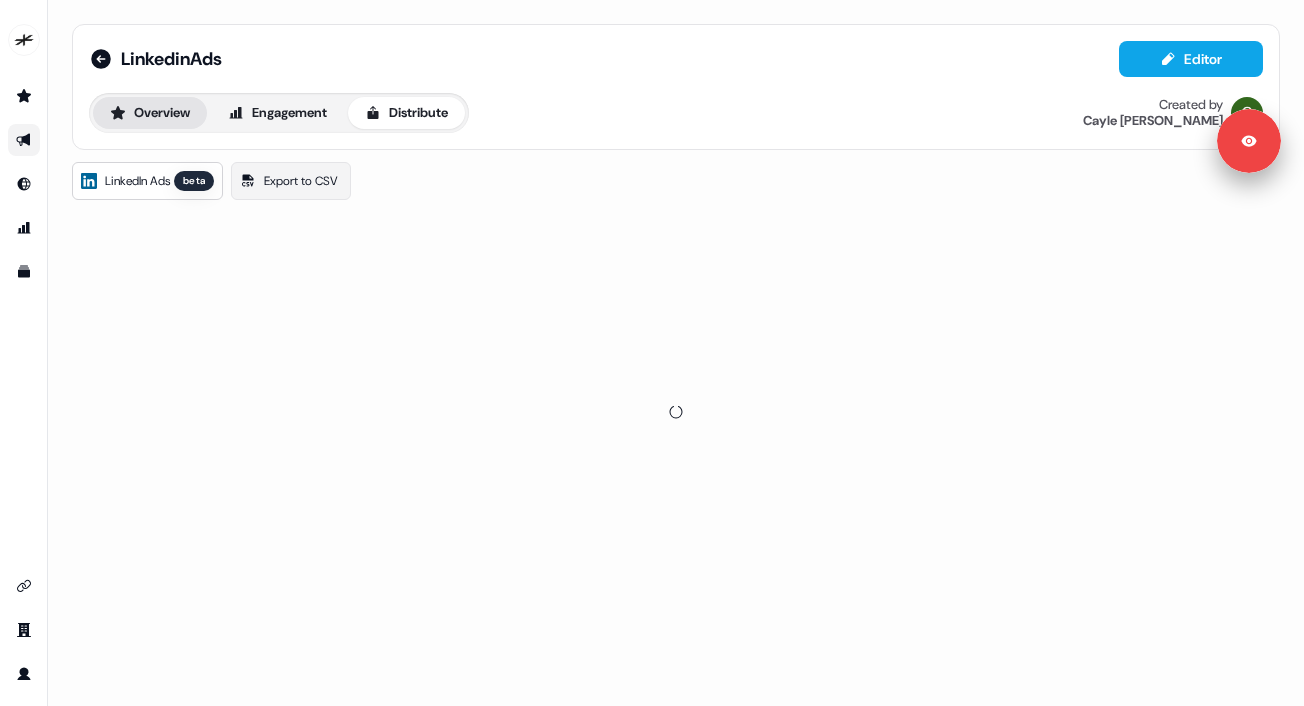 click on "Overview" at bounding box center (150, 113) 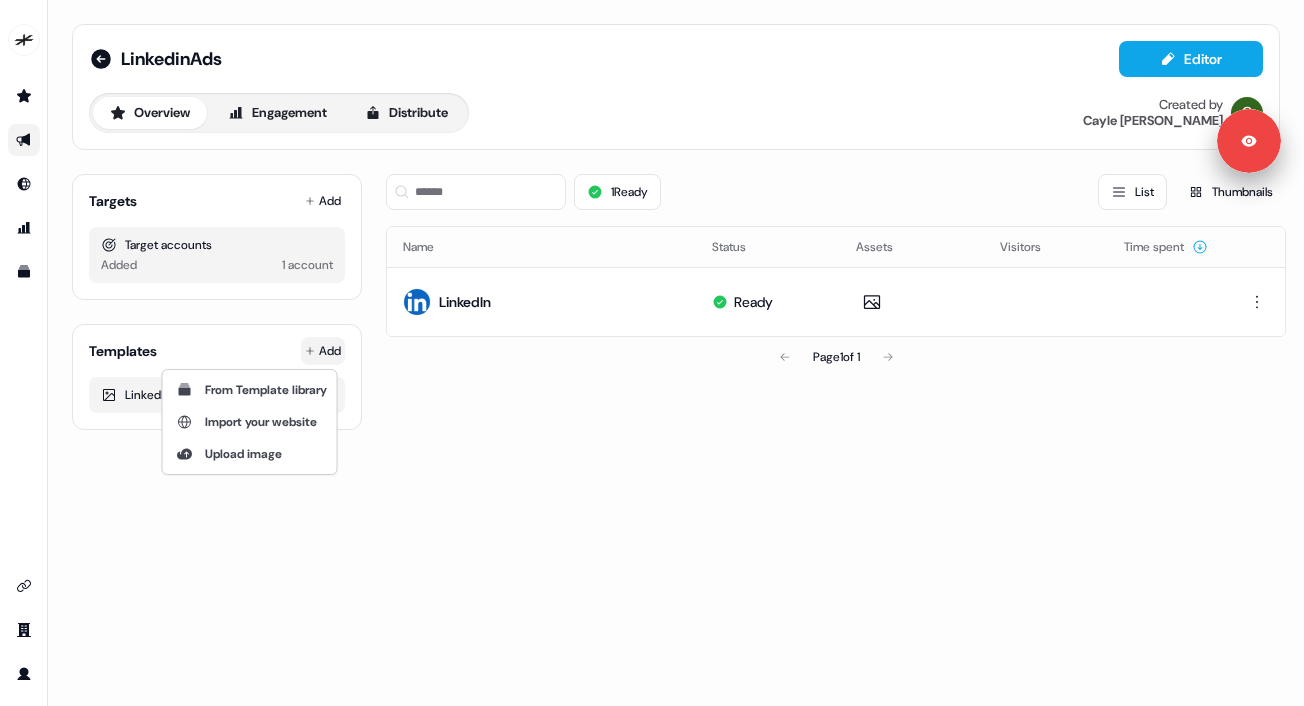 click on "For the best experience switch devices to a bigger screen. Go to Userled.io   LinkedinAds Editor Overview Engagement Distribute Created by Cayle   Drabinsky Targets Add Target   accounts Added 1   account Templates Add LinkedIn Square 1  Ready List Thumbnails Name Status Assets Visitors Time spent LinkedIn Ready Page  1  of 1 Signed in as Cayle Drabinsky Sign out From Template library Import your website Upload image" at bounding box center [652, 353] 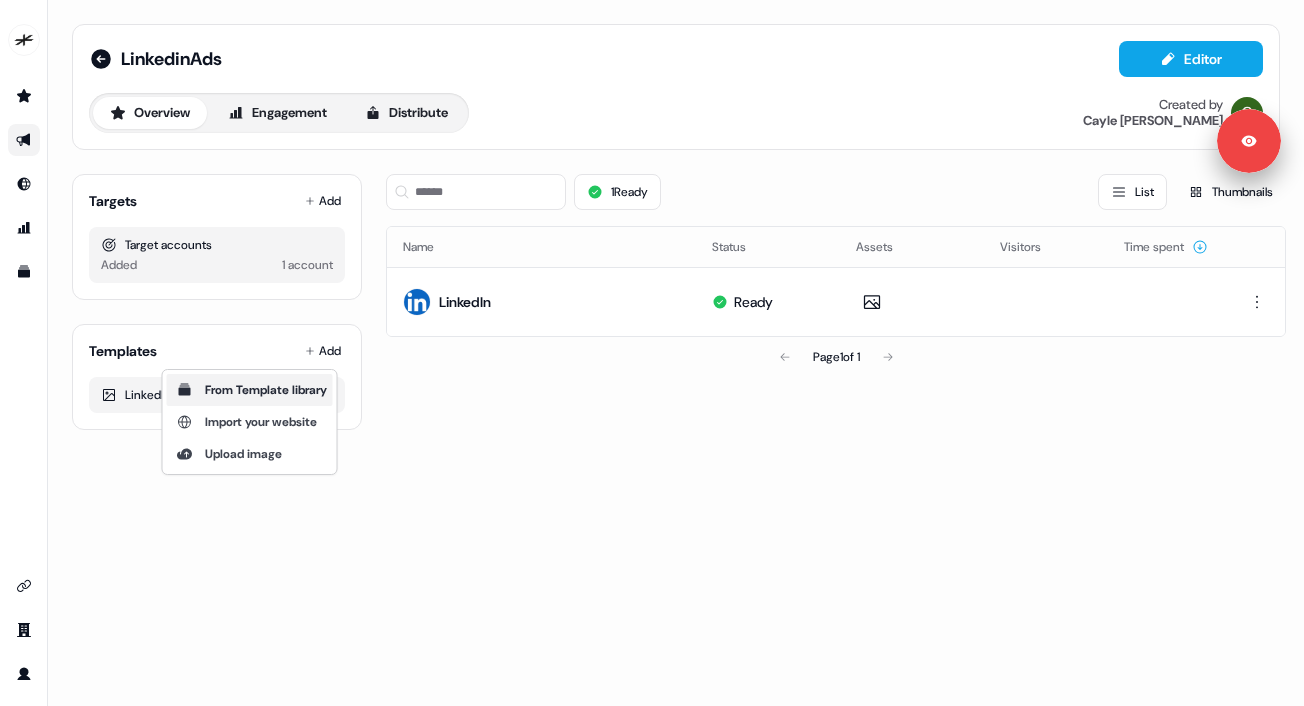 click on "From Template library" at bounding box center [266, 390] 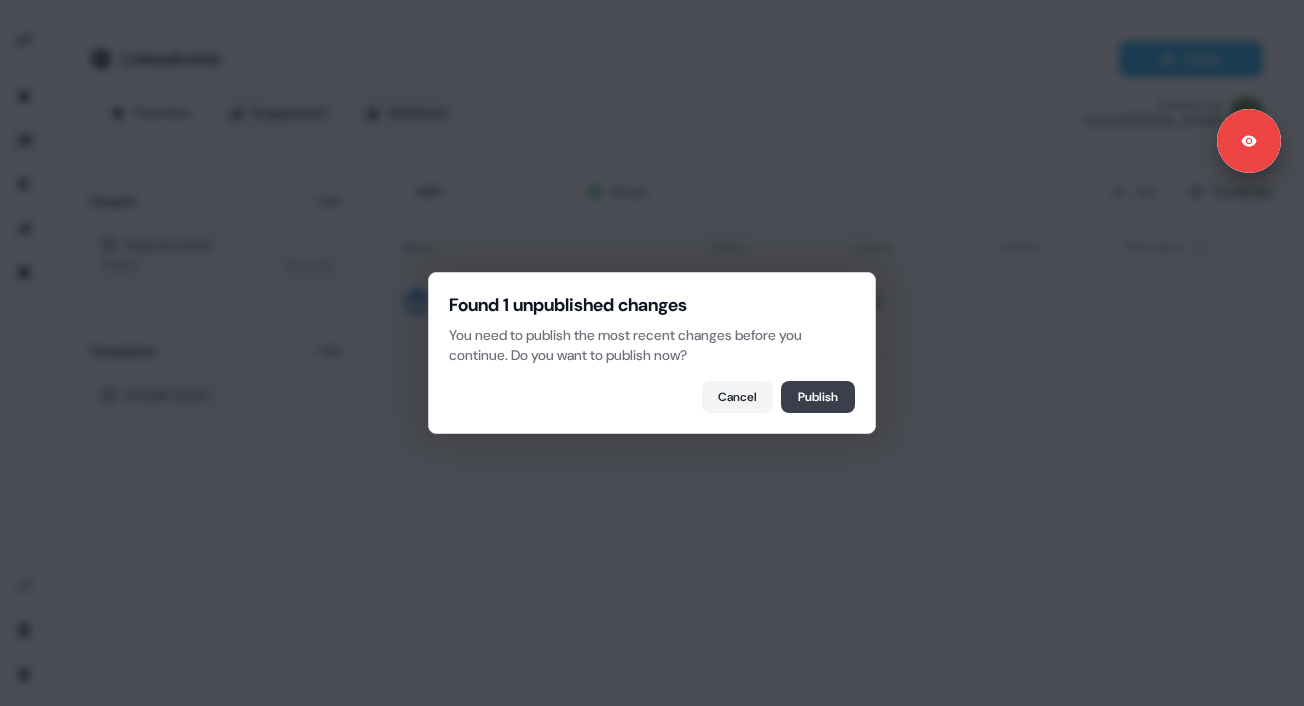 click on "Publish" at bounding box center [818, 397] 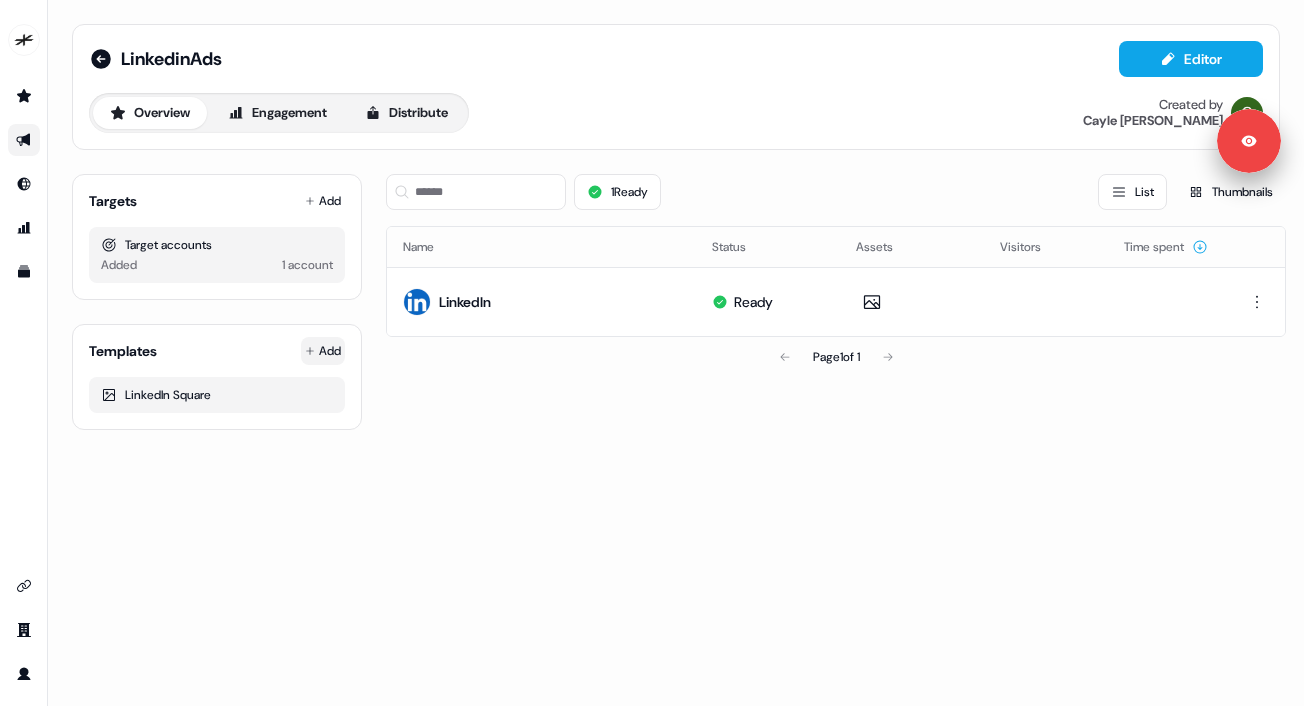 click on "For the best experience switch devices to a bigger screen. Go to Userled.io   LinkedinAds Editor Overview Engagement Distribute Created by Cayle   Drabinsky Targets Add Target   accounts Added 1   account Templates Add LinkedIn Square 1  Ready List Thumbnails Name Status Assets Visitors Time spent LinkedIn Ready Page  1  of 1 Signed in as Cayle Drabinsky Sign out" at bounding box center [652, 353] 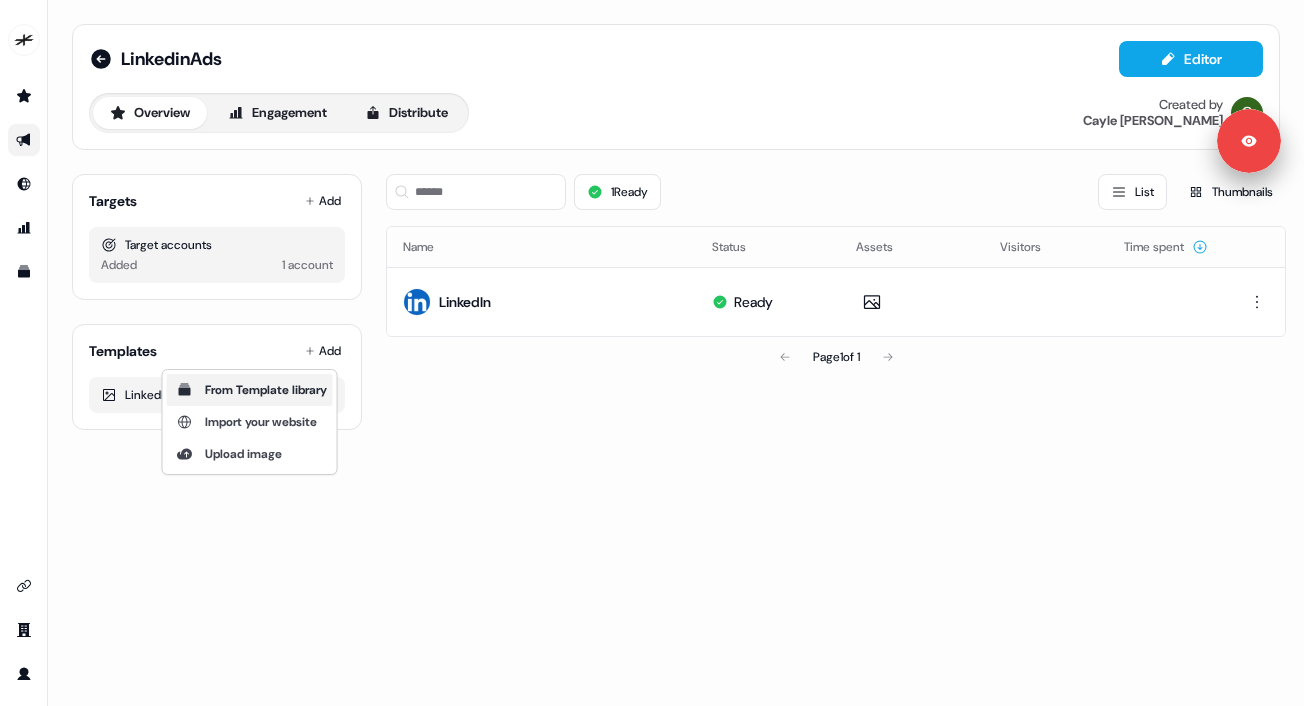 click on "From Template library" at bounding box center [266, 390] 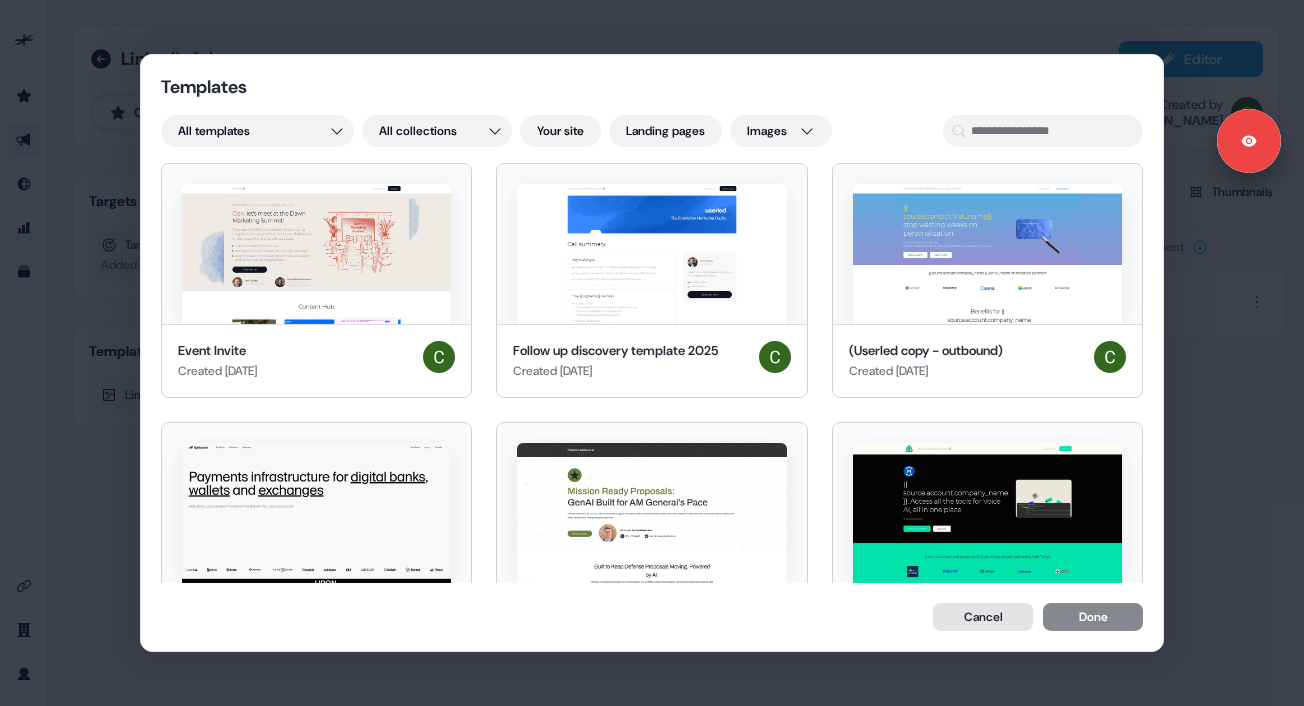 click on "Cancel" at bounding box center [983, 617] 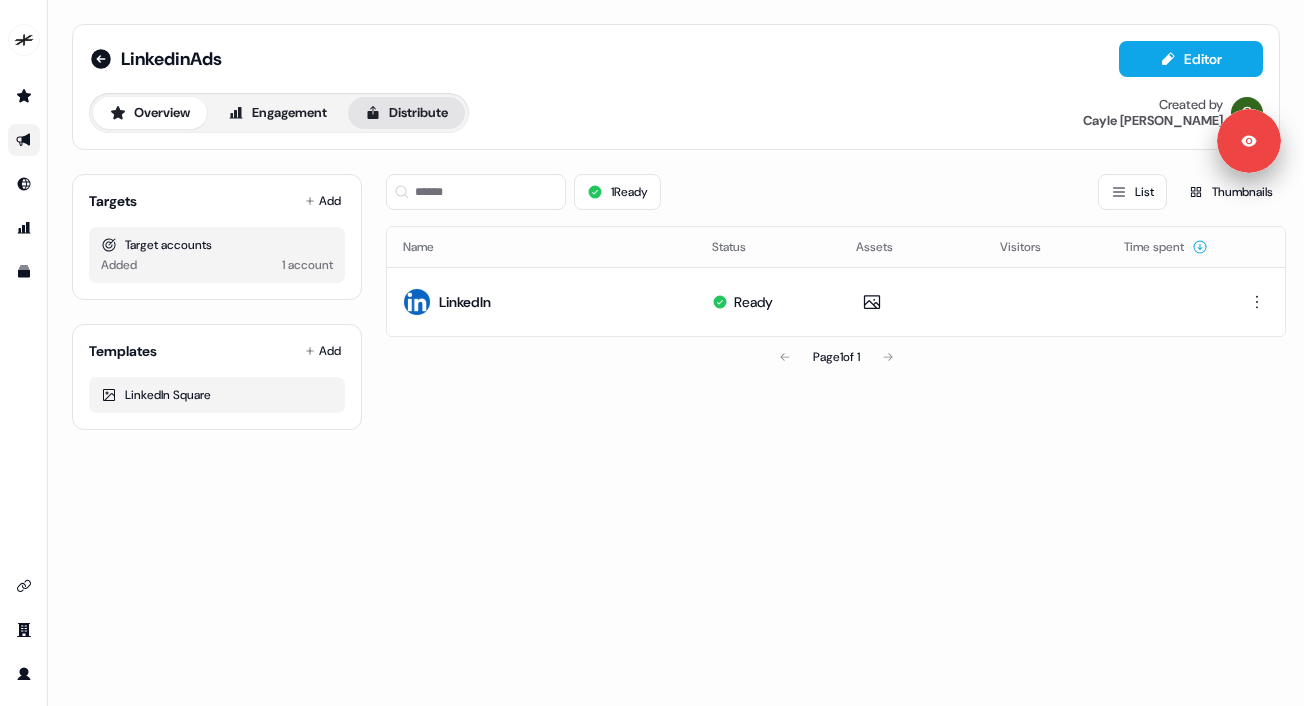click on "Distribute" at bounding box center [406, 113] 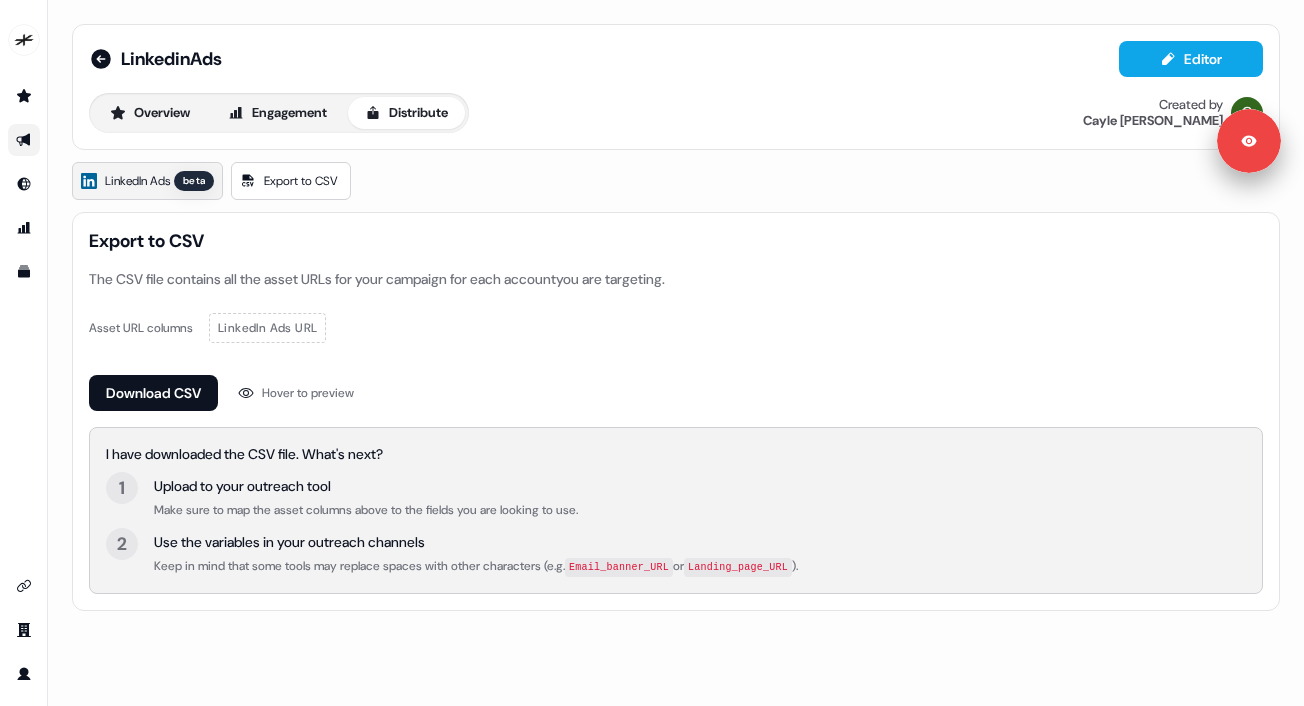 click on "LinkedIn Ads" at bounding box center (137, 181) 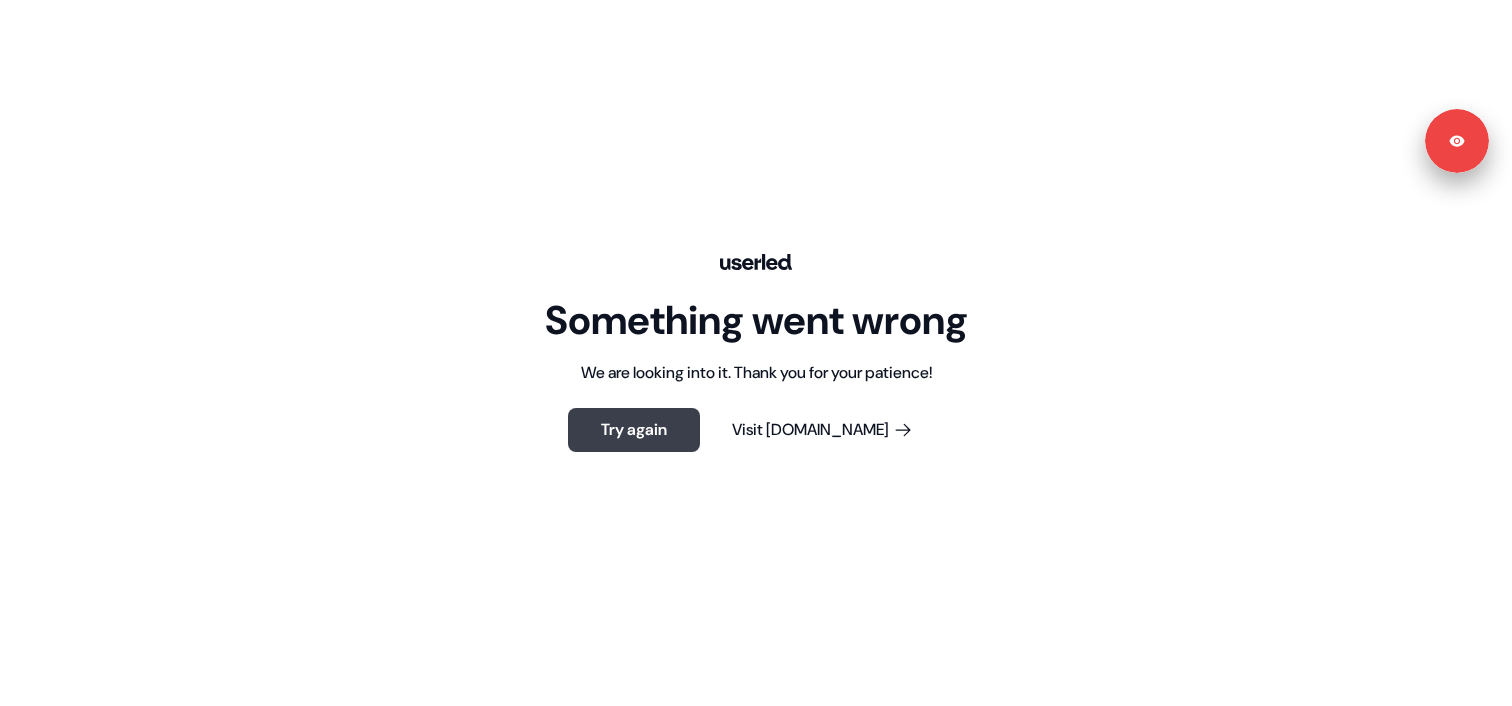click on "Try again" at bounding box center (634, 430) 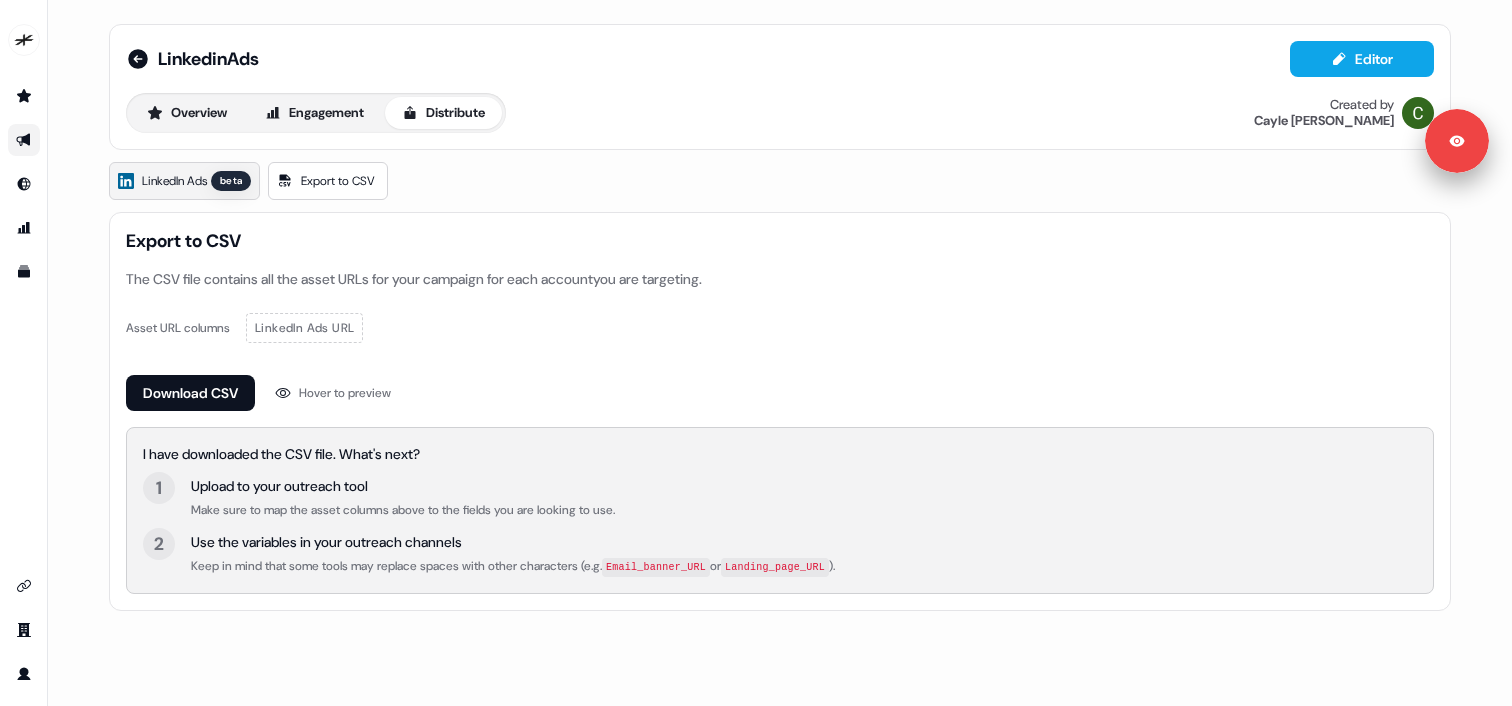 click on "LinkedIn Ads beta" at bounding box center [184, 181] 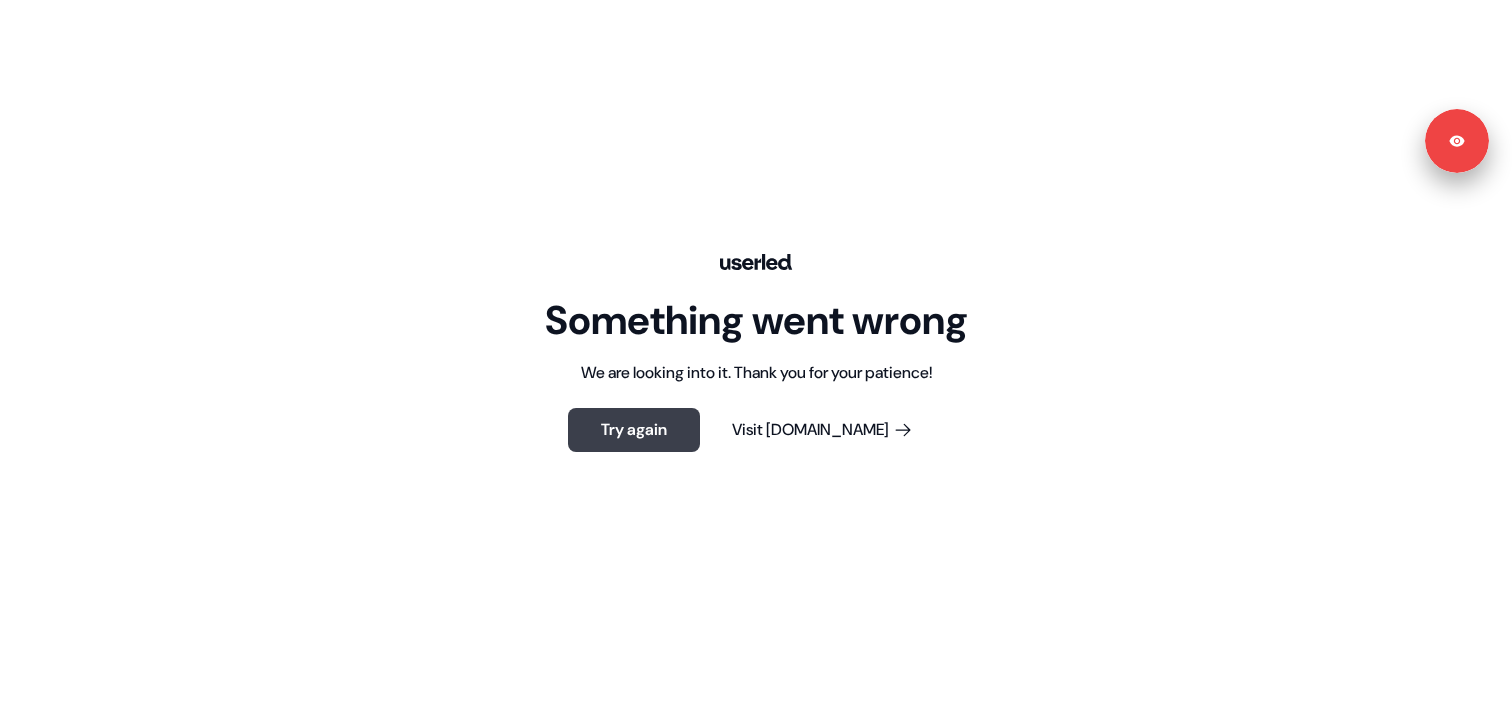 click on "Try again" at bounding box center (634, 430) 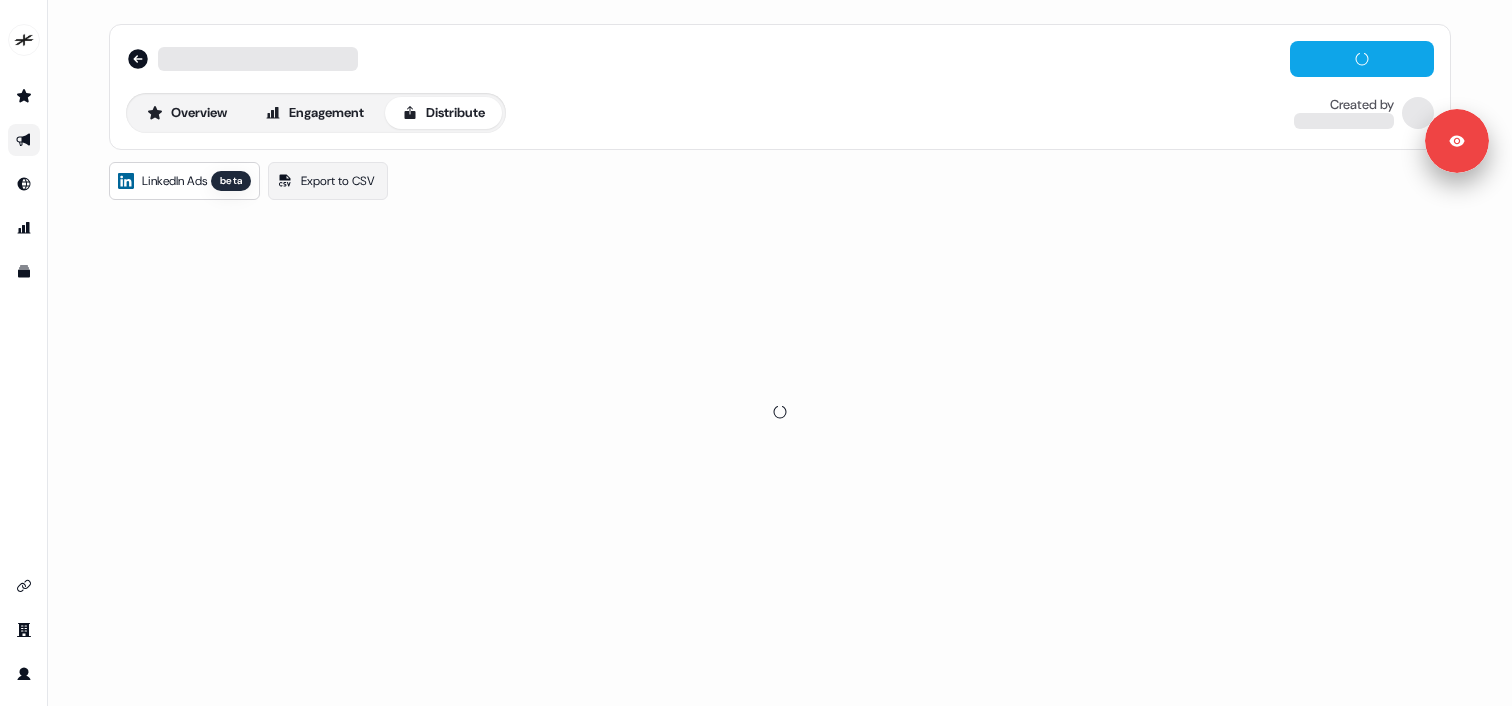 scroll, scrollTop: 0, scrollLeft: 0, axis: both 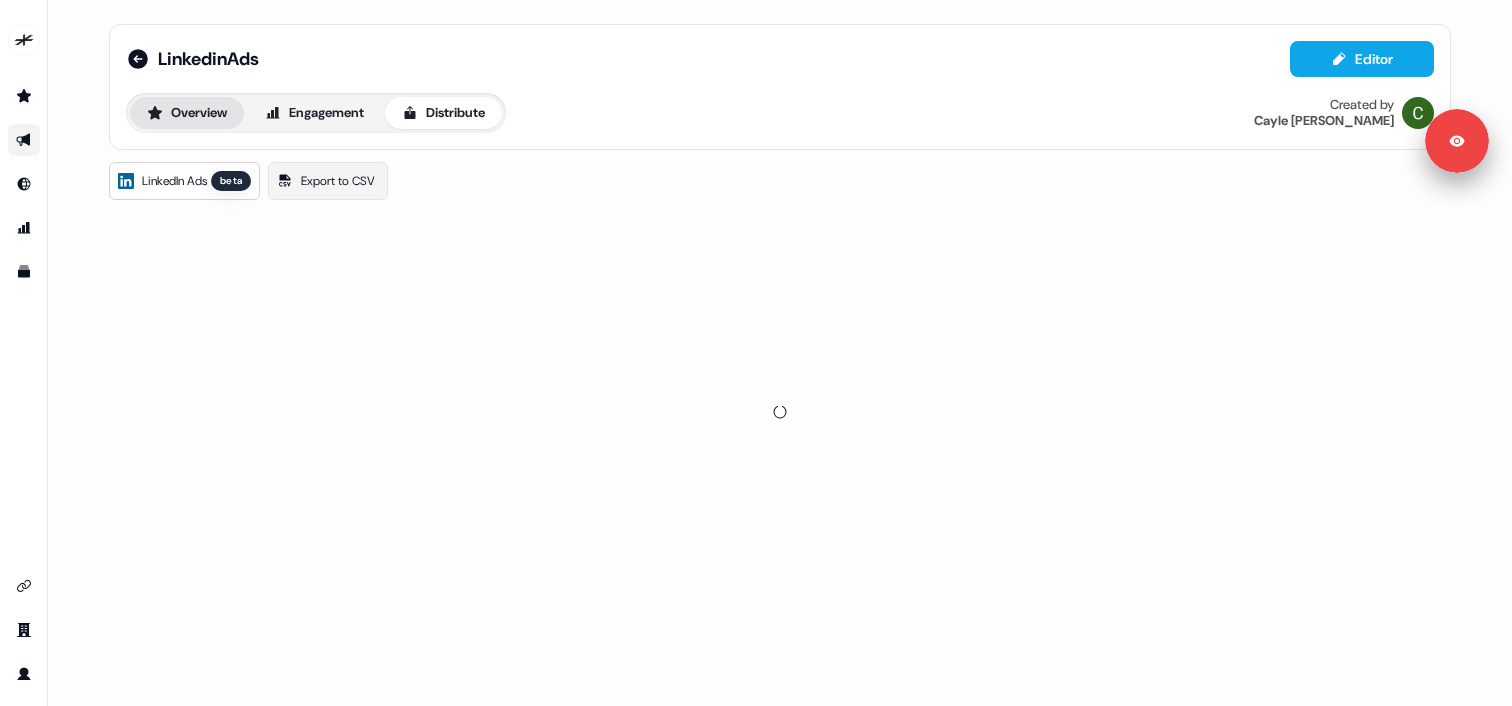 click on "Overview" at bounding box center (187, 113) 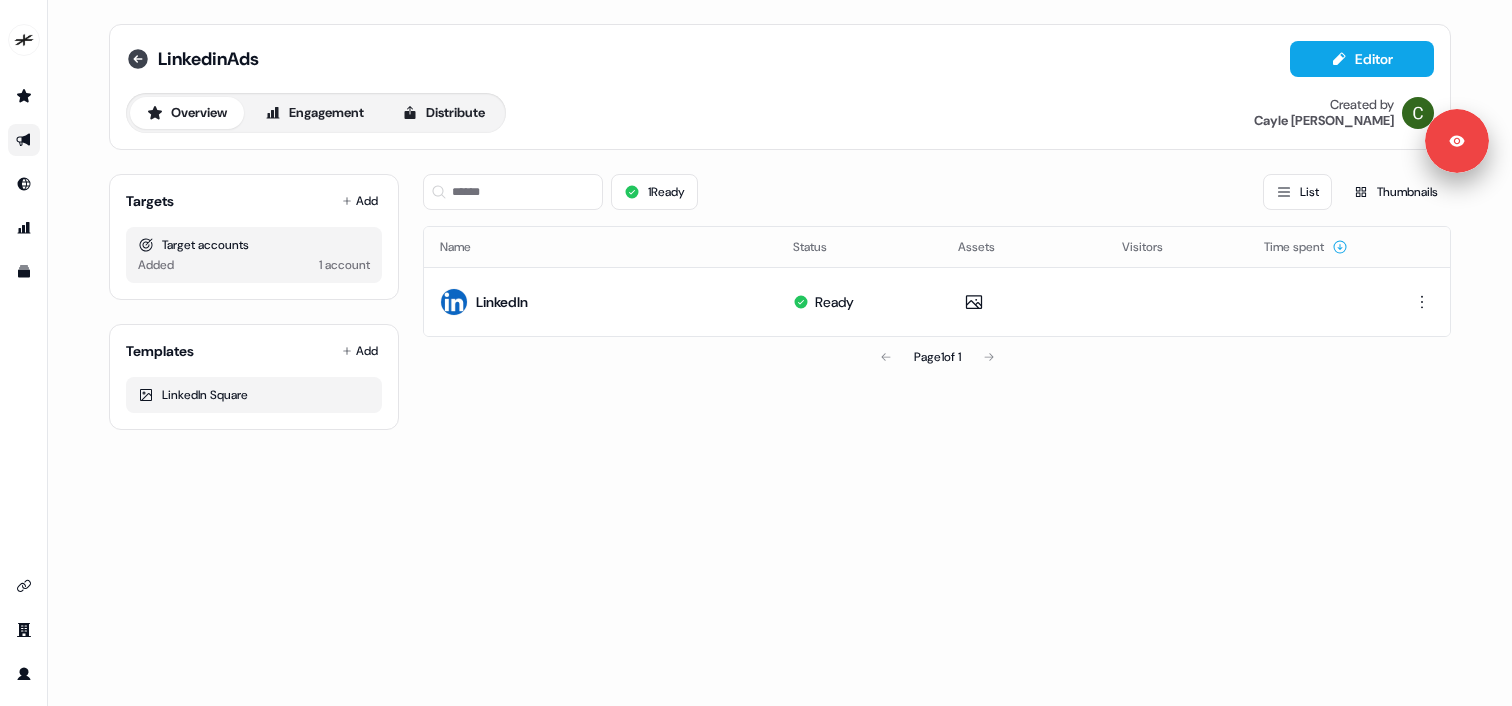 click 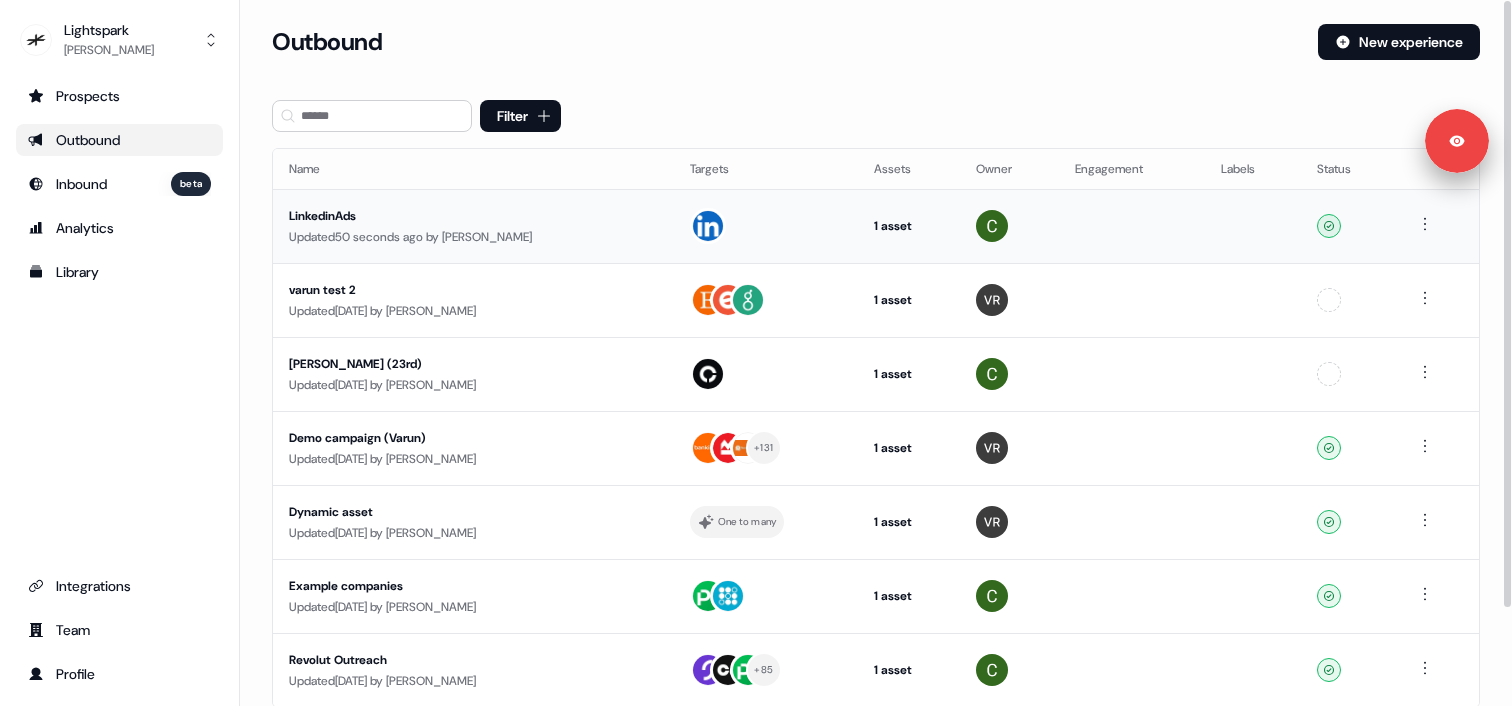 click on "LinkedinAds" at bounding box center (473, 216) 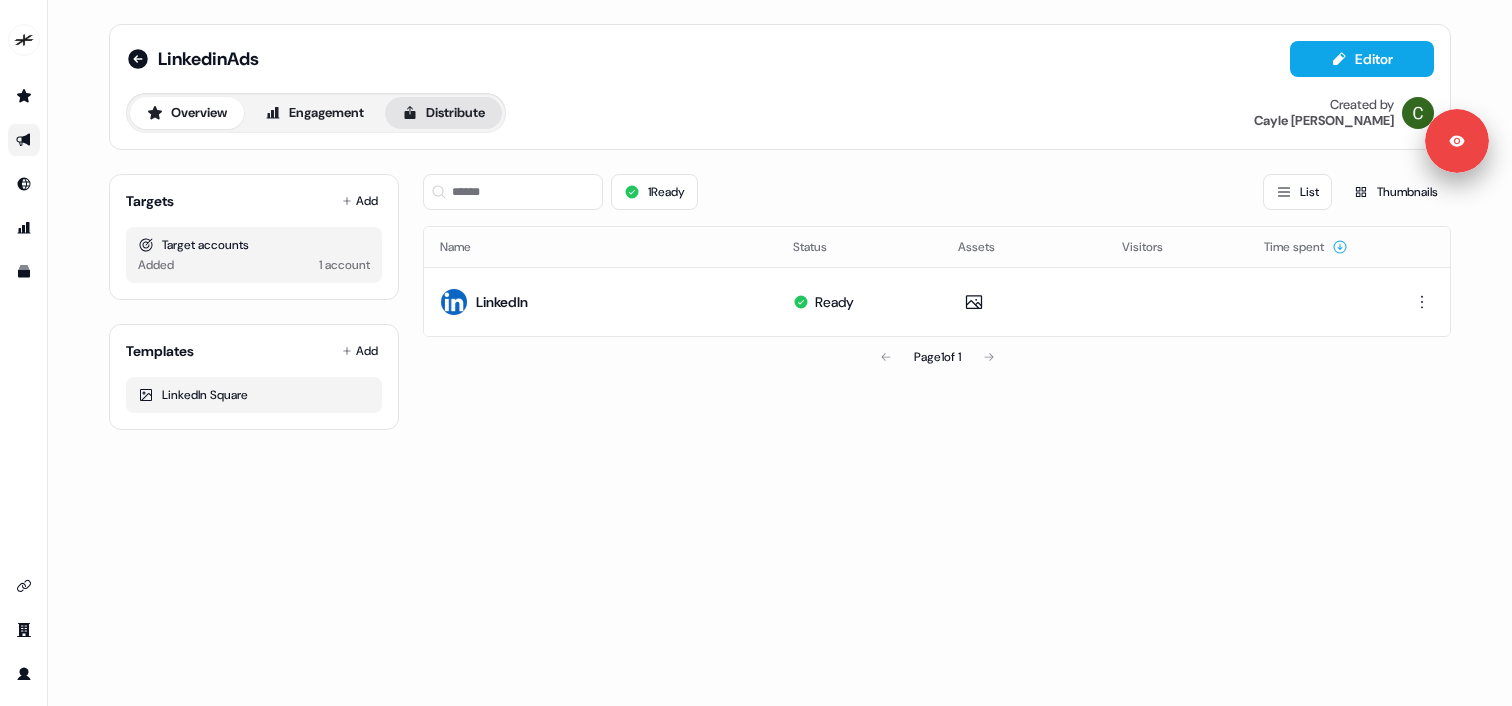 click on "Distribute" at bounding box center [443, 113] 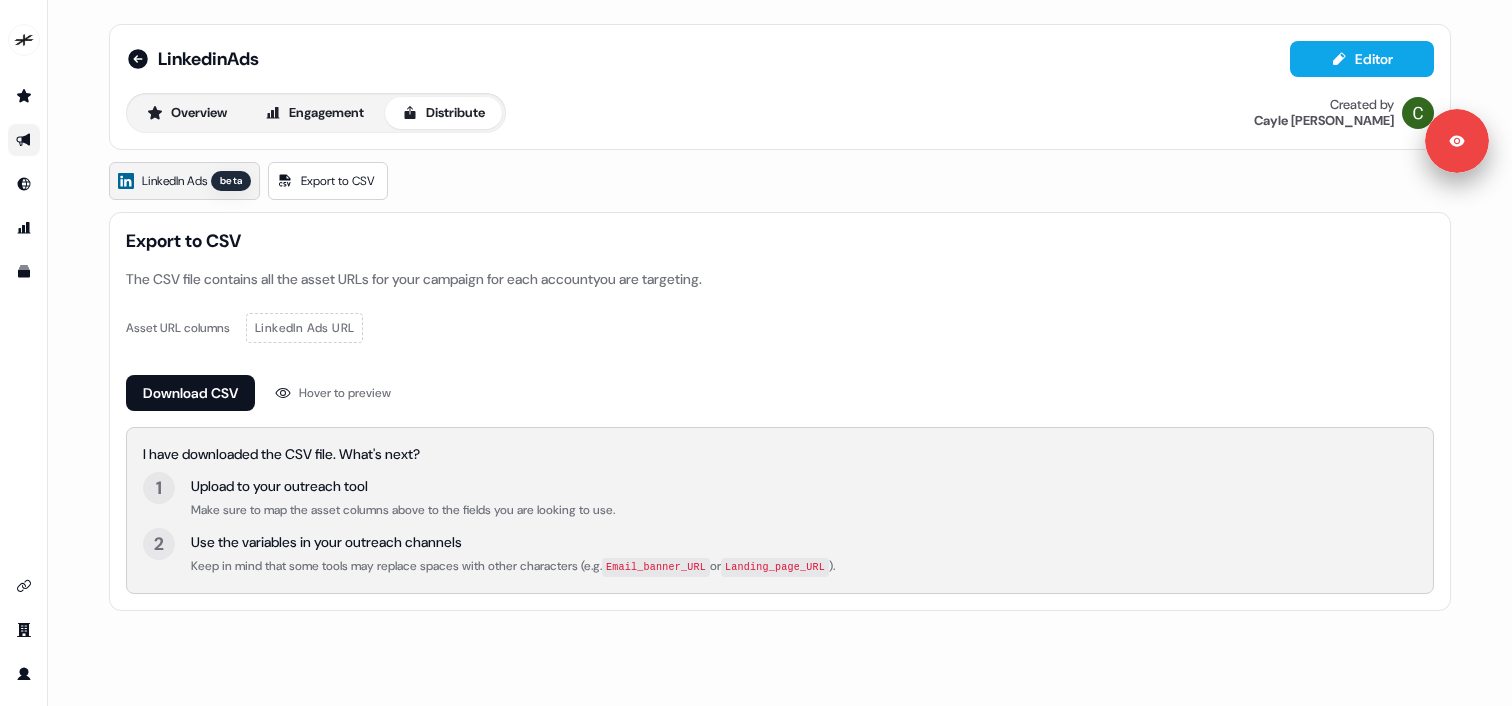 click on "LinkedIn Ads beta" at bounding box center (184, 181) 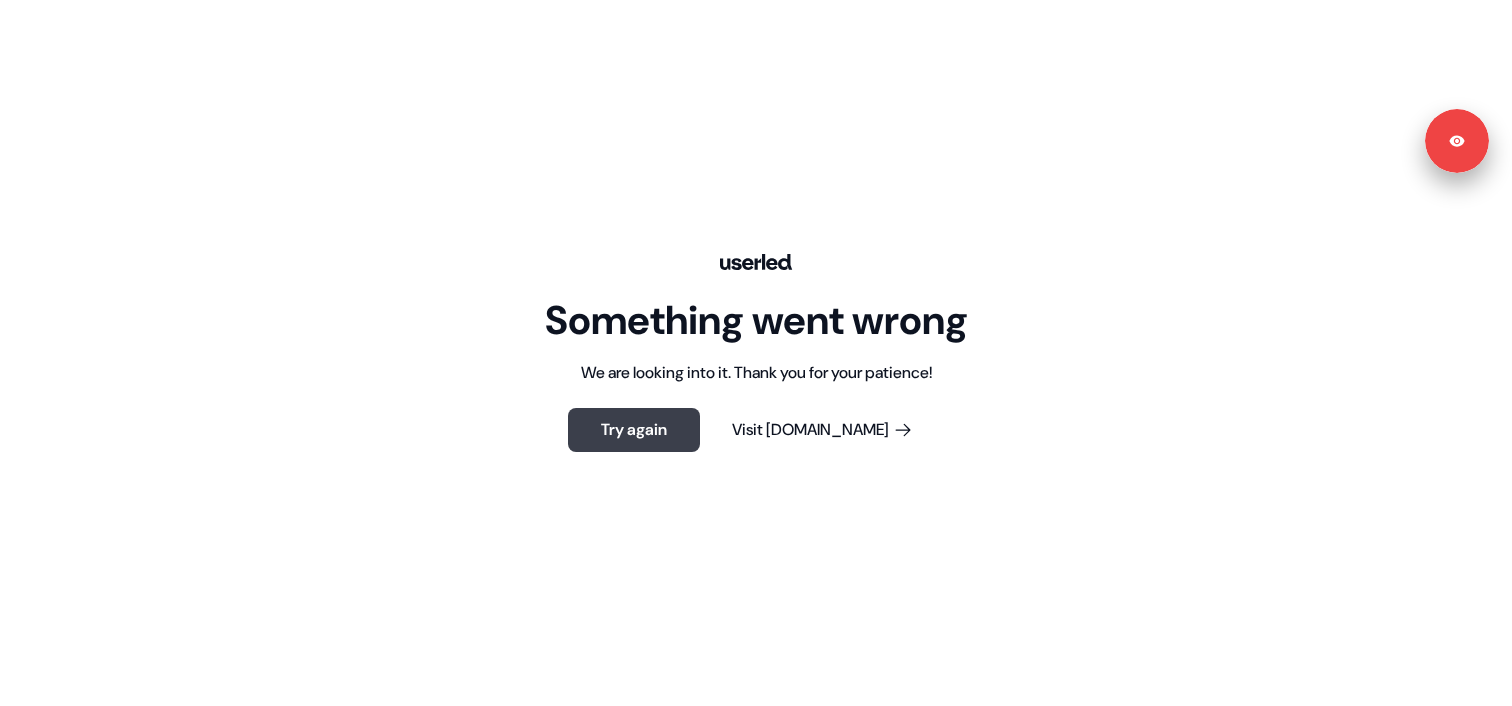 click on "Try again" at bounding box center (634, 430) 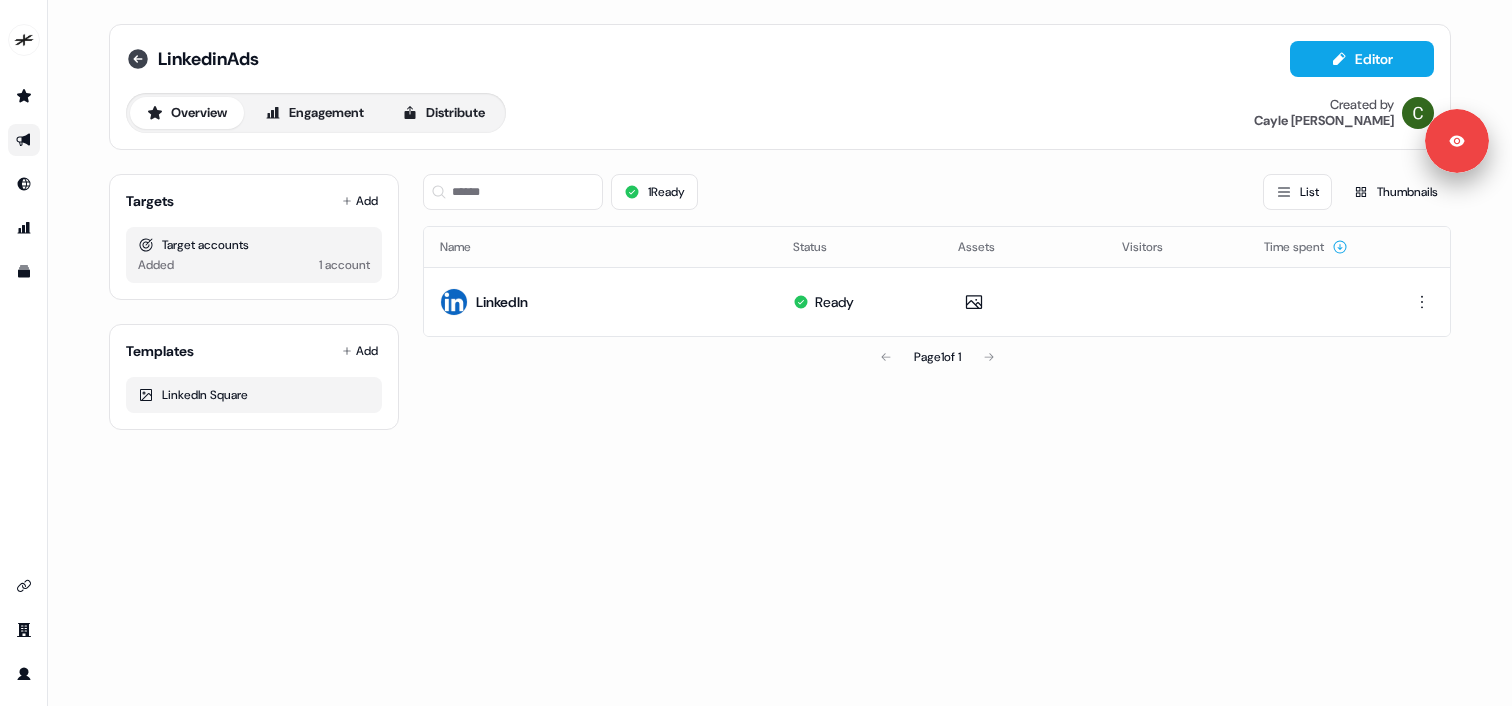 click 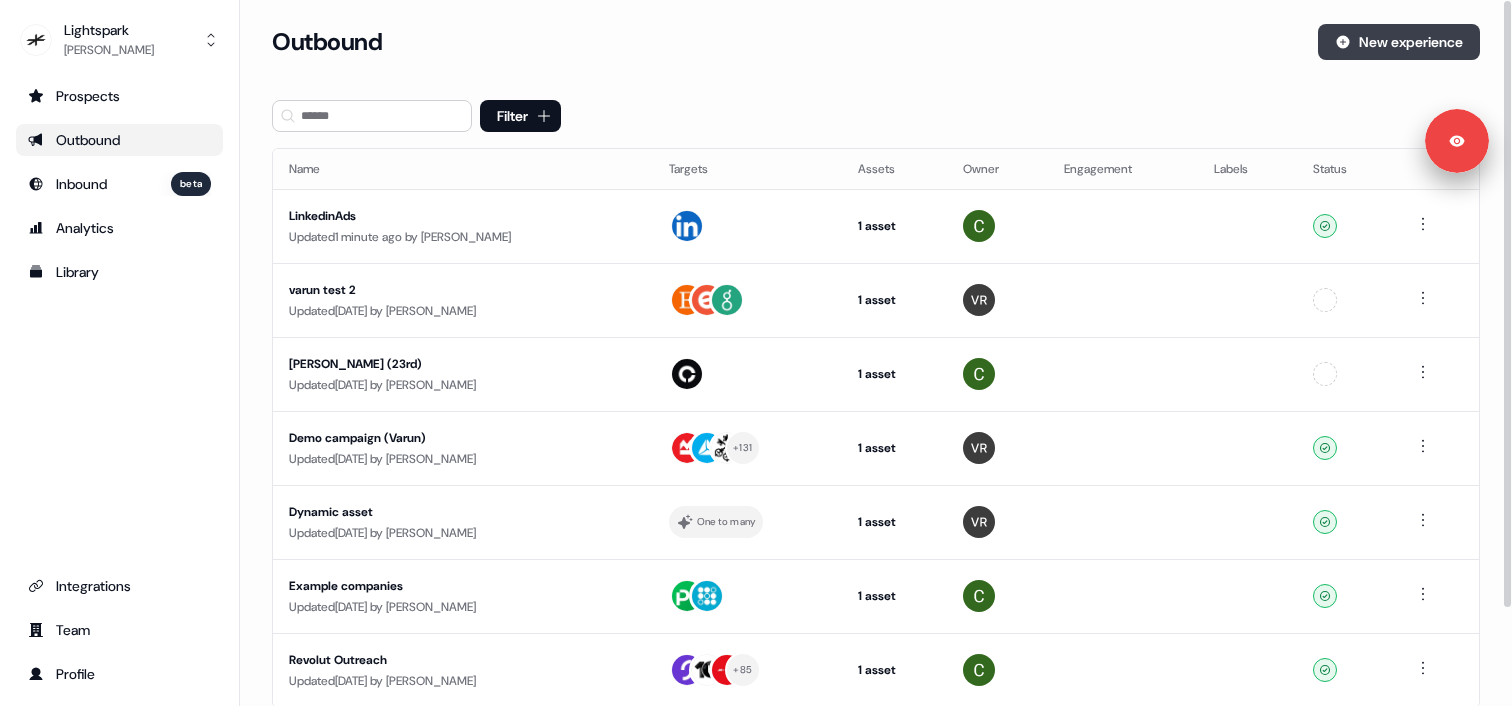 click on "New experience" at bounding box center (1399, 42) 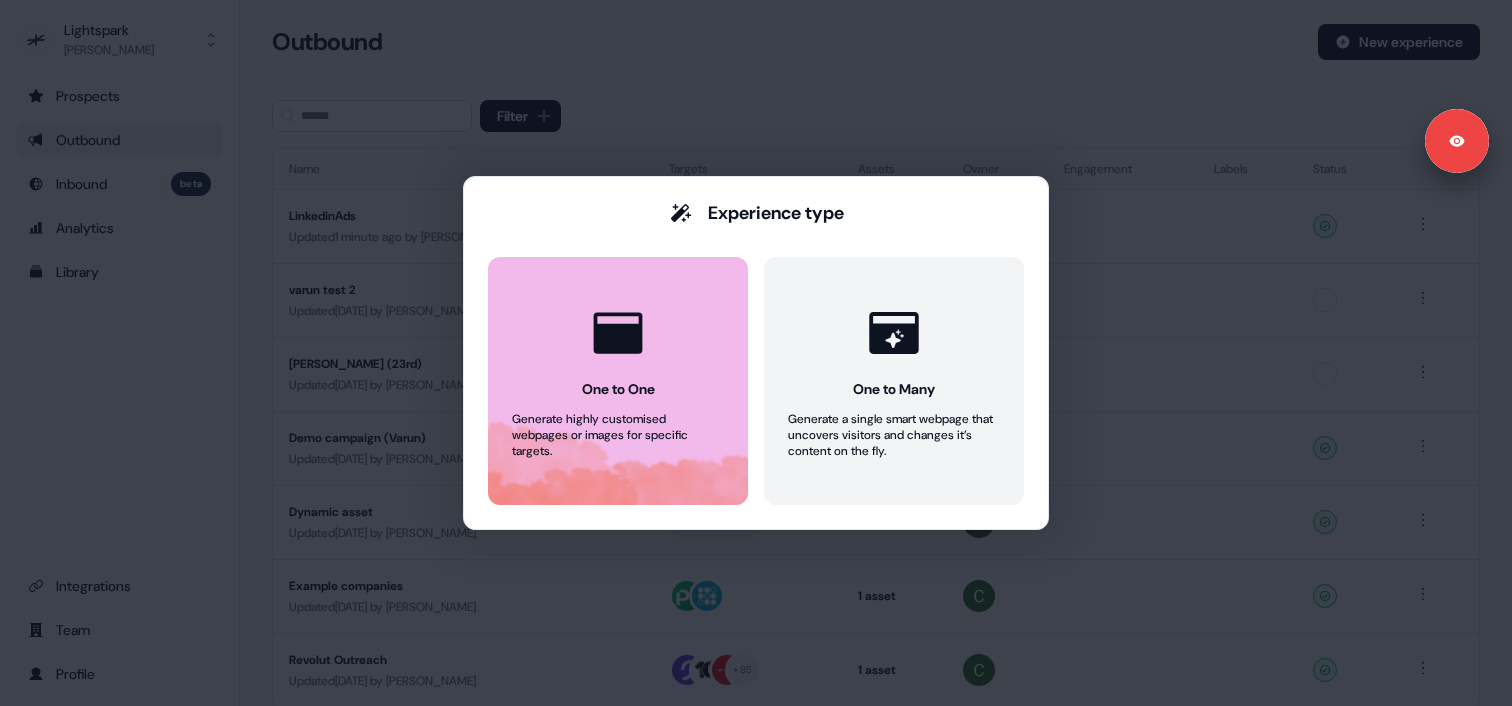 click at bounding box center (618, 333) 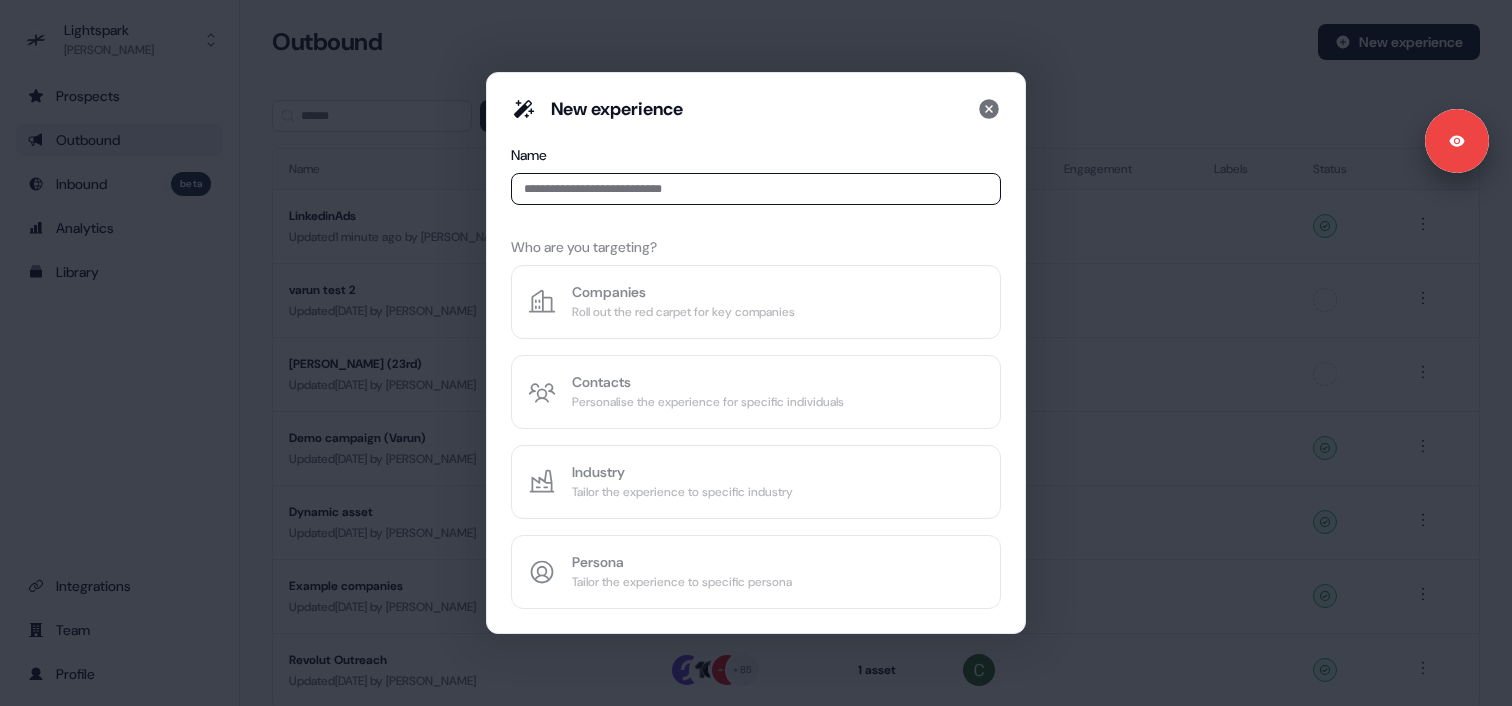 click at bounding box center [756, 189] 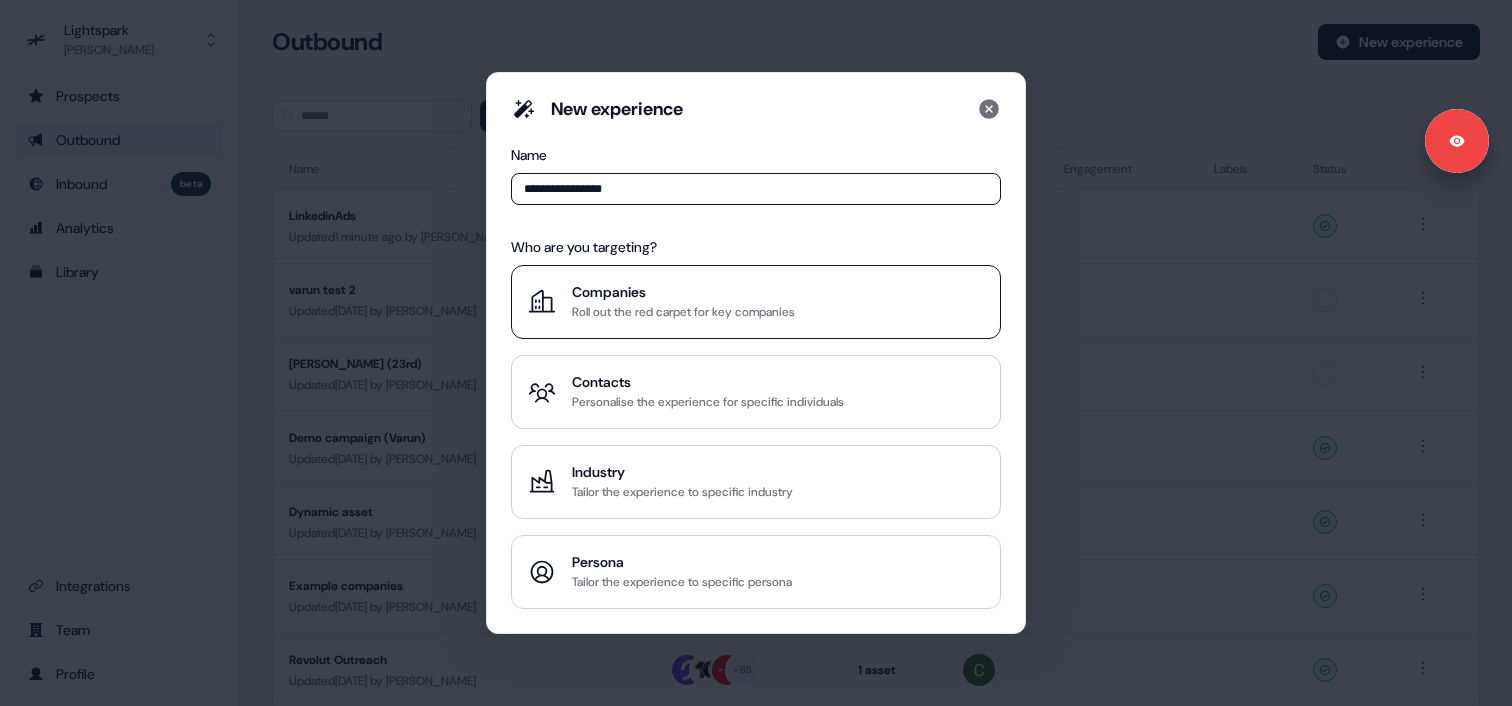 type on "**********" 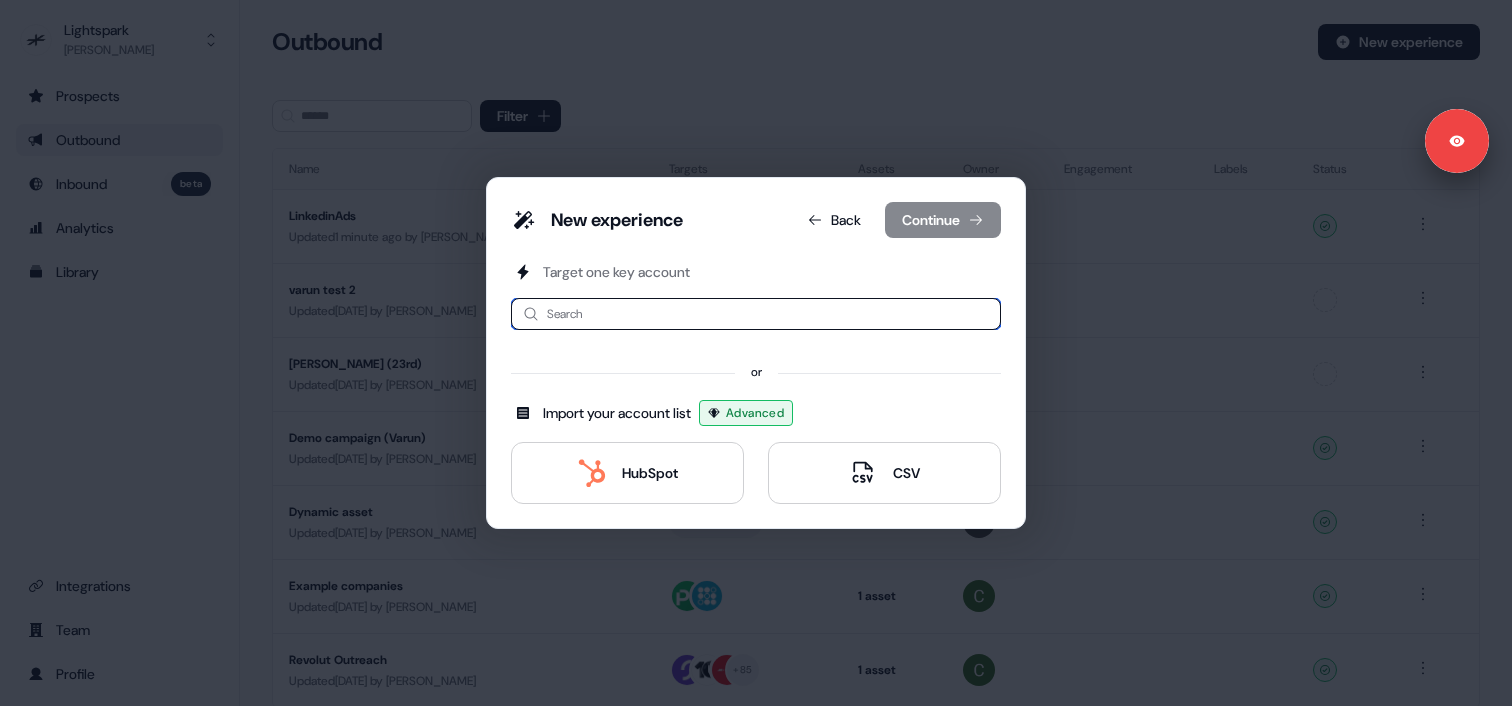 click at bounding box center [756, 314] 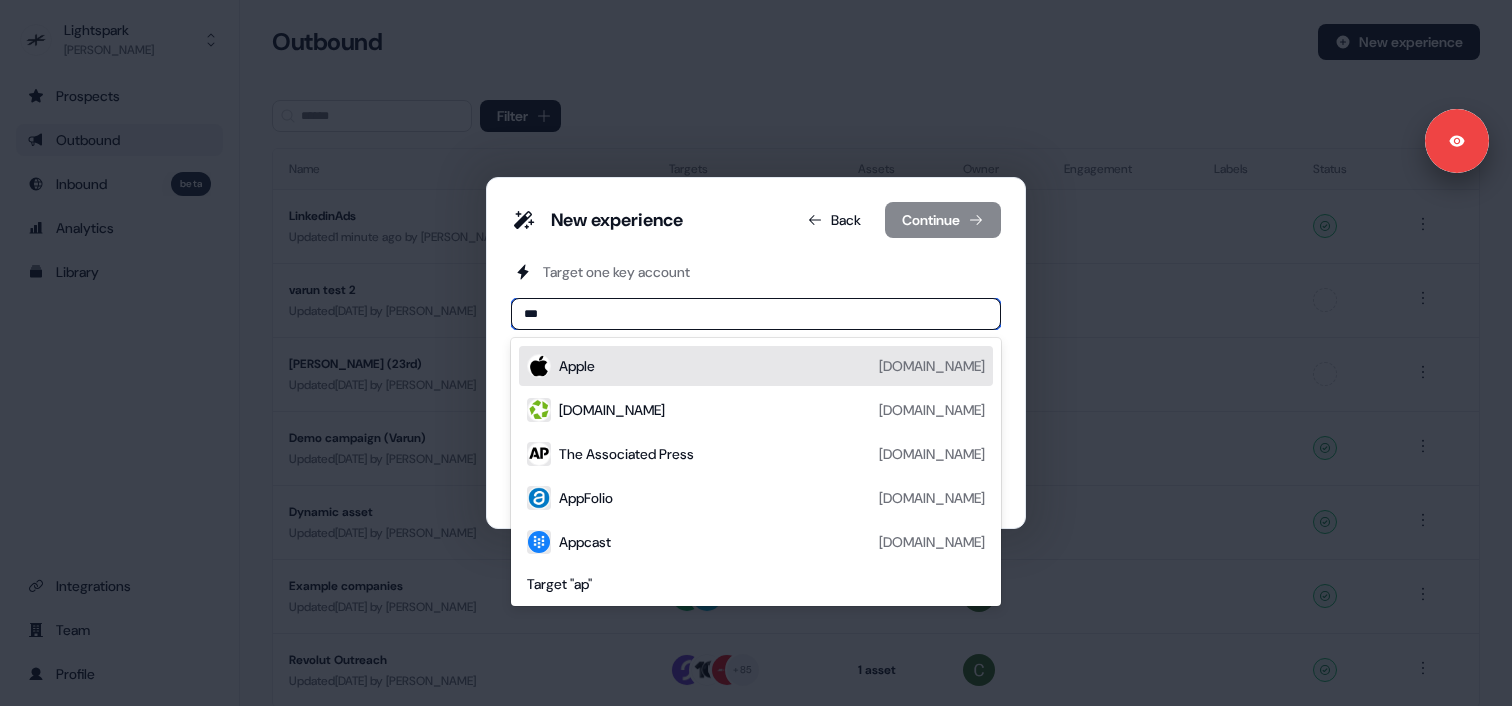 type on "****" 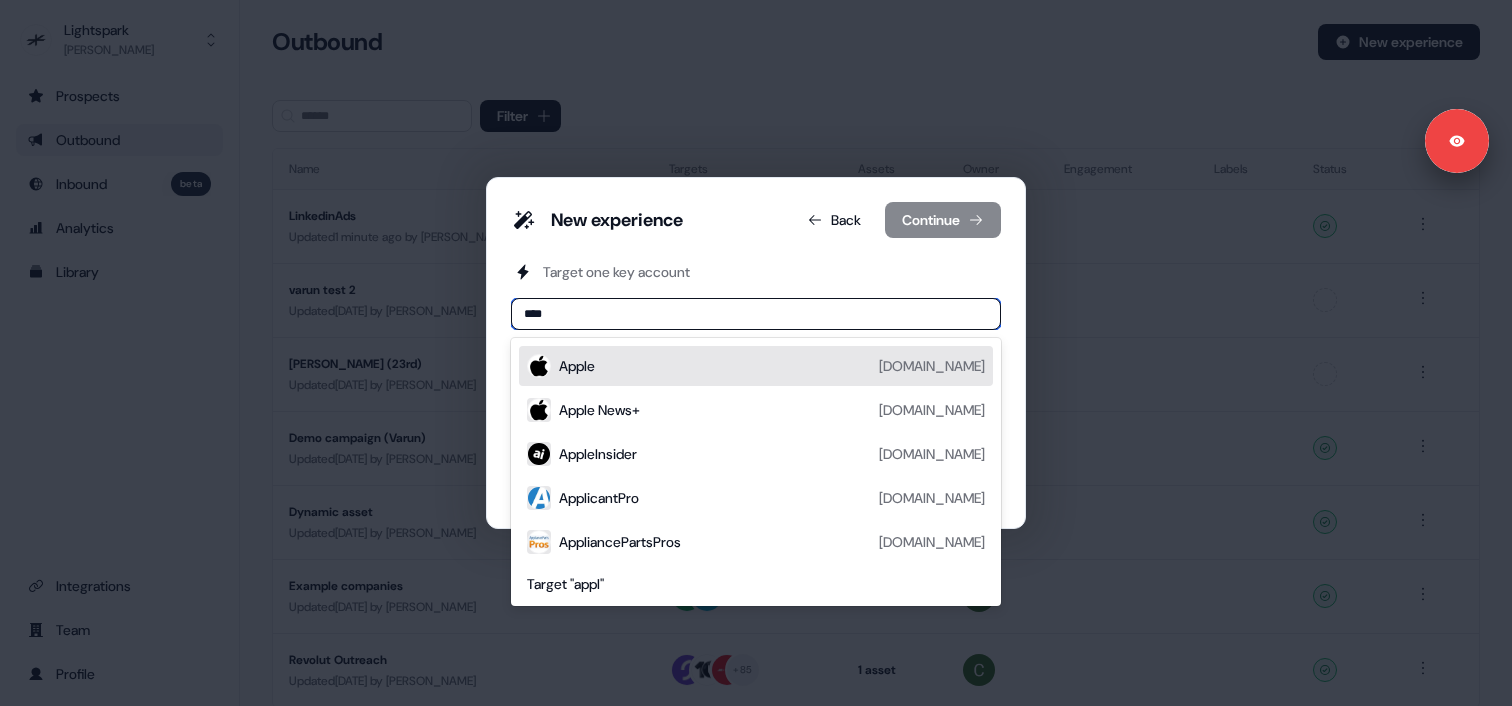 click on "Apple apple.com" at bounding box center (772, 366) 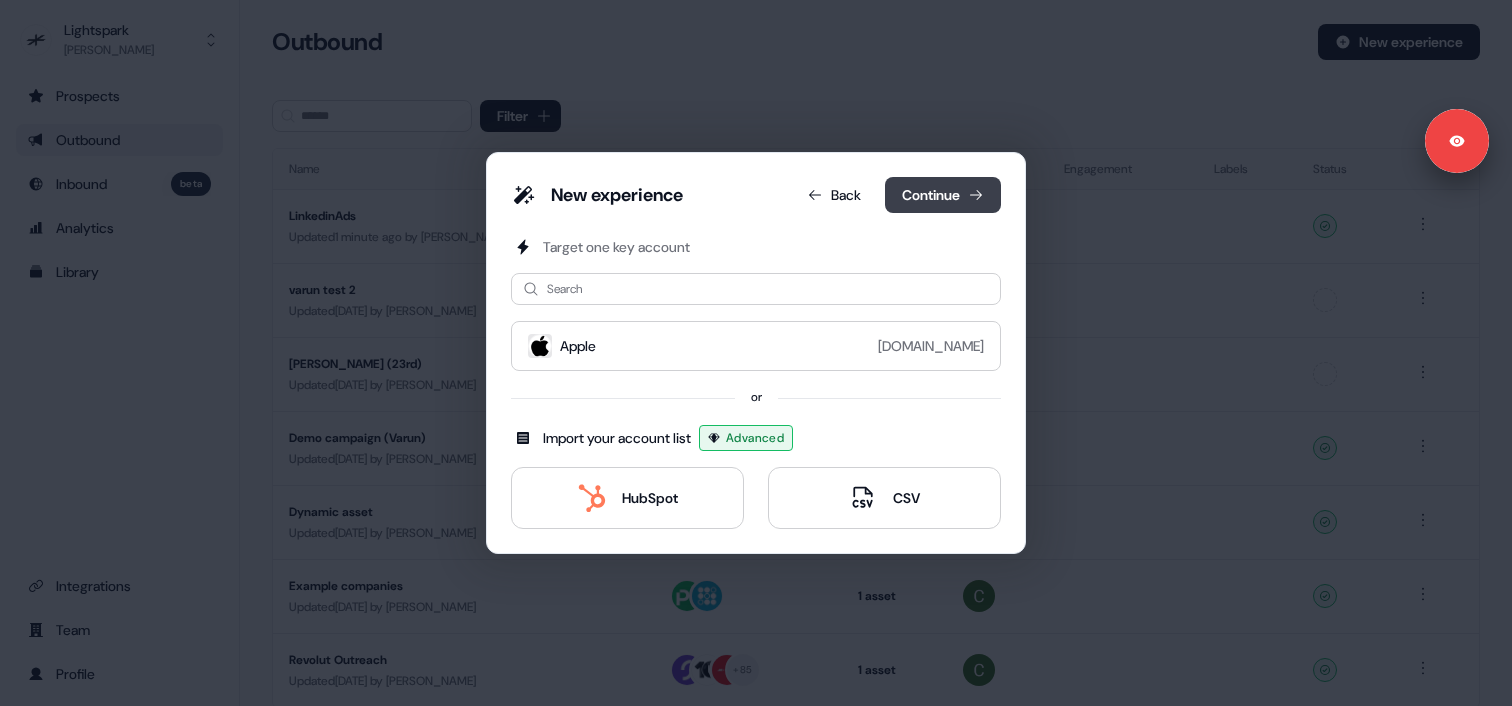 click on "Continue" at bounding box center [943, 195] 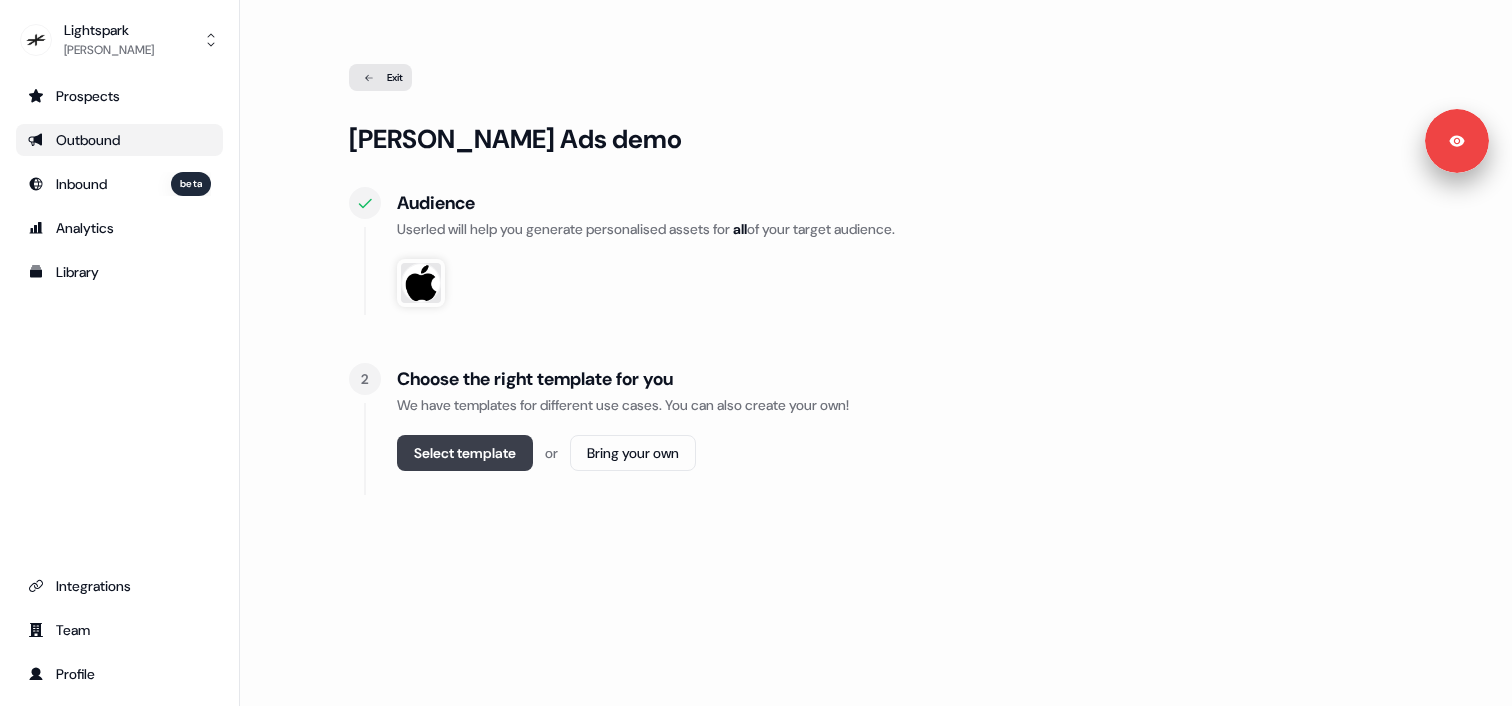 click on "Select template" at bounding box center (465, 453) 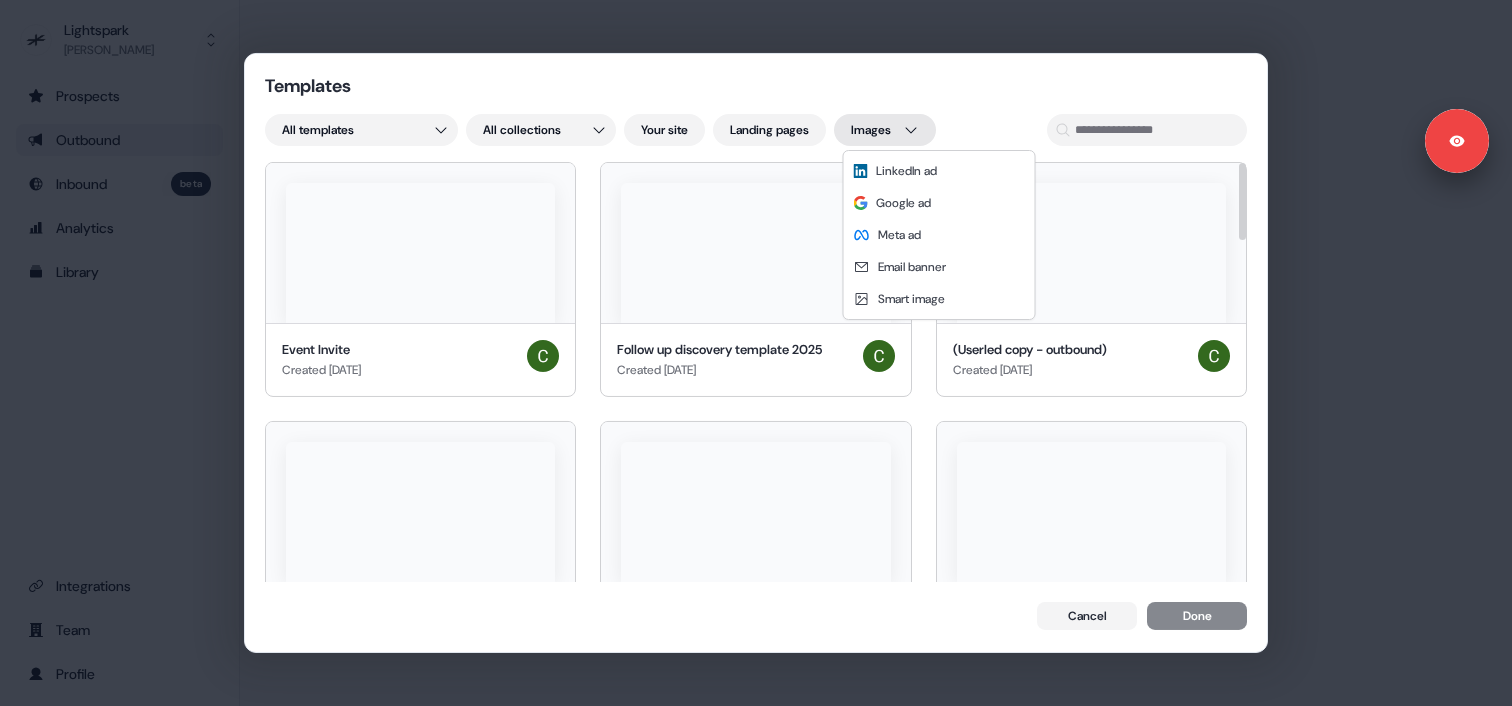 click on "Templates All   templates All collections Your site Landing pages Images Event Invite Created 4 days ago Follow up discovery template 2025 Created 4 days ago (Userled copy - outbound)  Created 5 days ago New template Used 7 days ago (ryan) AM General Template Created 8 days ago (ryan)Voice AI Updated 8 days ago Cayle Edit Created 8 days ago Ryan PicPay example Used 14 days ago Sample Template (USE) Updated 2 months ago Ryan Starling Edits Used 2 months ago Starling Bank Used 2 months ago Digital Landing Pages Used 3 months ago Smart image 1 - Ryan Updated 3 months ago New template Copy Used 3 months ago Outreach (Starter) Userled template Post-demo follow-up Userled template Webinar Userled template Industry (starter) Userled template LinkedIn Square Userled template LinkedIn Landscape Userled template Meta Square Userled template Meta Landscape Userled template Google Rectangle Userled template Google Banner Userled template Email banner Userled template Email Landscape Userled template Custom Image Cancel" at bounding box center (756, 353) 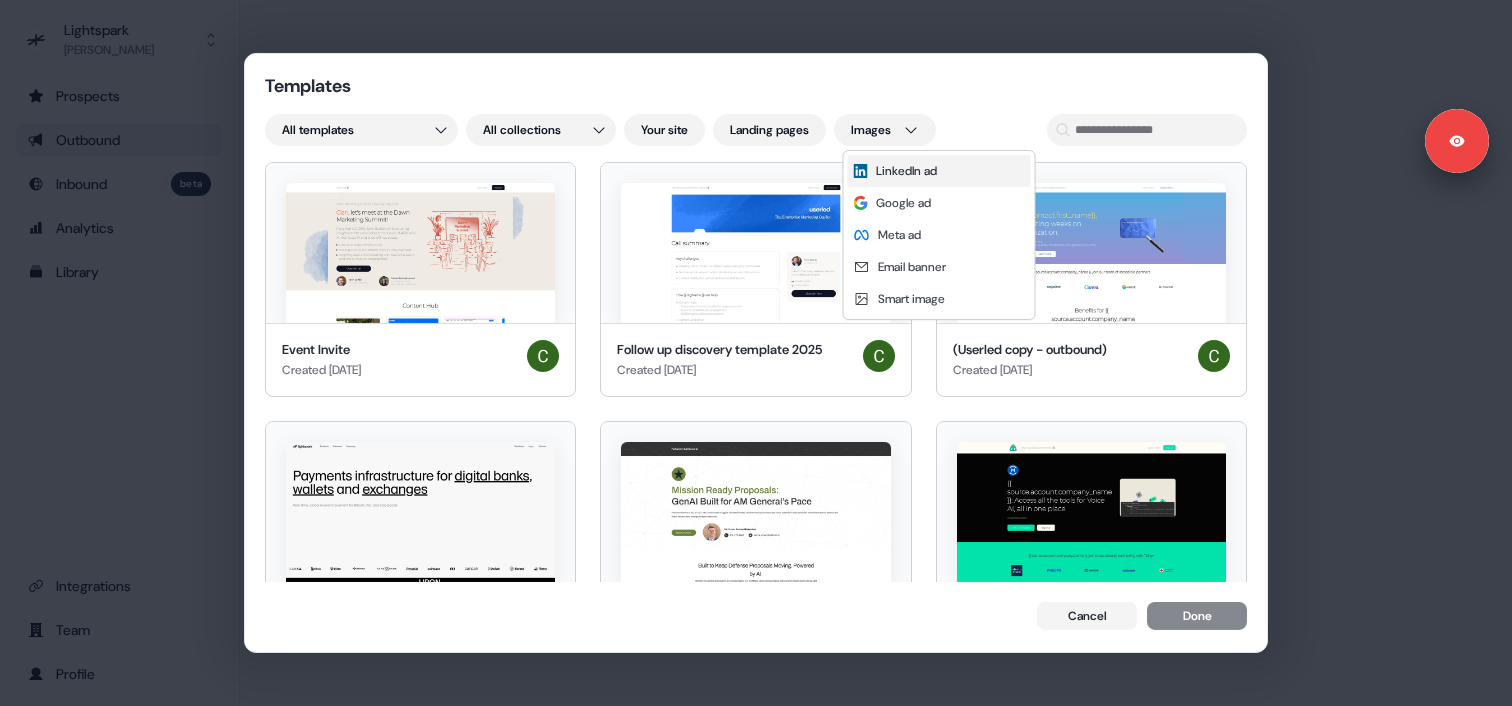 click on "LinkedIn ad" at bounding box center [906, 171] 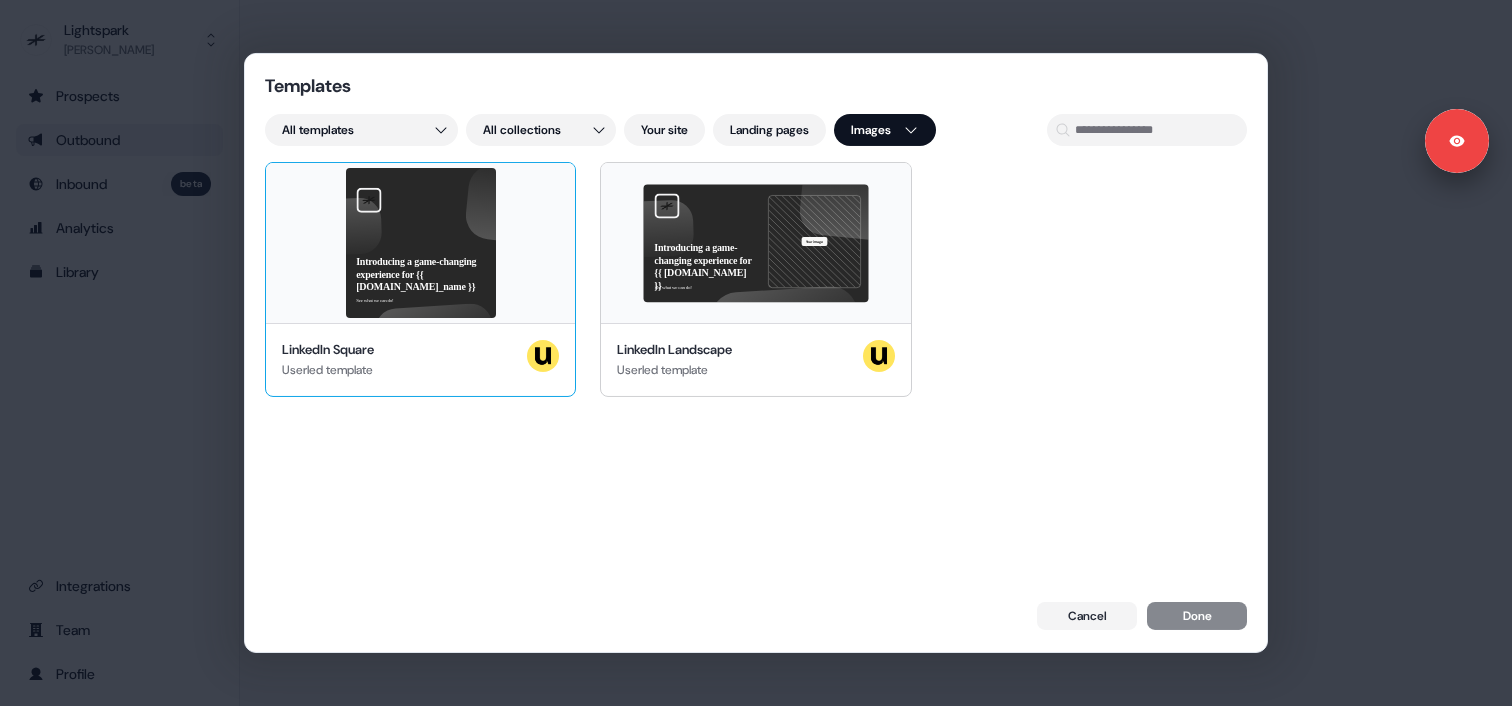 click on "Introducing a game-changing experience for {{ traits.account.company_name }} See what we can do!" at bounding box center (420, 243) 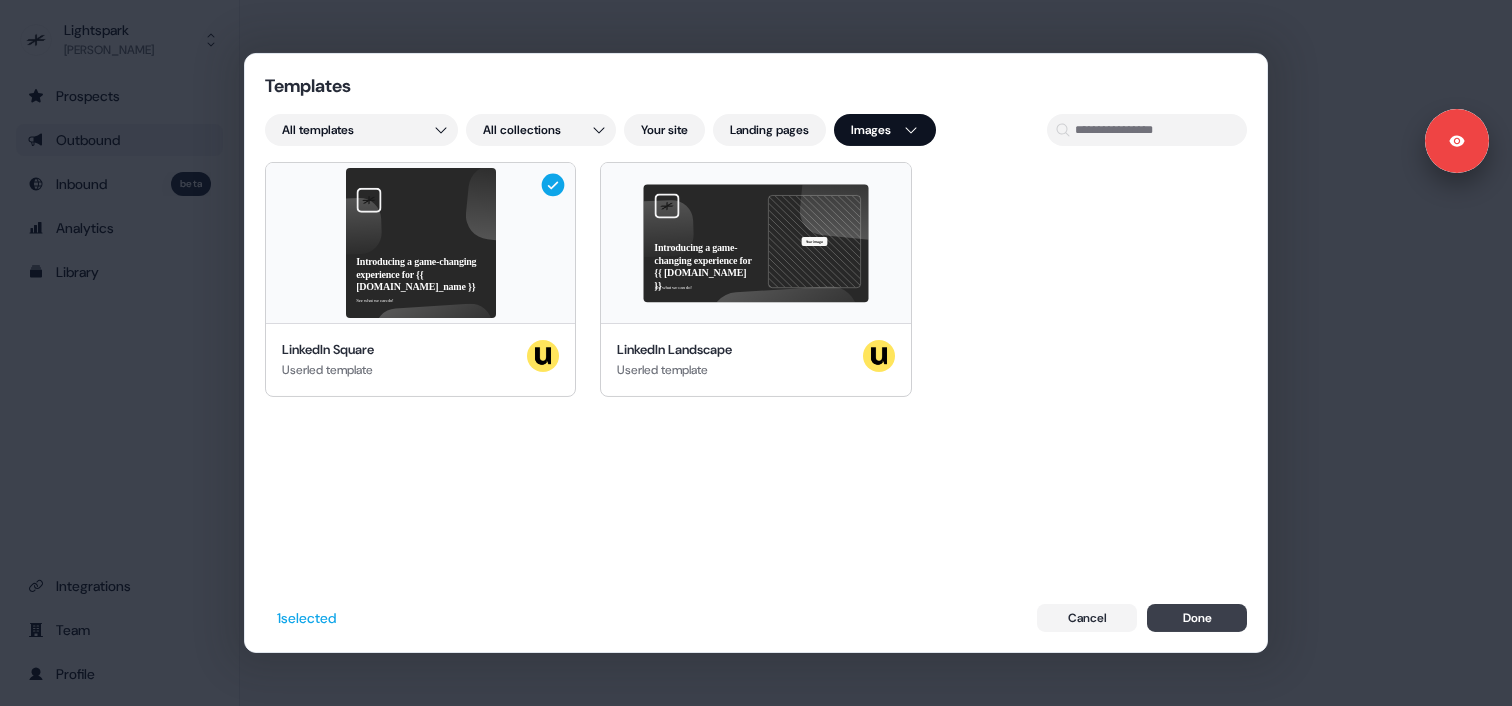 click on "Done" at bounding box center [1197, 618] 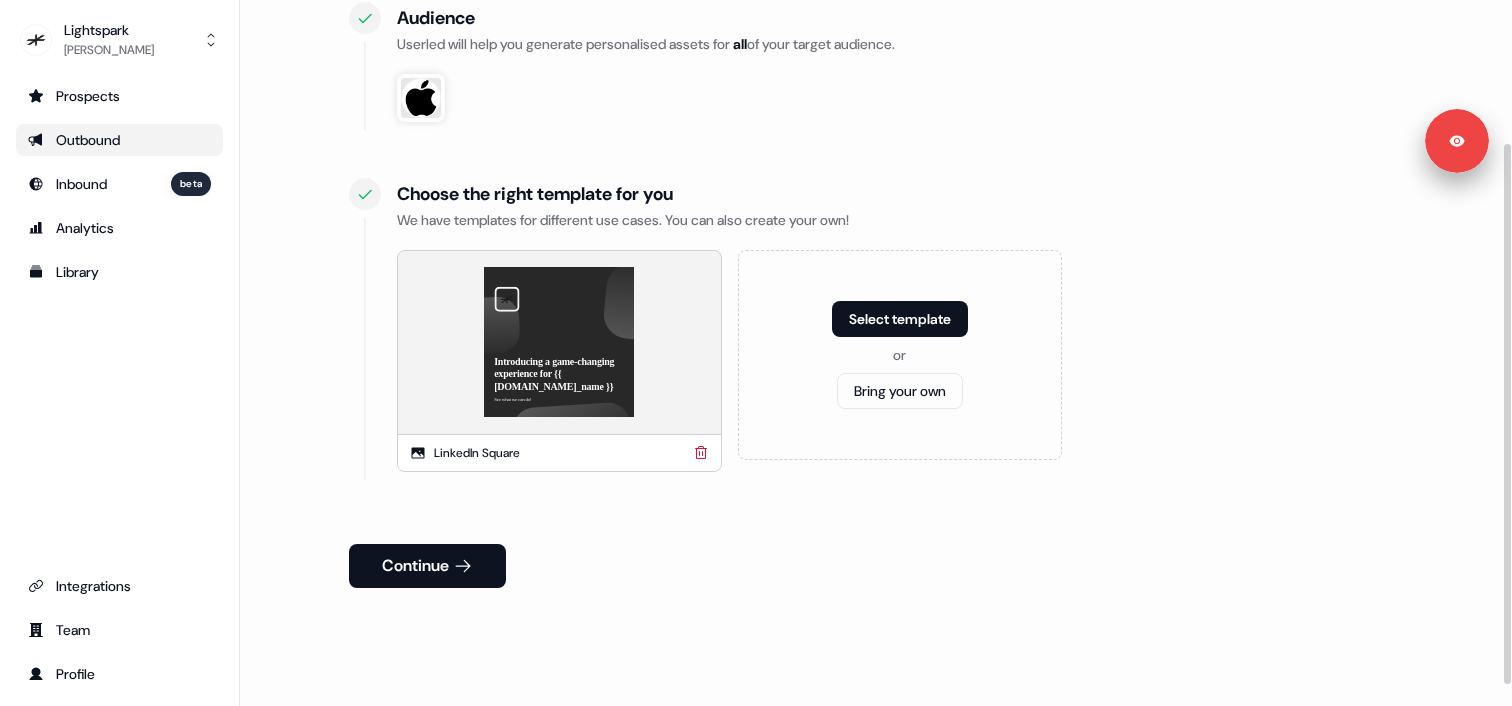 scroll, scrollTop: 192, scrollLeft: 0, axis: vertical 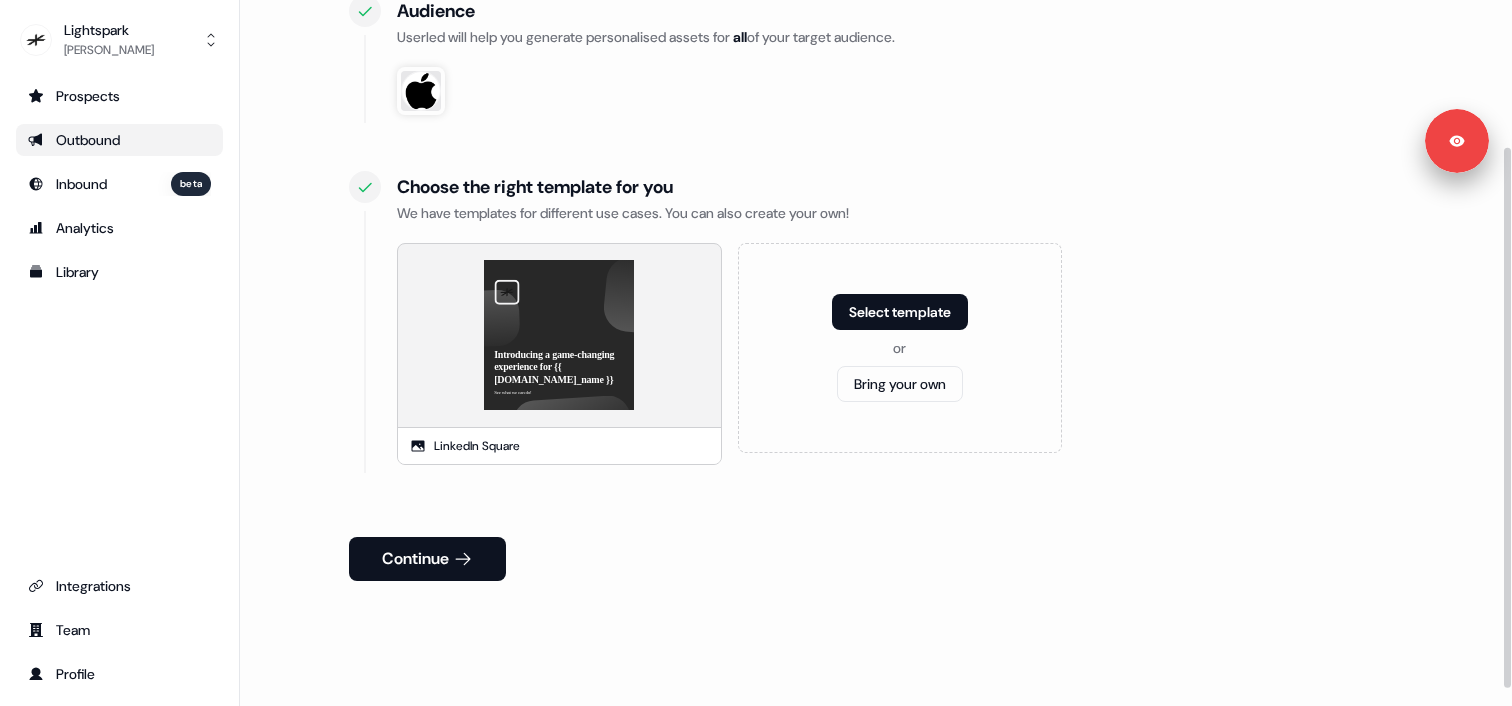 click on "Continue" at bounding box center [876, 551] 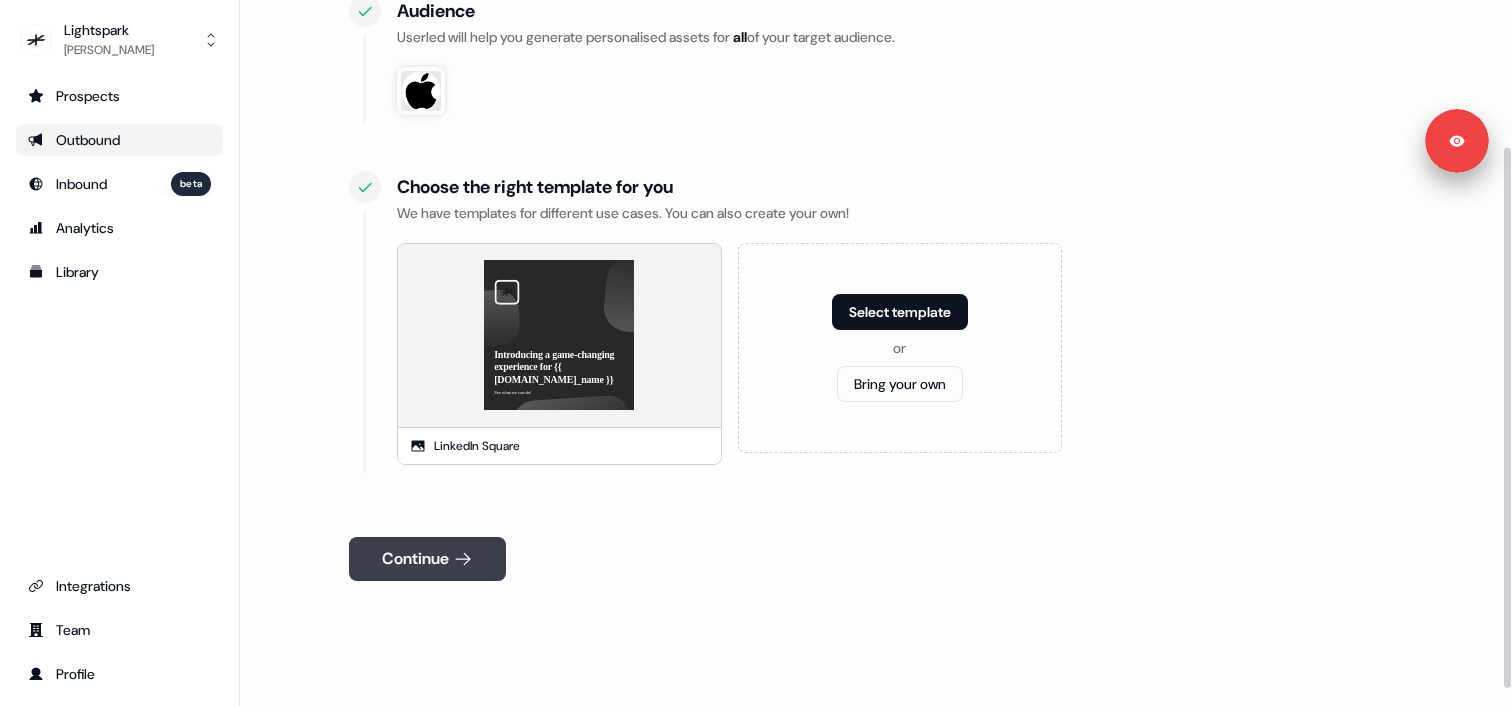 click on "Continue" at bounding box center [427, 559] 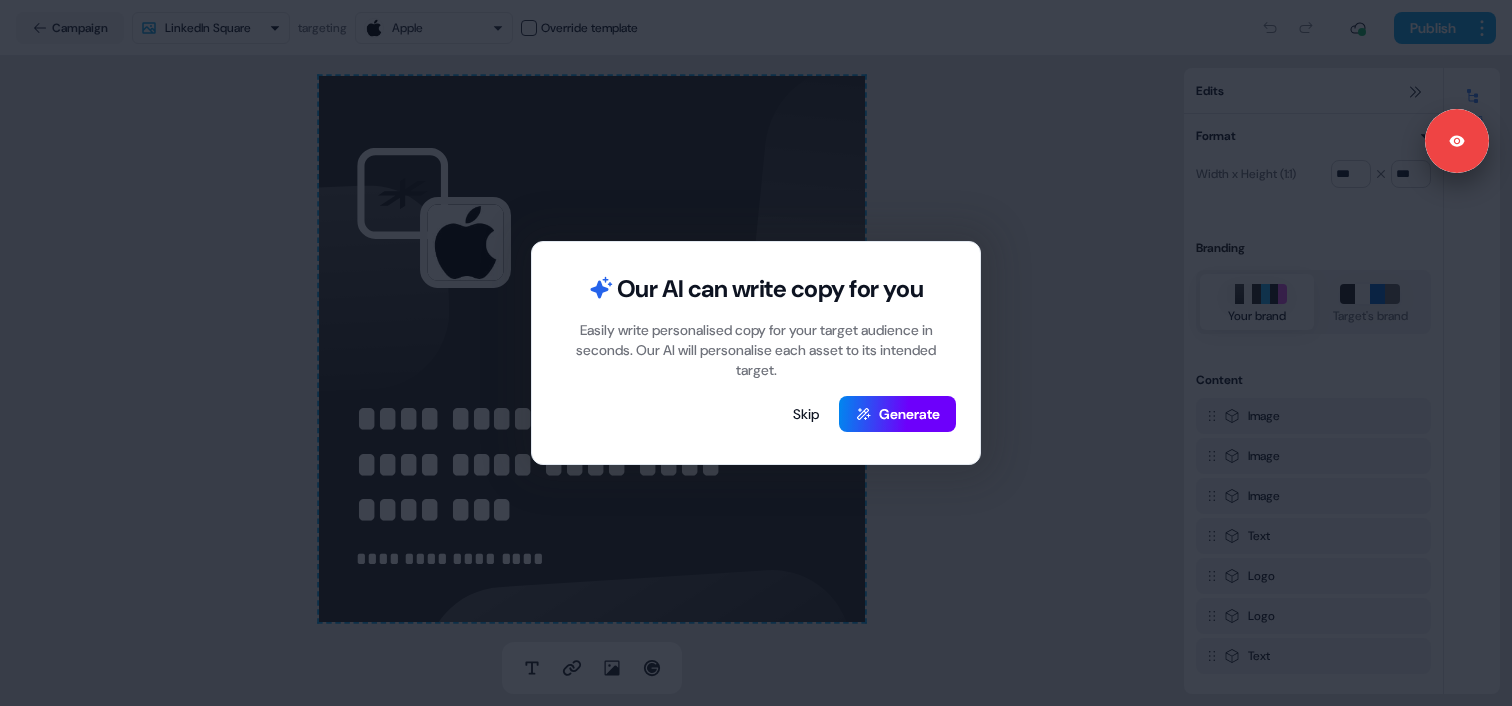 click on "Generate" at bounding box center (897, 414) 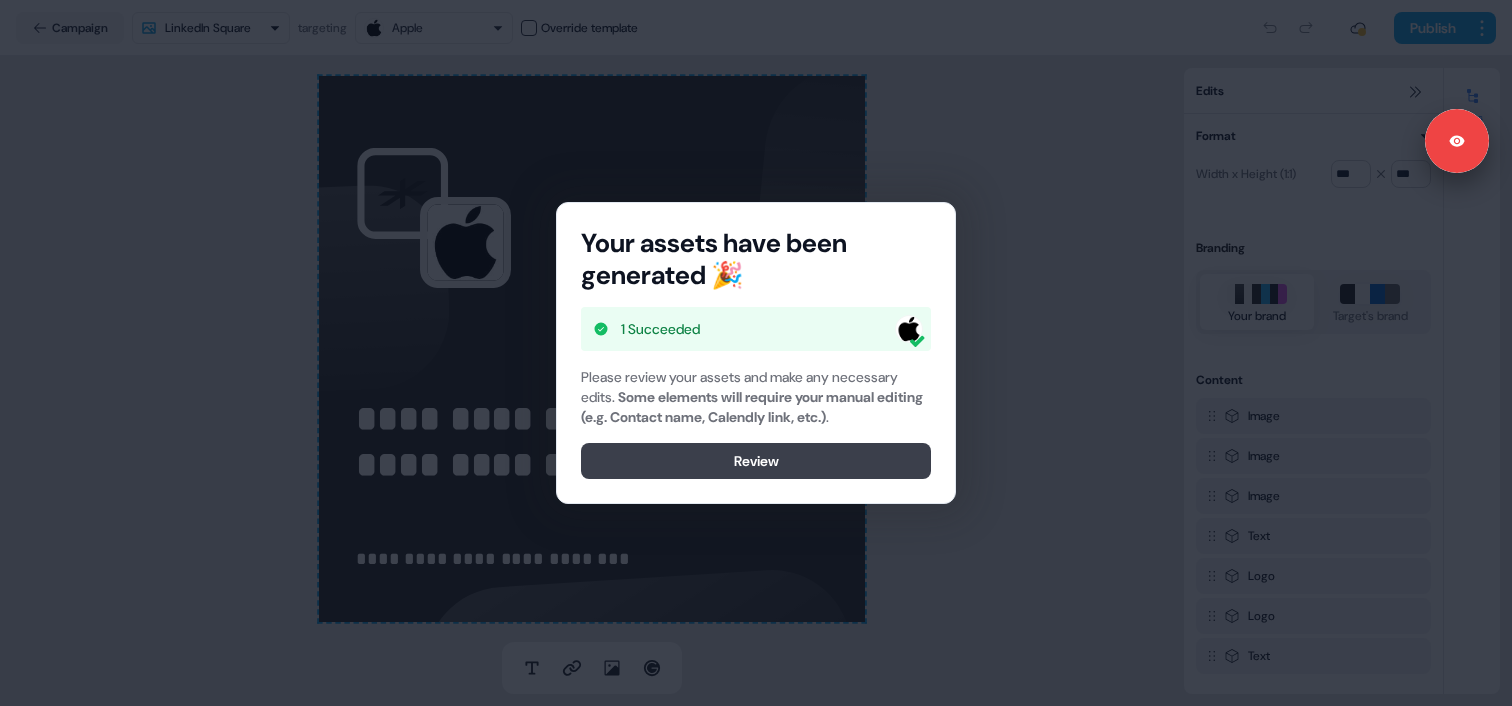 click on "Review" at bounding box center [756, 461] 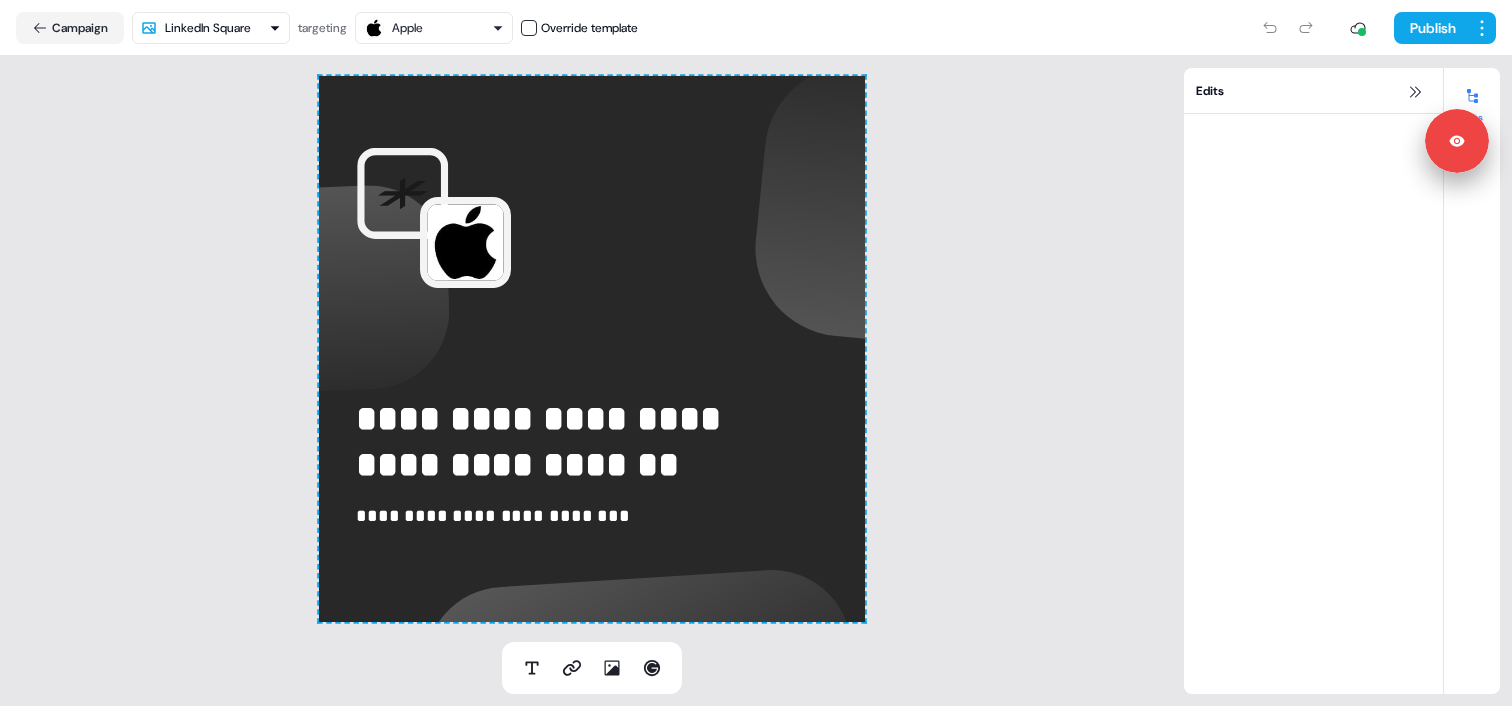click on "**********" at bounding box center (592, 349) 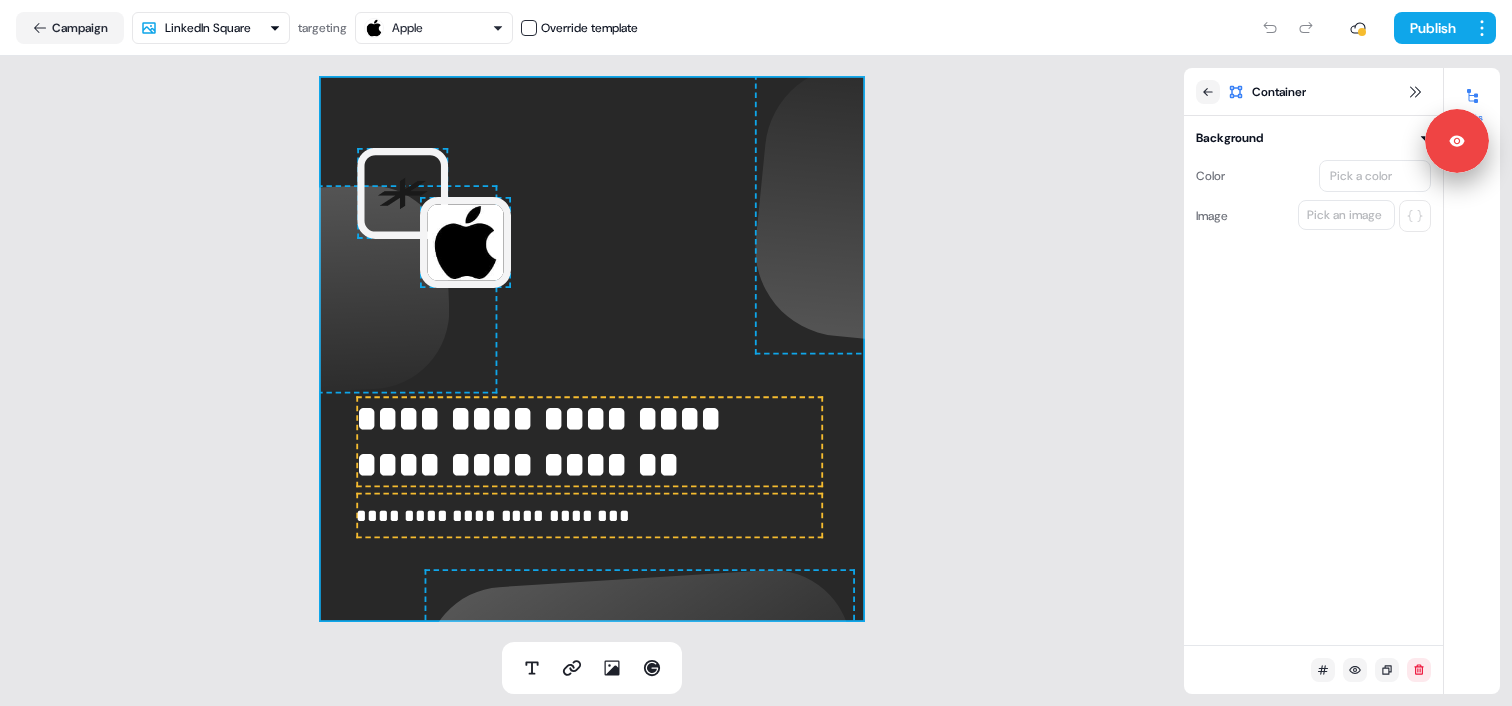 click at bounding box center (402, 150) 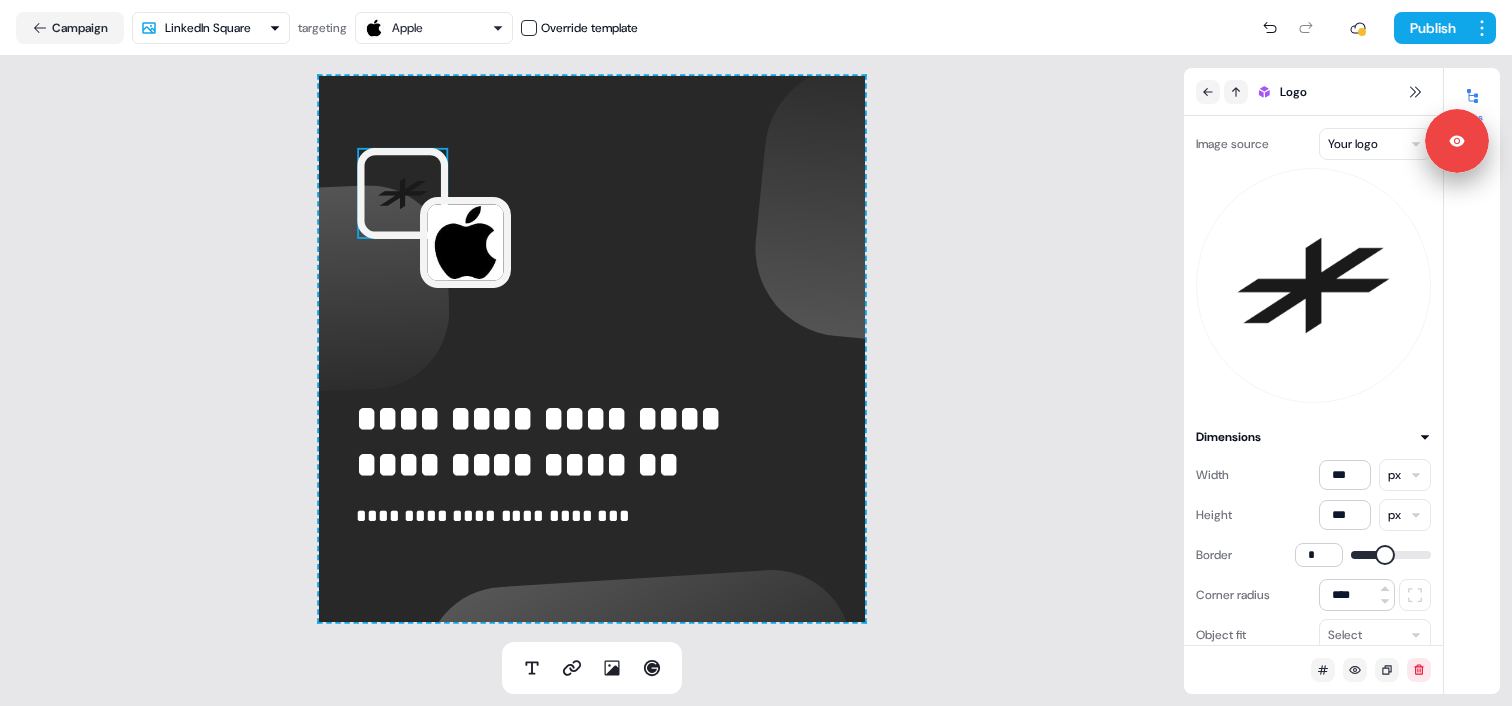 click at bounding box center (402, 193) 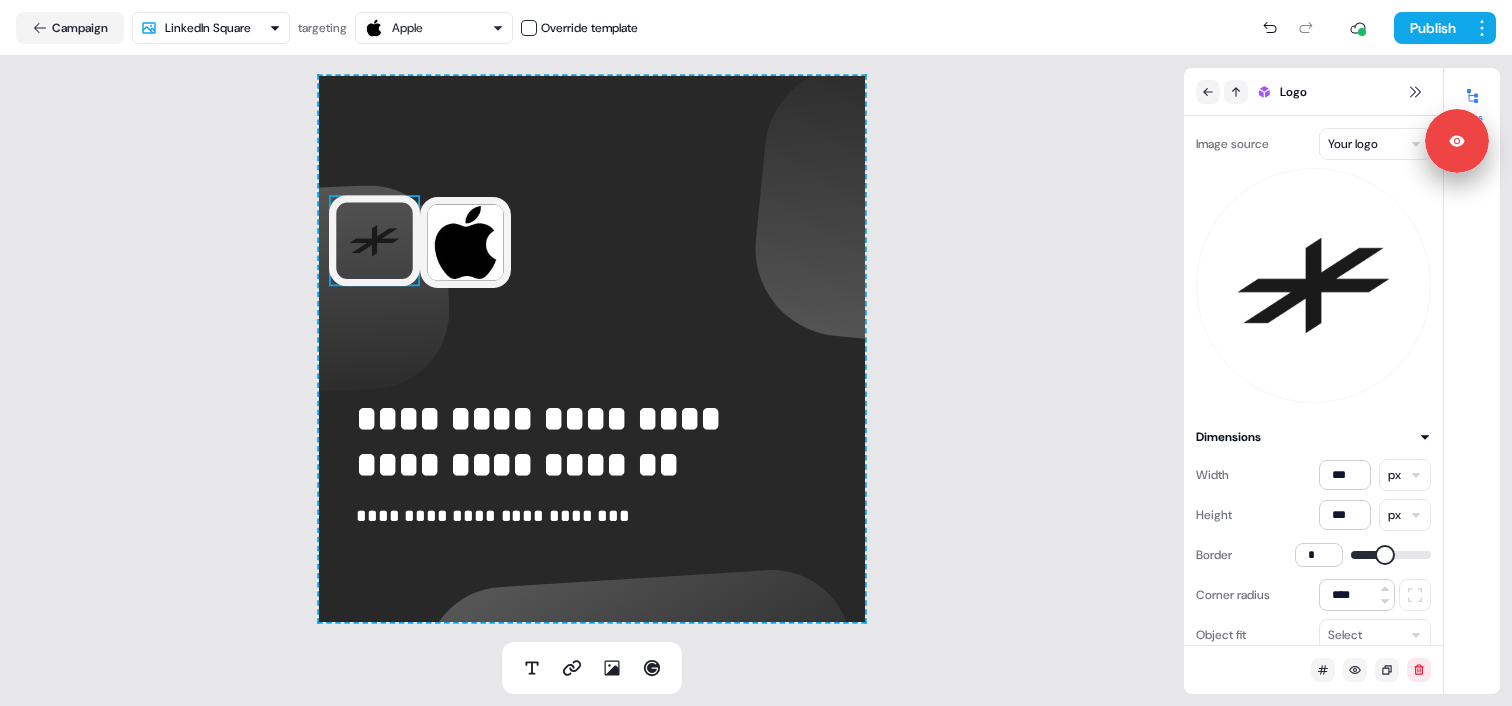 click on "**********" at bounding box center [592, 349] 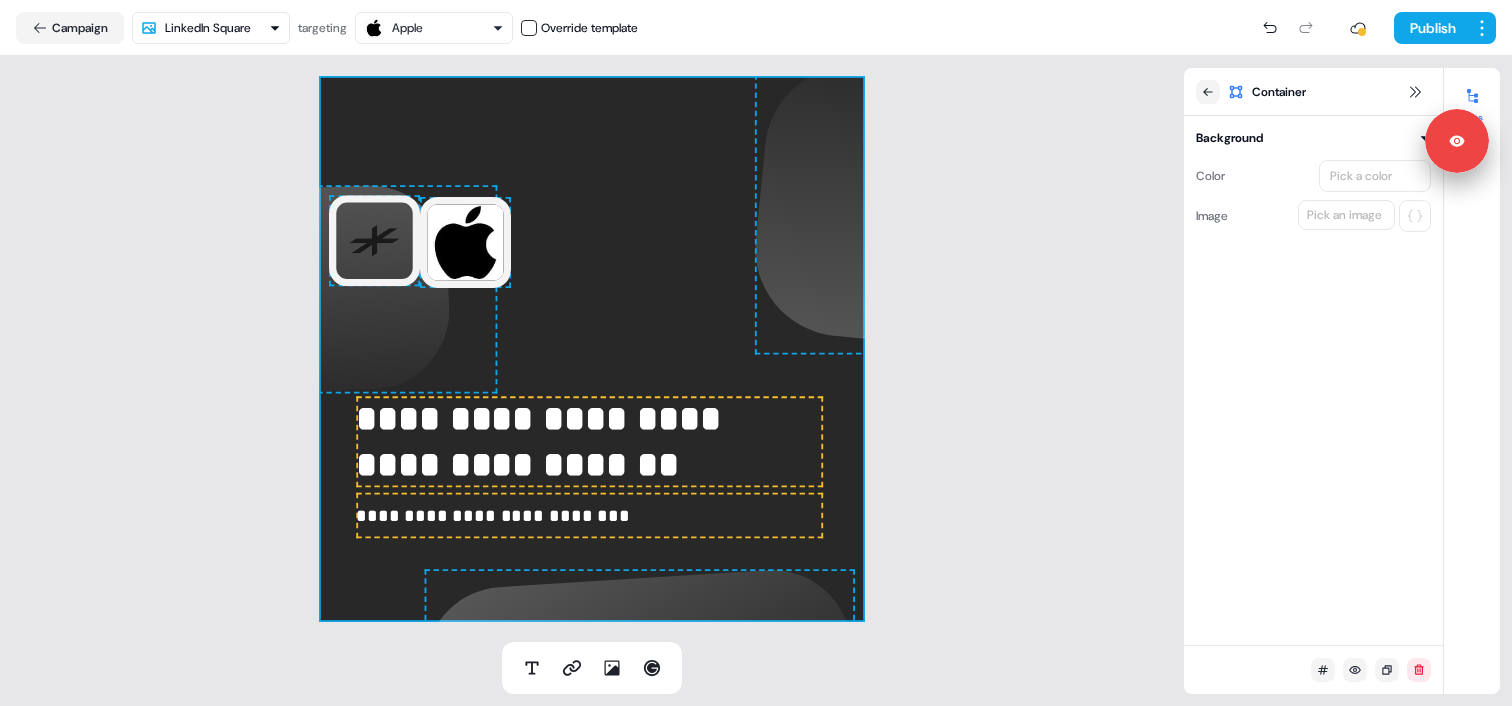 click on "**********" at bounding box center [592, 349] 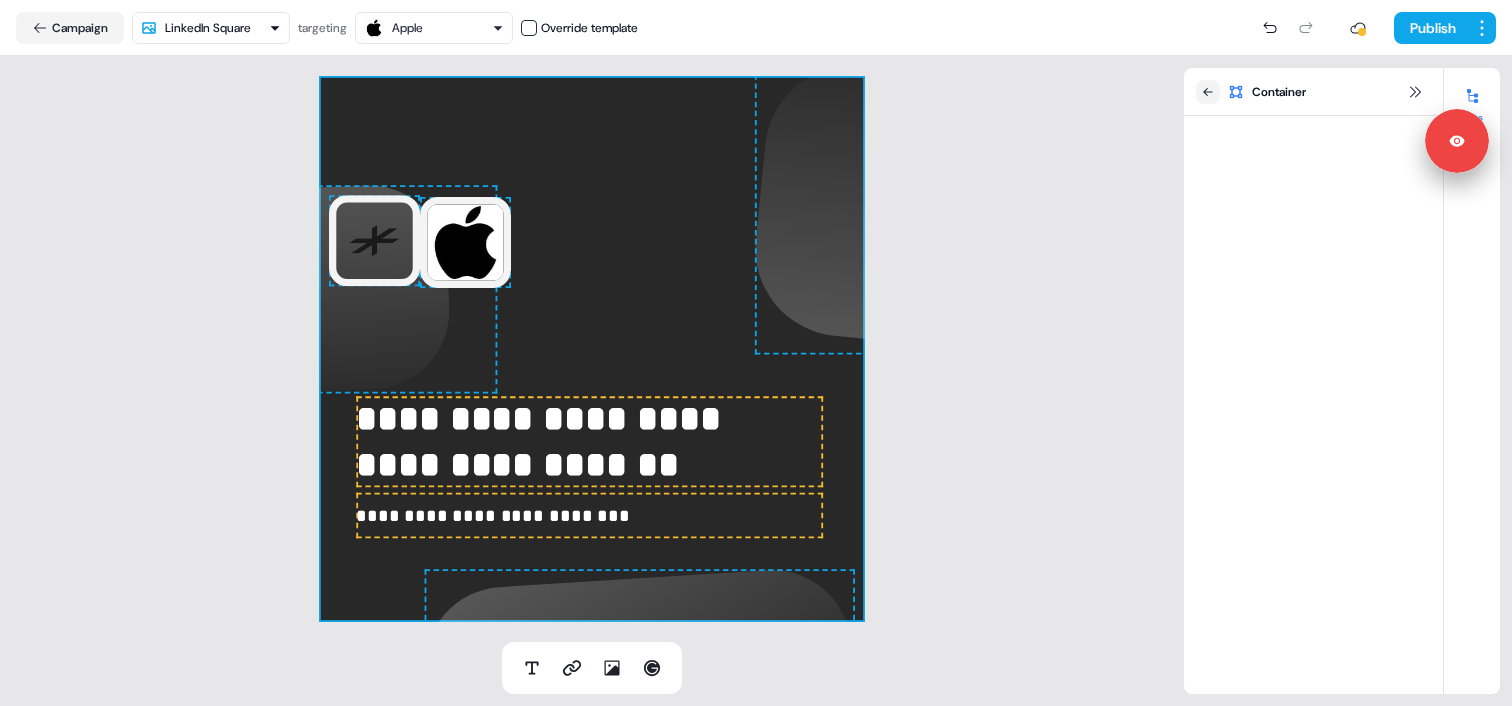 click on "**********" at bounding box center [592, 349] 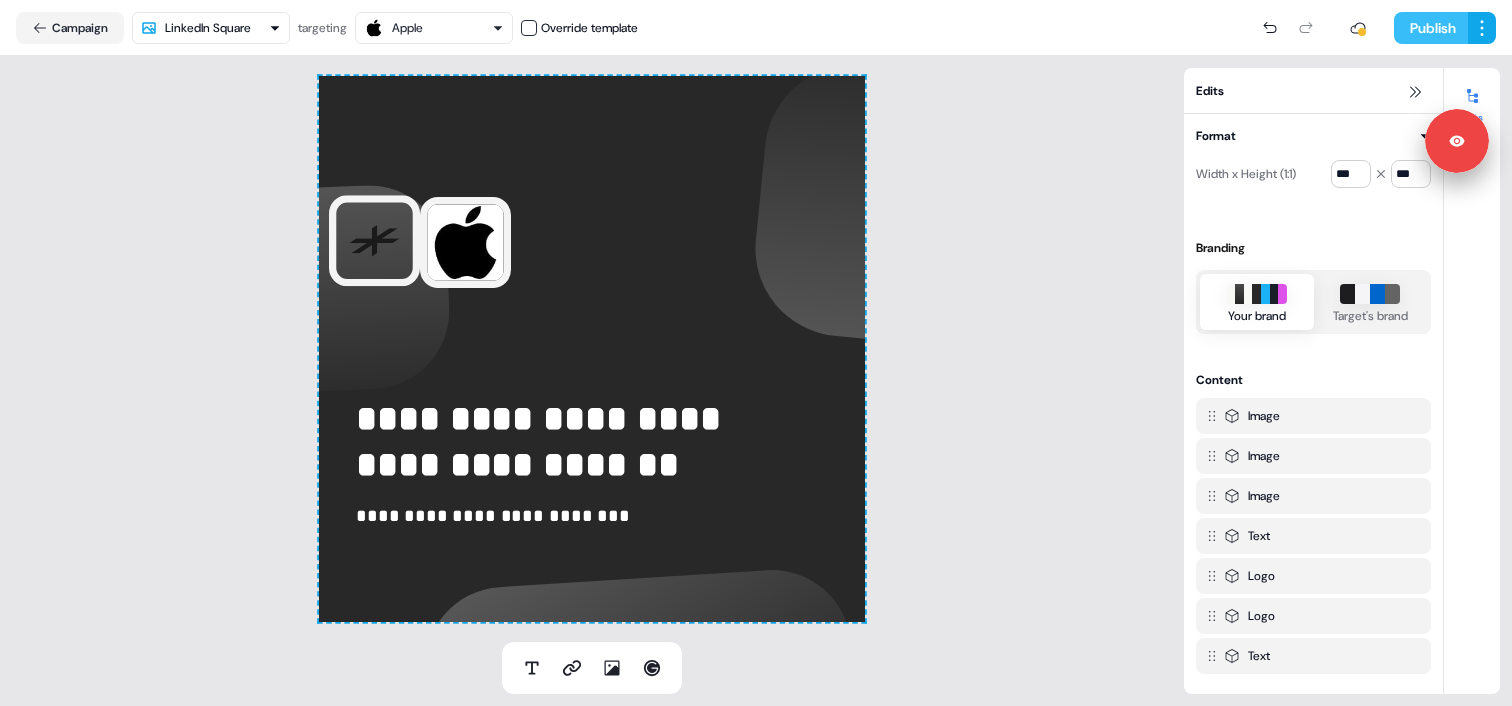 click on "Publish" at bounding box center [1431, 28] 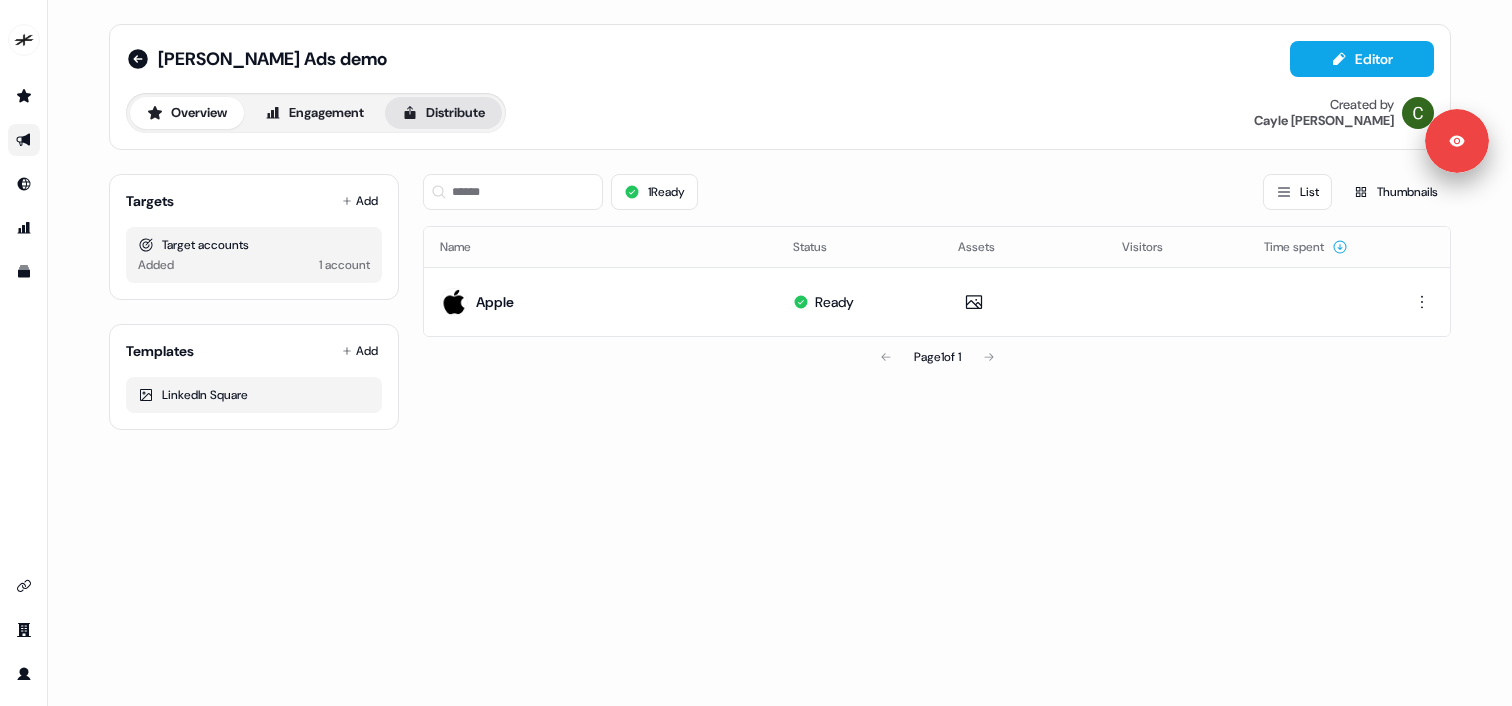click on "Distribute" at bounding box center [443, 113] 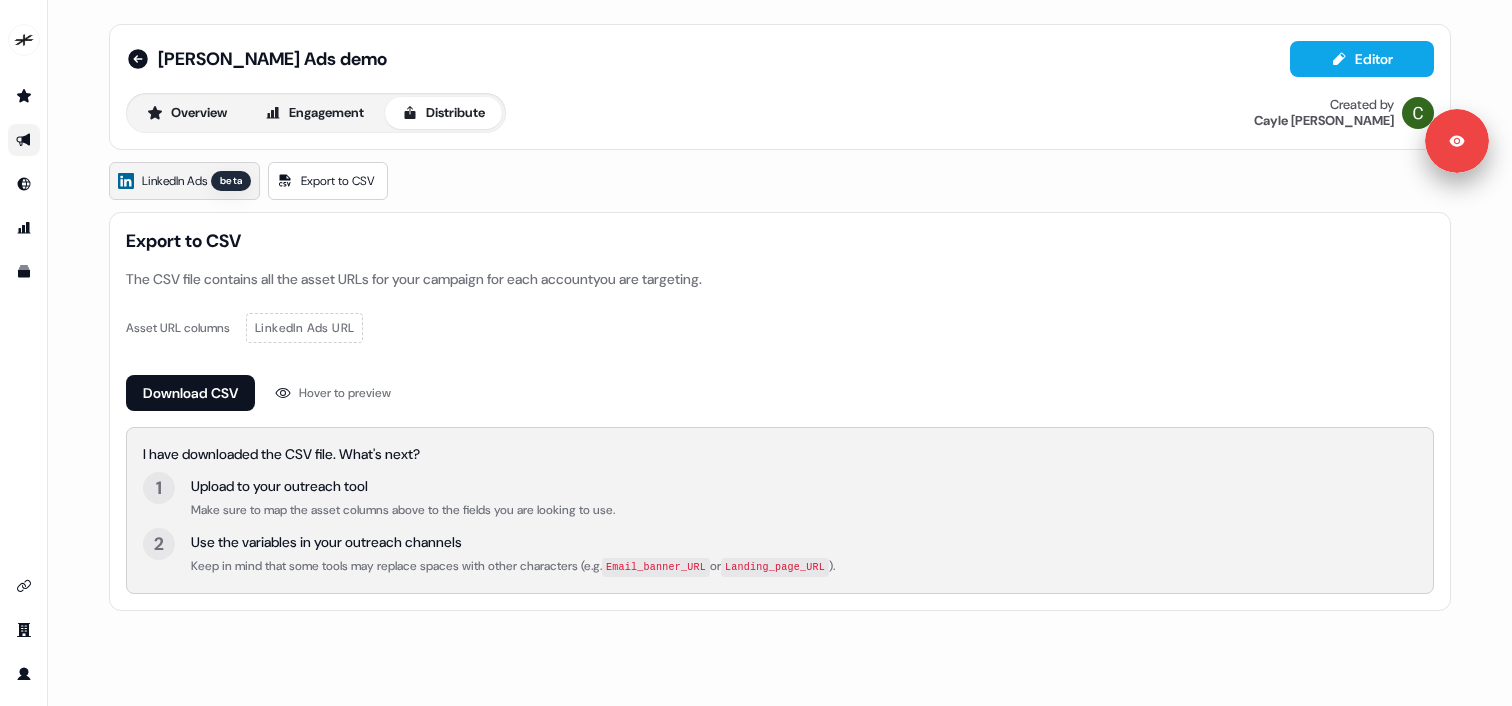 click on "beta" at bounding box center (231, 181) 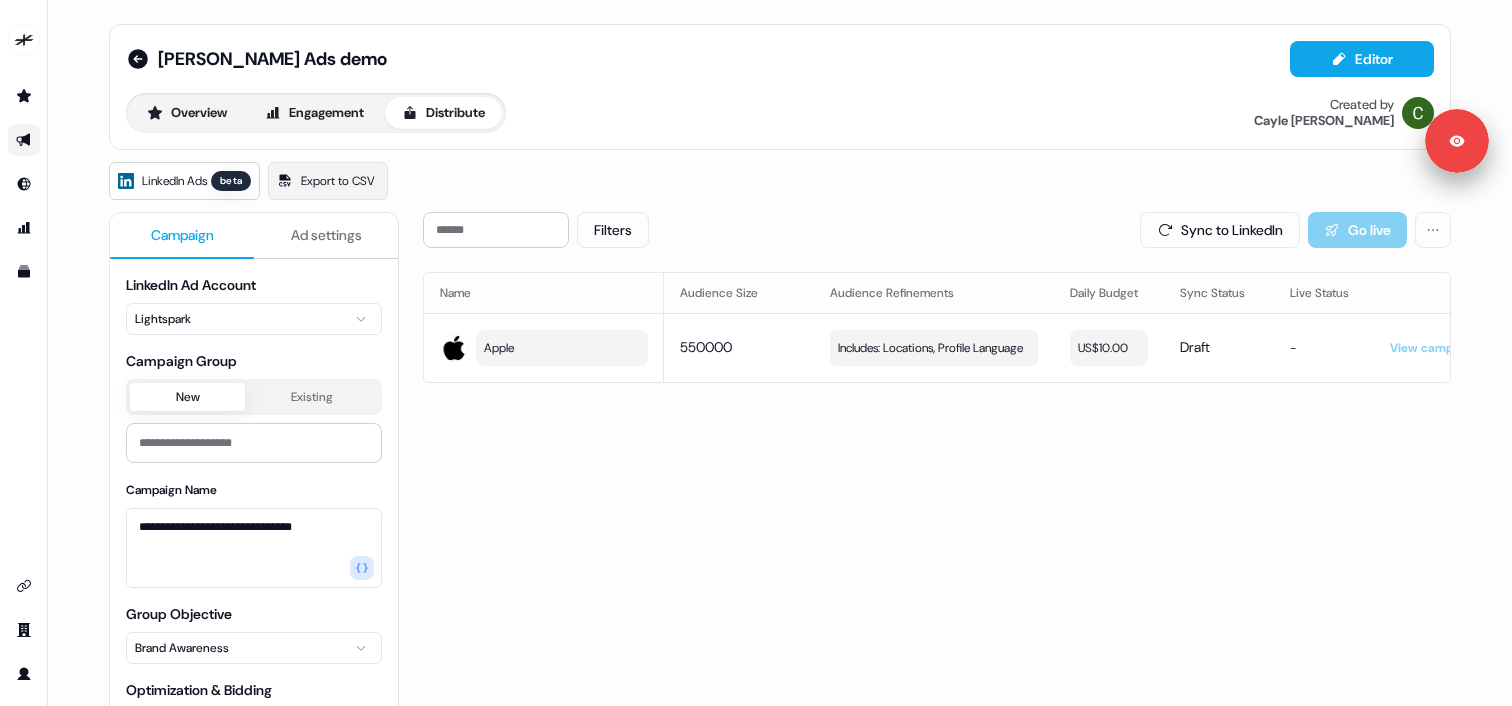 click on "Ad settings" at bounding box center [326, 236] 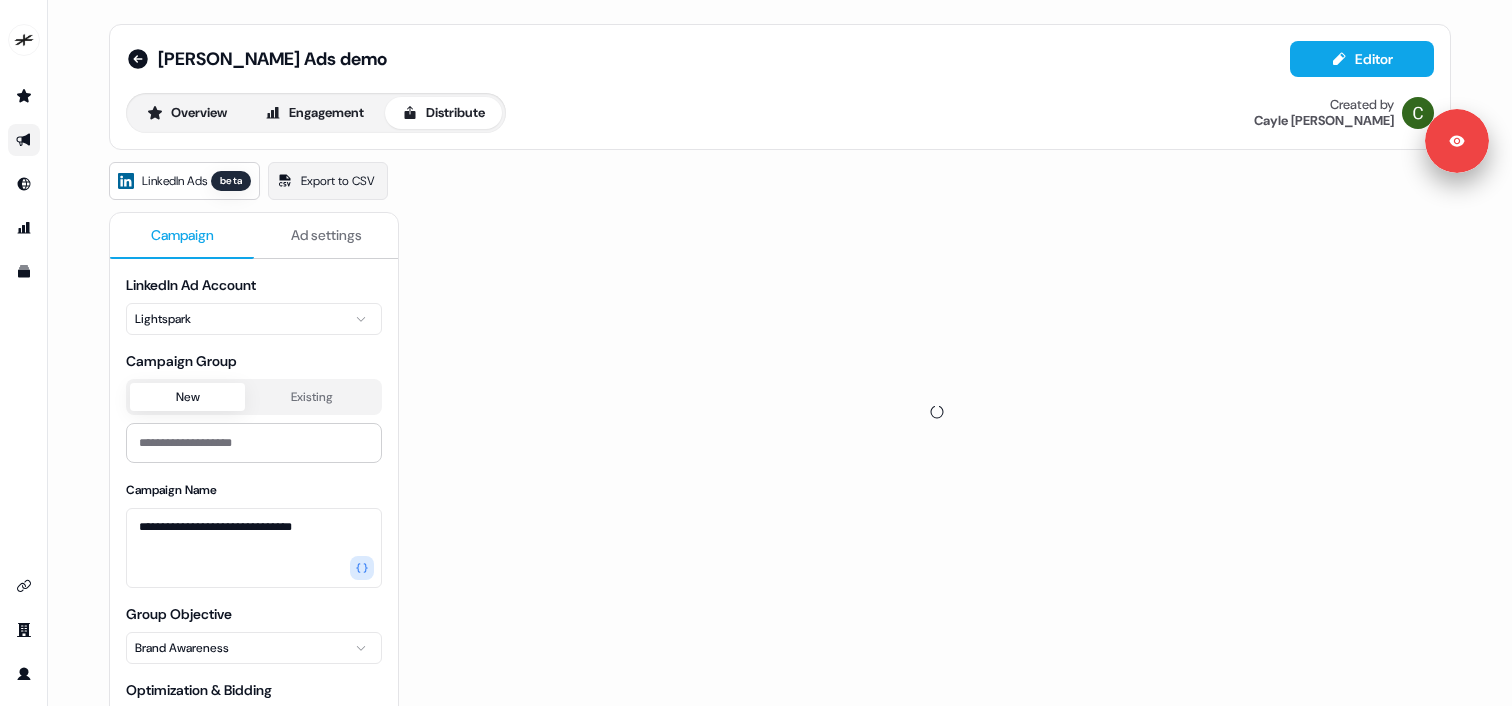 click on "Campaign" at bounding box center [182, 236] 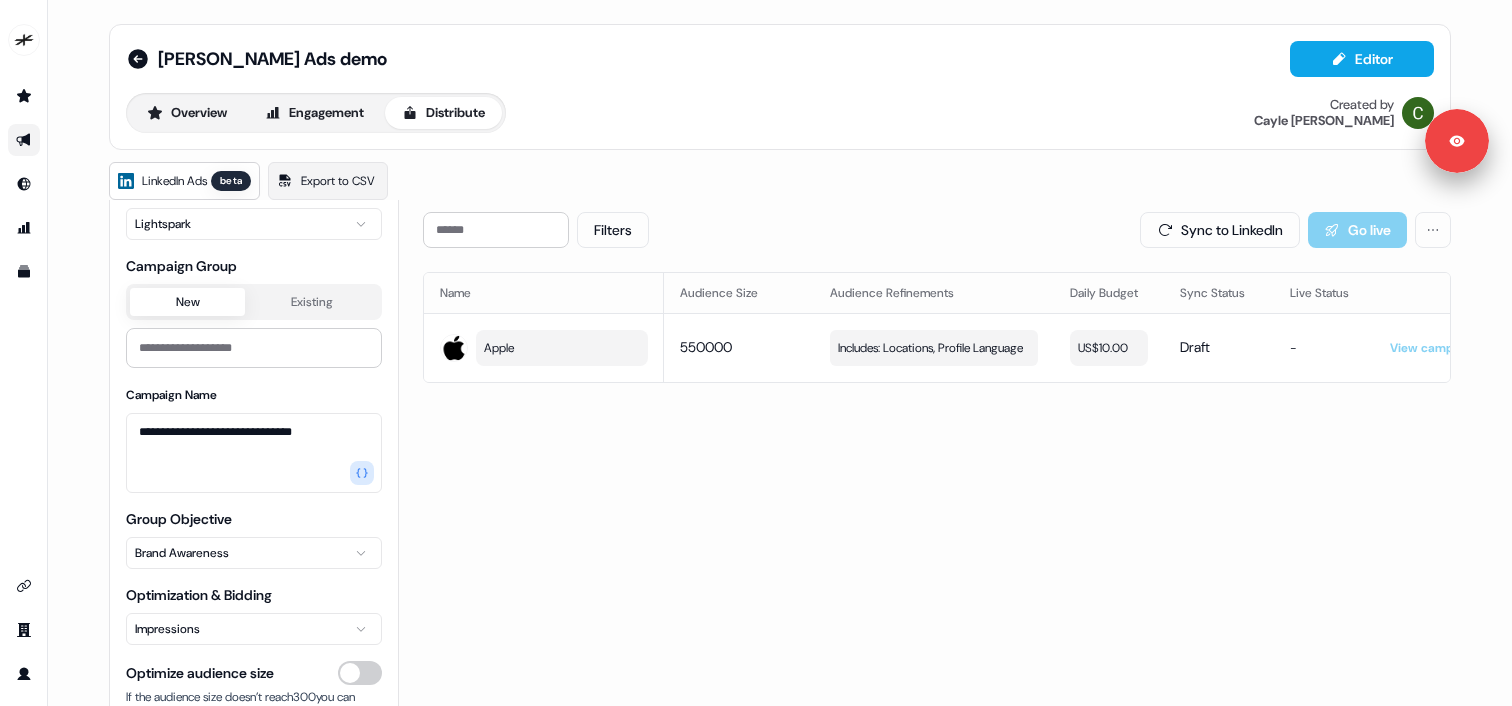 scroll, scrollTop: 130, scrollLeft: 0, axis: vertical 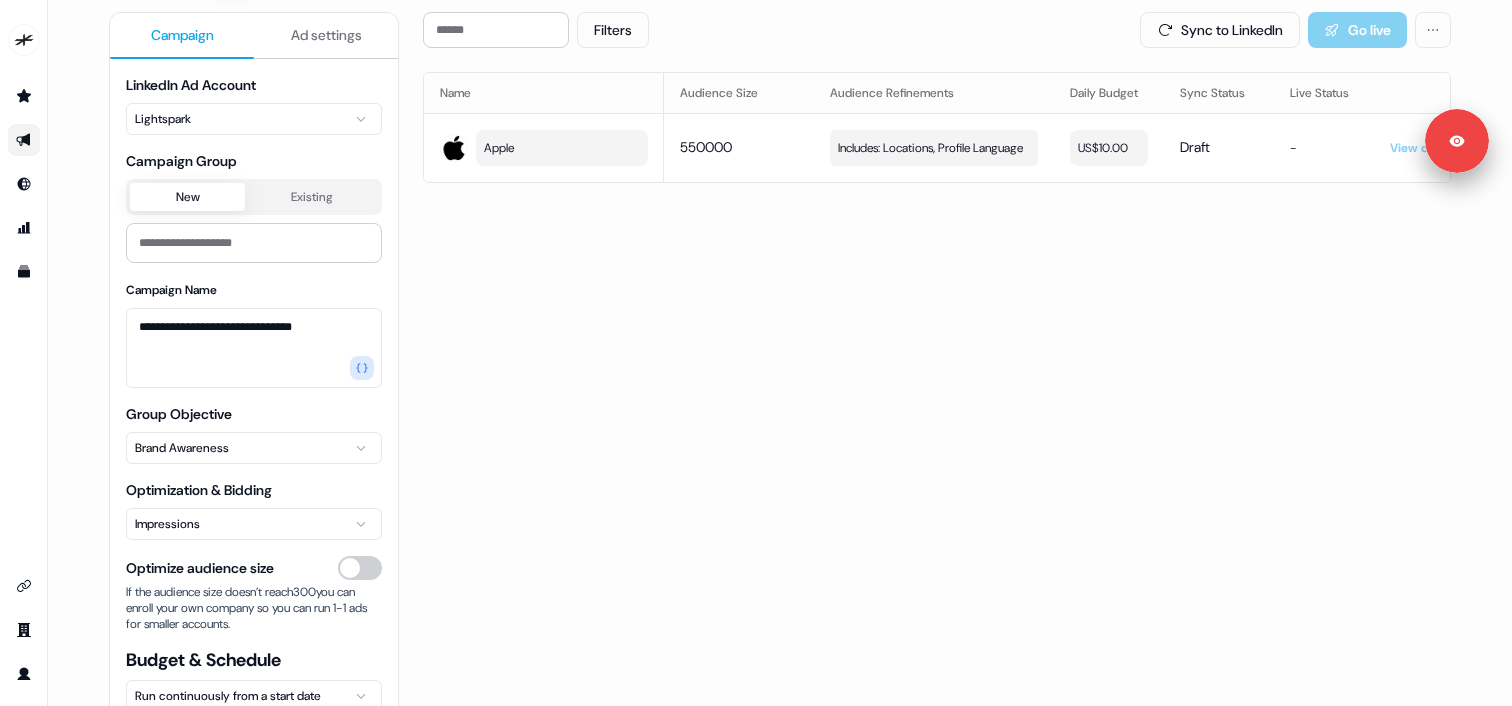 click on "Ad settings" at bounding box center (326, 35) 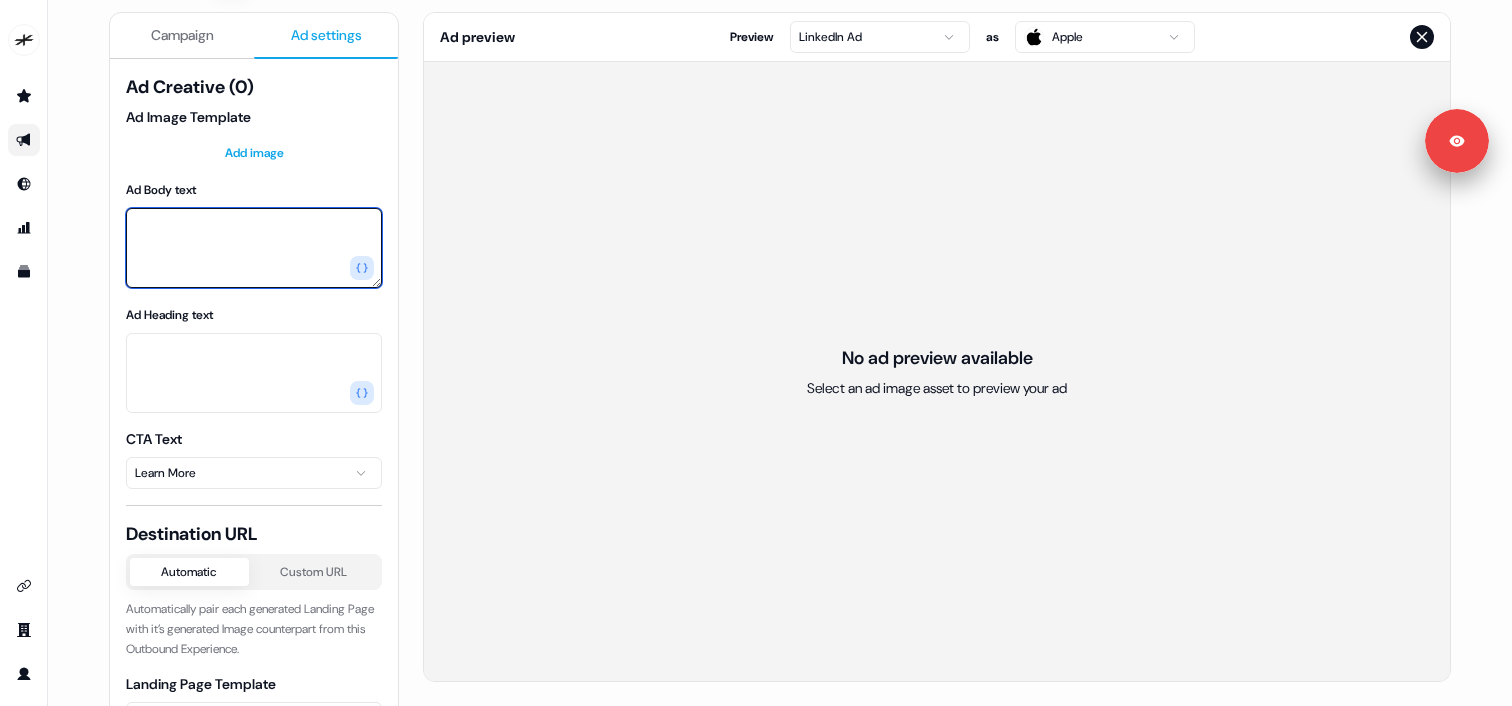 click on "Ad Body text" at bounding box center (254, 248) 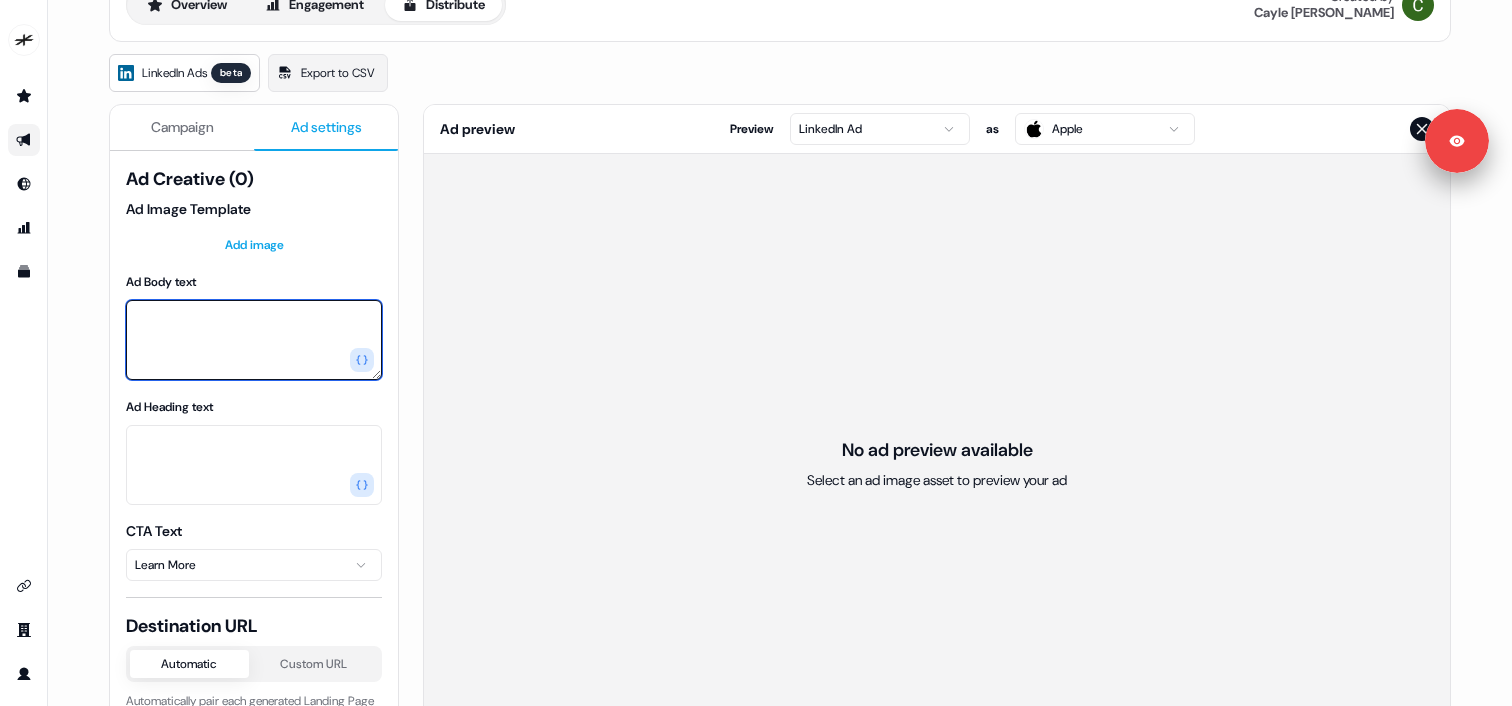 scroll, scrollTop: 106, scrollLeft: 0, axis: vertical 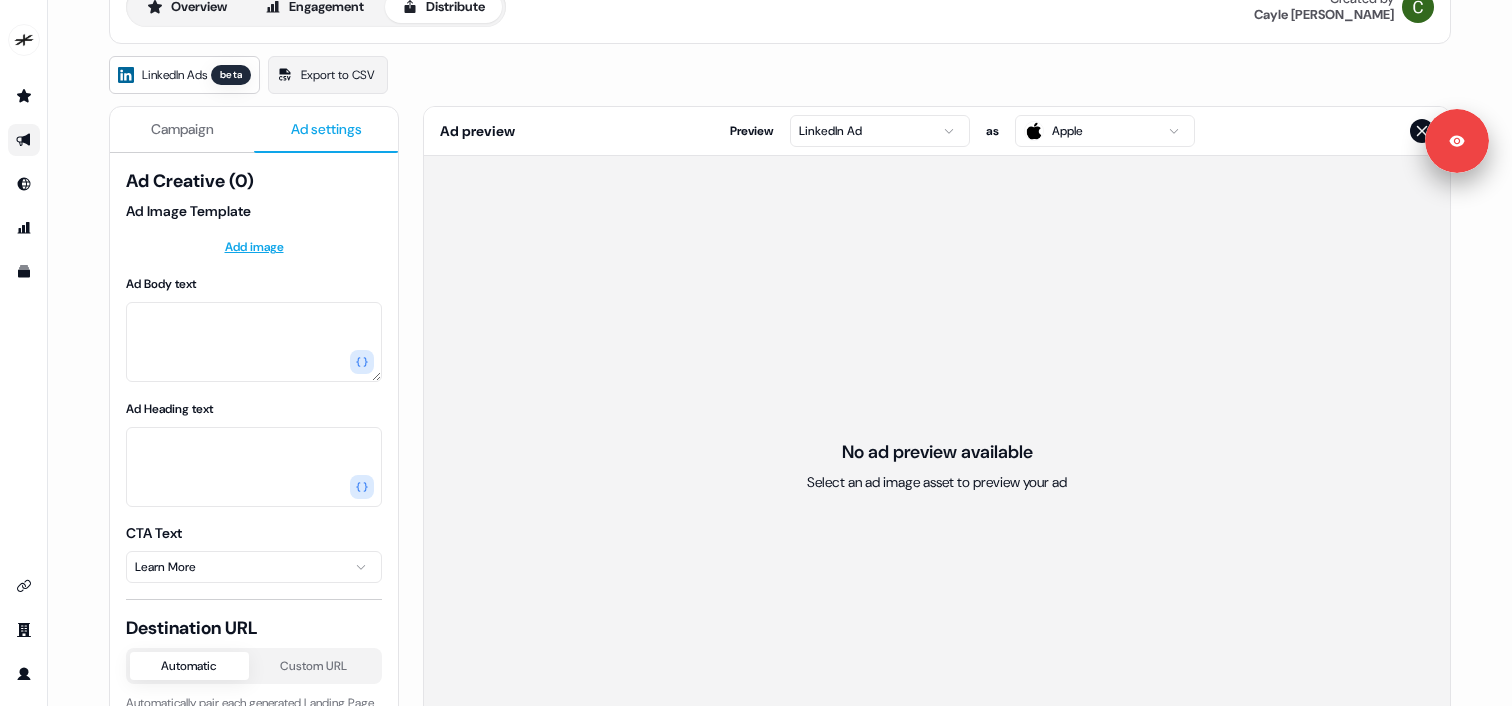 click on "For the best experience switch devices to a bigger screen. Go to Userled.io   Ryan LI Ads demo Editor Overview Engagement Distribute Created by Cayle   Drabinsky LinkedIn Ads beta Export to CSV Campaign Ad settings Ad Creative (0) Ad Image Template Add image Ad Body text Ad Heading text CTA Text Learn More Destination URL Automatic Custom URL Automatically pair each generated Landing Page with it’s generated Image counterpart from this Outbound Experience. Landing Page Template Select template Ad preview Preview LinkedIn Ad as Apple No ad preview available Select an ad image asset to preview your ad Signed in as Cayle Drabinsky Sign out" at bounding box center (756, 353) 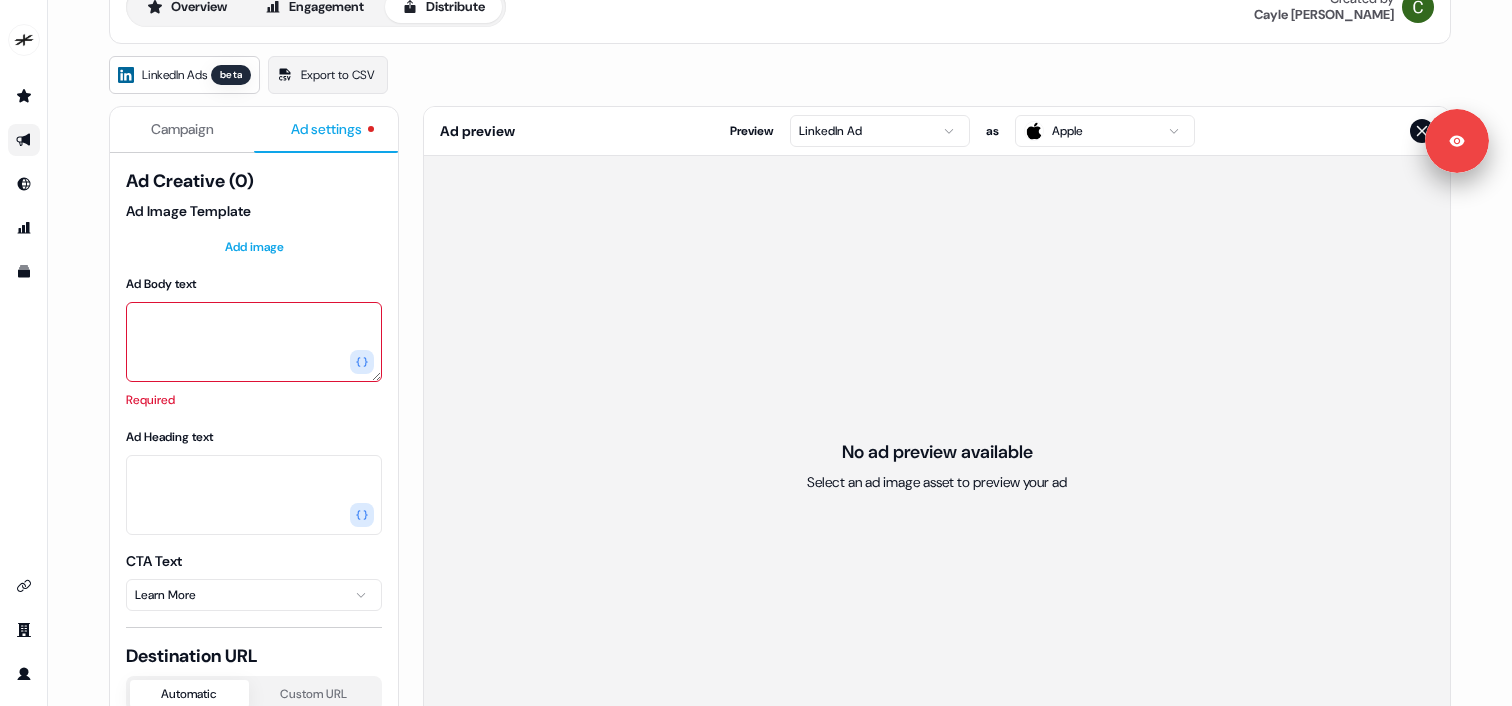 click on "For the best experience switch devices to a bigger screen. Go to Userled.io   Ryan LI Ads demo Editor Overview Engagement Distribute Created by Cayle   Drabinsky LinkedIn Ads beta Export to CSV Campaign Ad settings Ad Creative (0) Ad Image Template Add image Ad Body text Required Ad Heading text CTA Text Learn More Destination URL Automatic Custom URL Automatically pair each generated Landing Page with it’s generated Image counterpart from this Outbound Experience. Landing Page Template Select template Ad preview Preview LinkedIn Ad as Apple No ad preview available Select an ad image asset to preview your ad Signed in as Cayle Drabinsky Sign out" at bounding box center [756, 353] 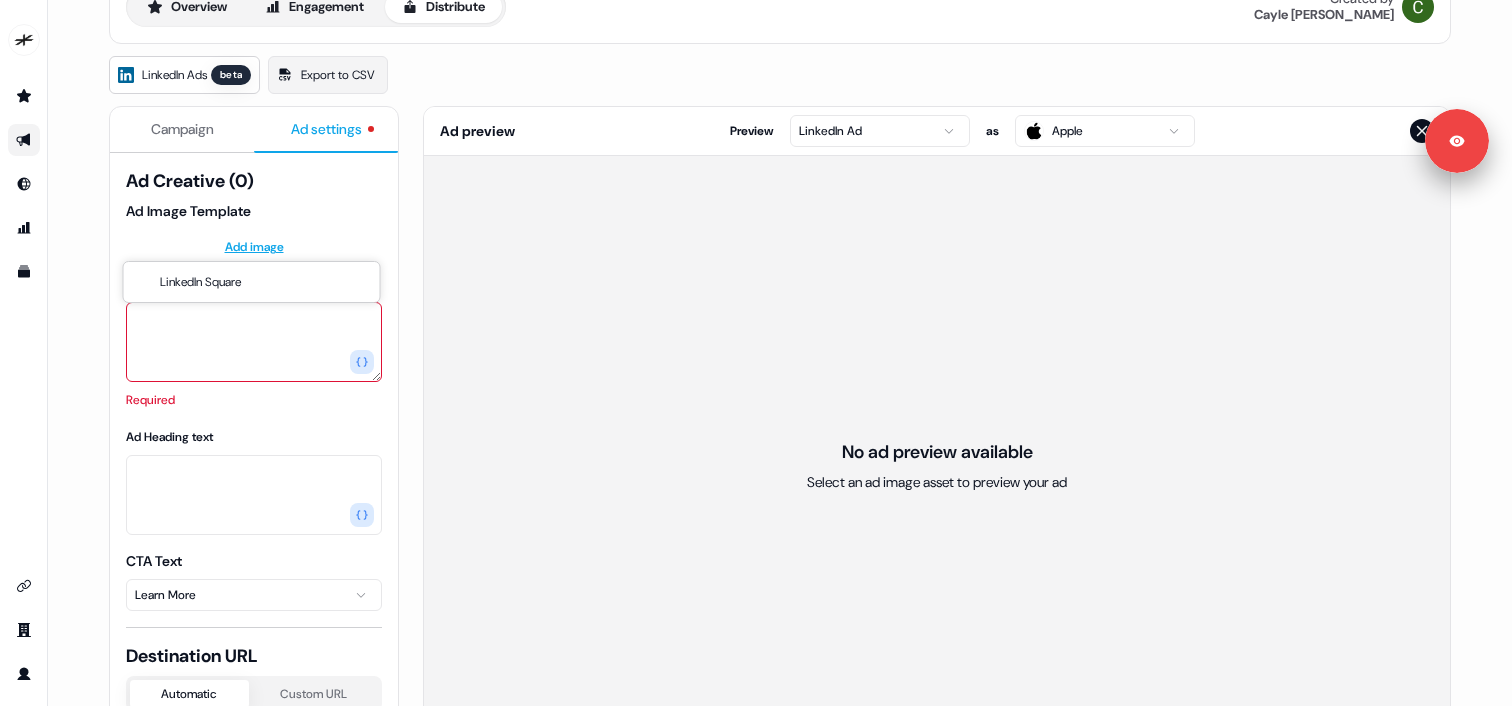 click on "For the best experience switch devices to a bigger screen. Go to Userled.io   Ryan LI Ads demo Editor Overview Engagement Distribute Created by Cayle   Drabinsky LinkedIn Ads beta Export to CSV Campaign Ad settings Ad Creative (0) Ad Image Template Add image Ad Body text Required Ad Heading text CTA Text Learn More Destination URL Automatic Custom URL Automatically pair each generated Landing Page with it’s generated Image counterpart from this Outbound Experience. Landing Page Template Select template Ad preview Preview LinkedIn Ad as Apple No ad preview available Select an ad image asset to preview your ad Signed in as Cayle Drabinsky Sign out LinkedIn Square" at bounding box center (756, 353) 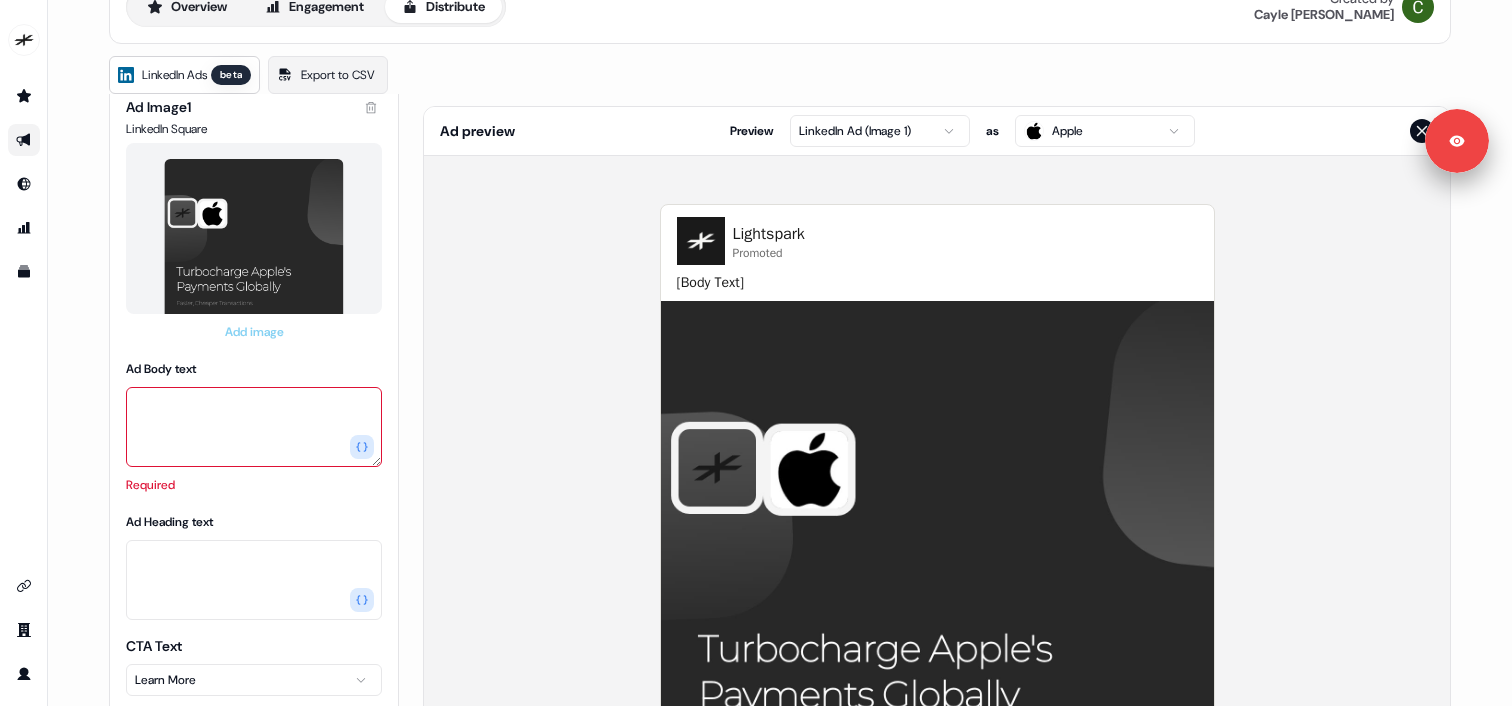 scroll, scrollTop: 108, scrollLeft: 0, axis: vertical 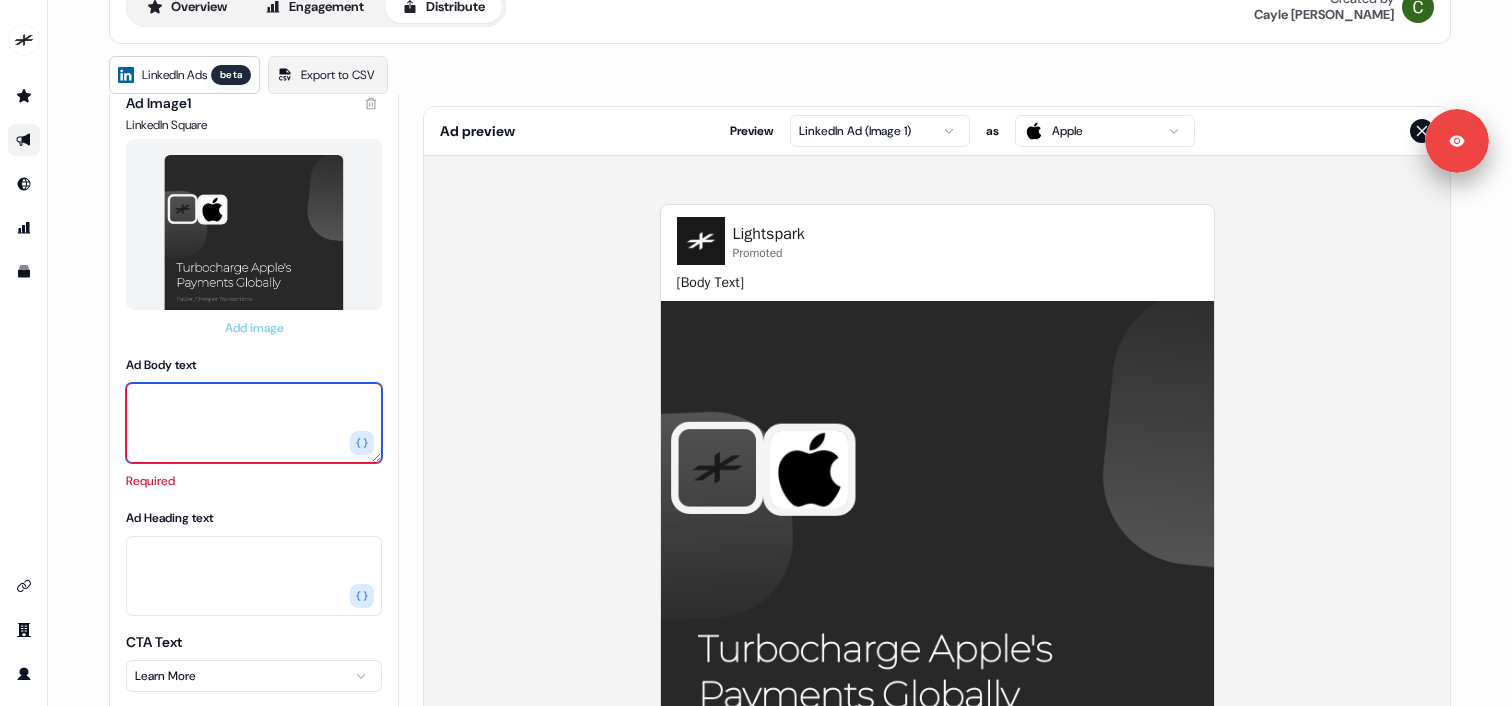 click on "Ad Body text" at bounding box center (254, 423) 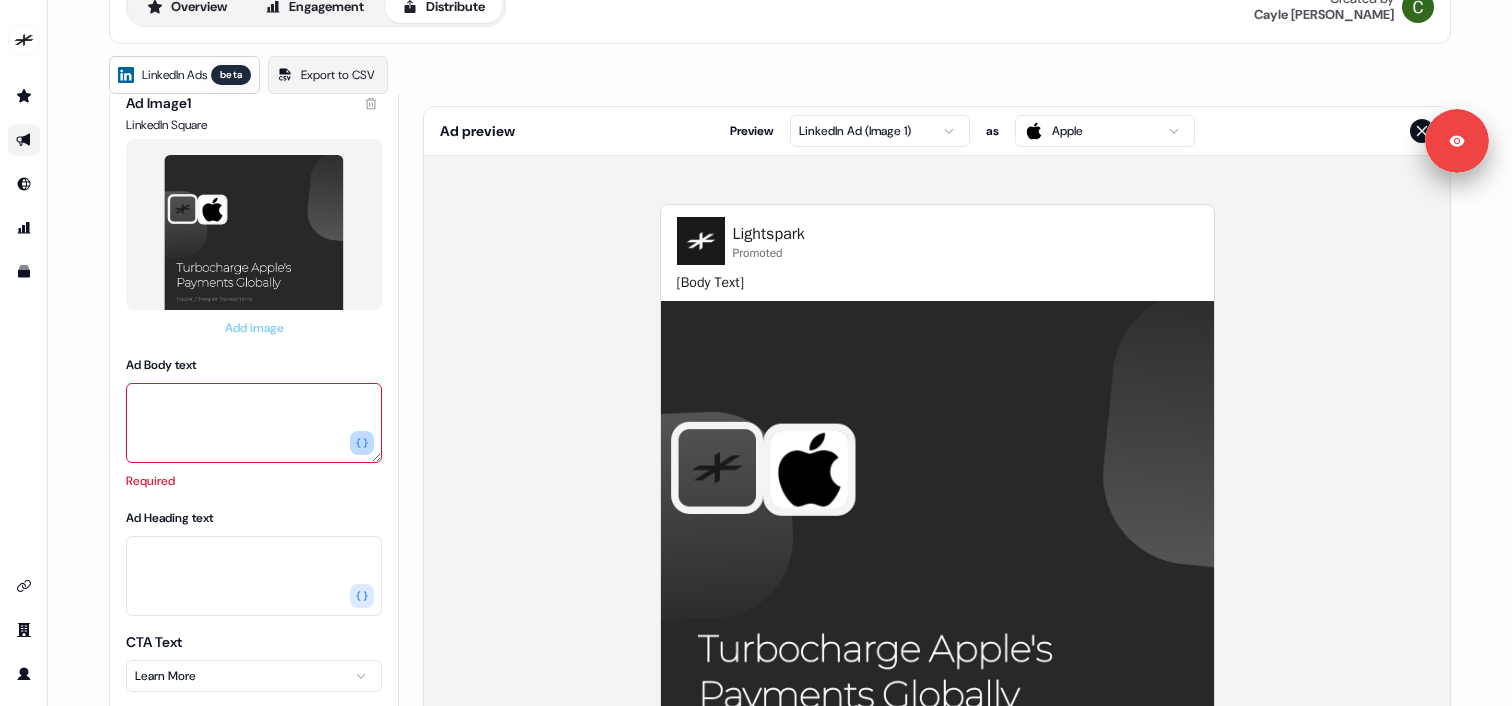 click 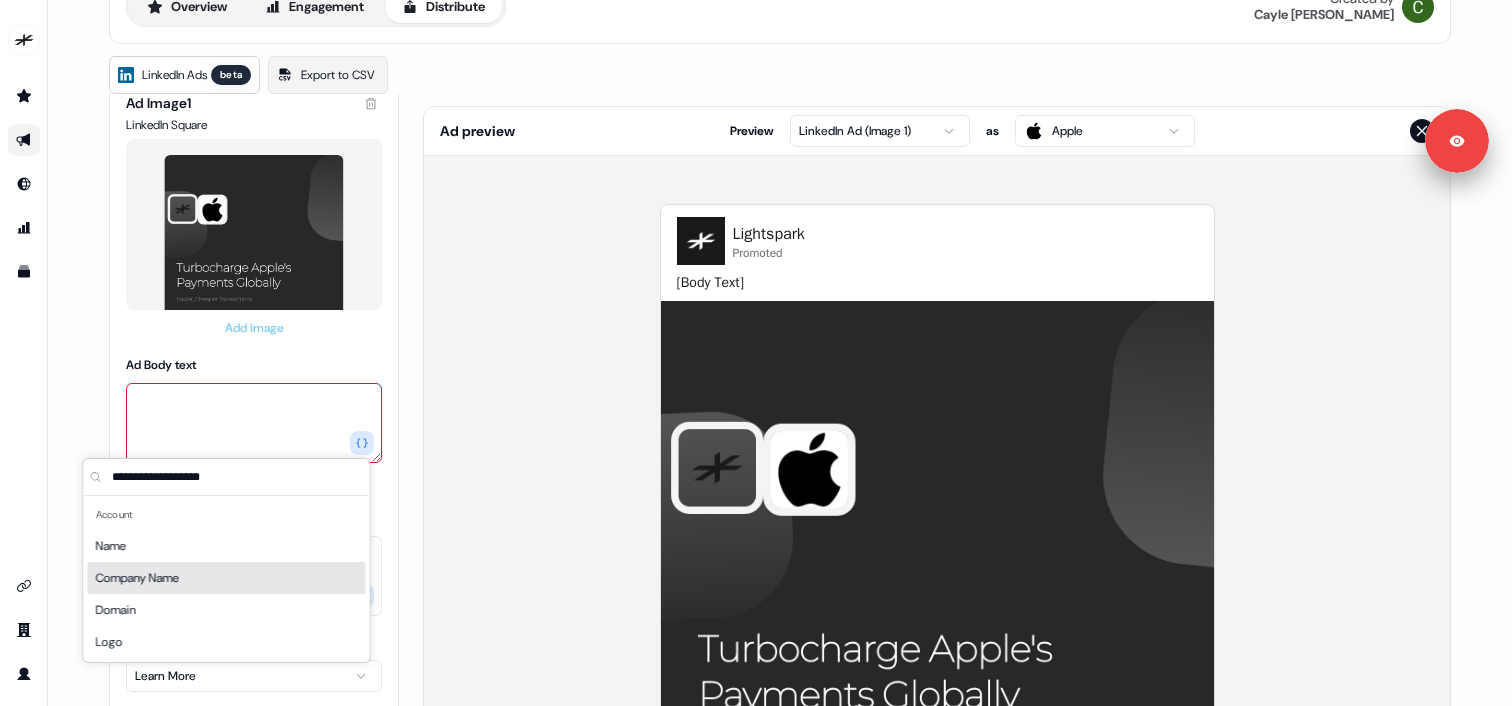 click on "Company Name" at bounding box center [137, 578] 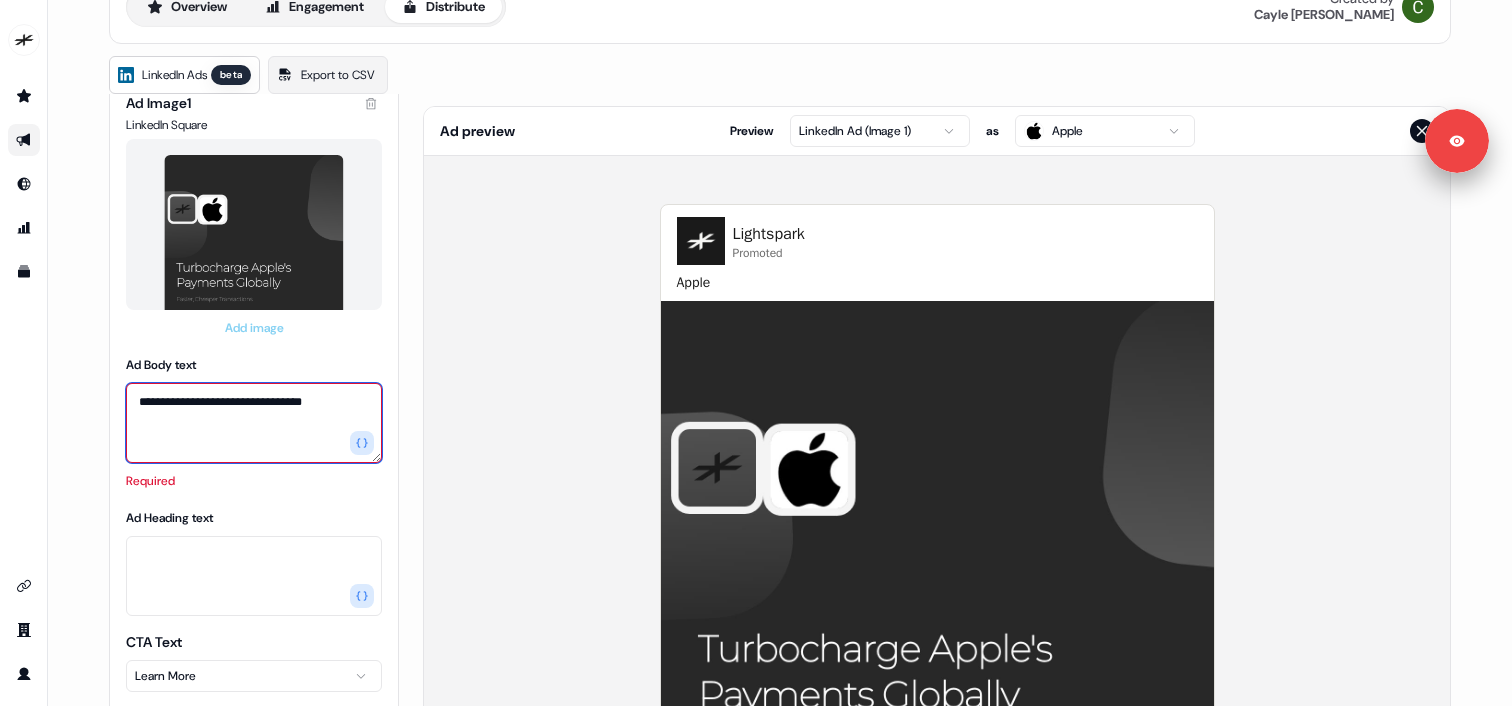 click on "**********" at bounding box center [254, 423] 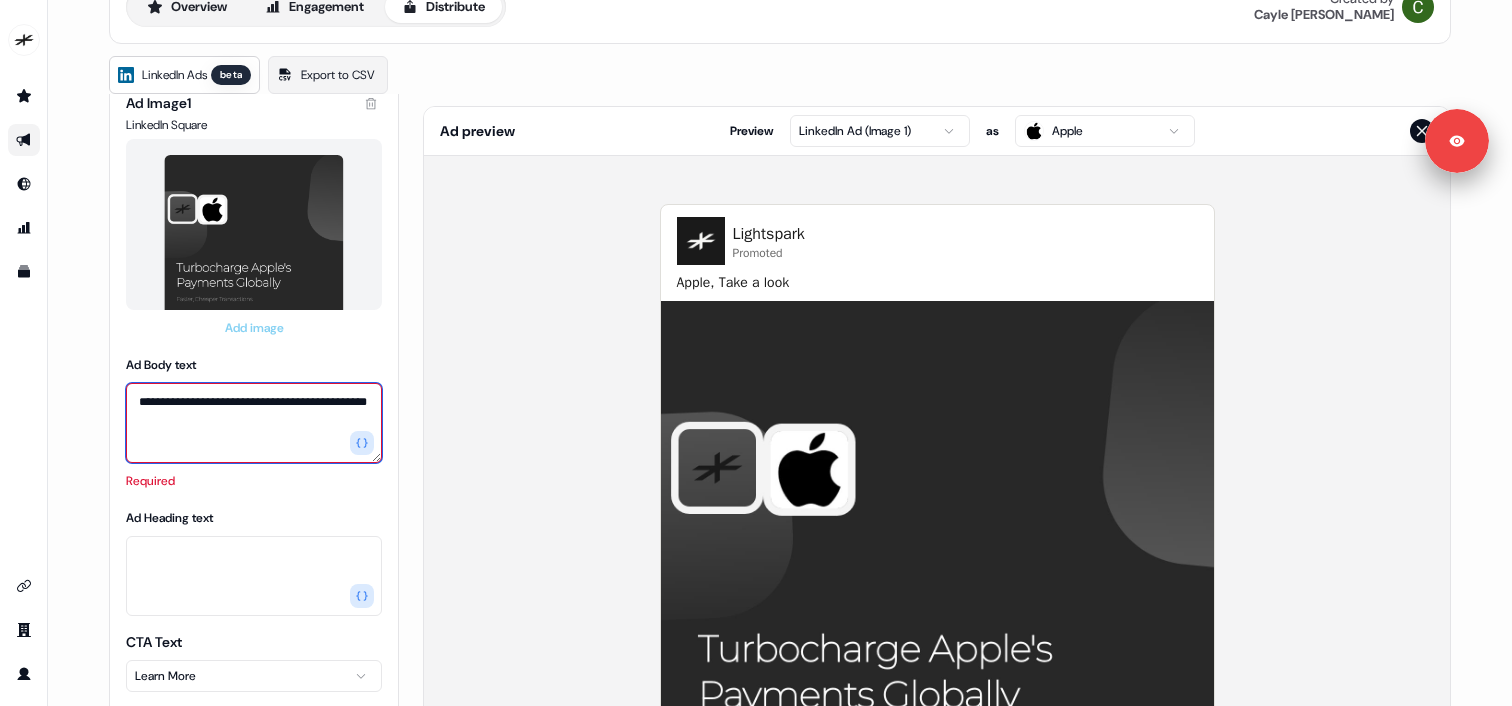 click on "**********" at bounding box center (254, 423) 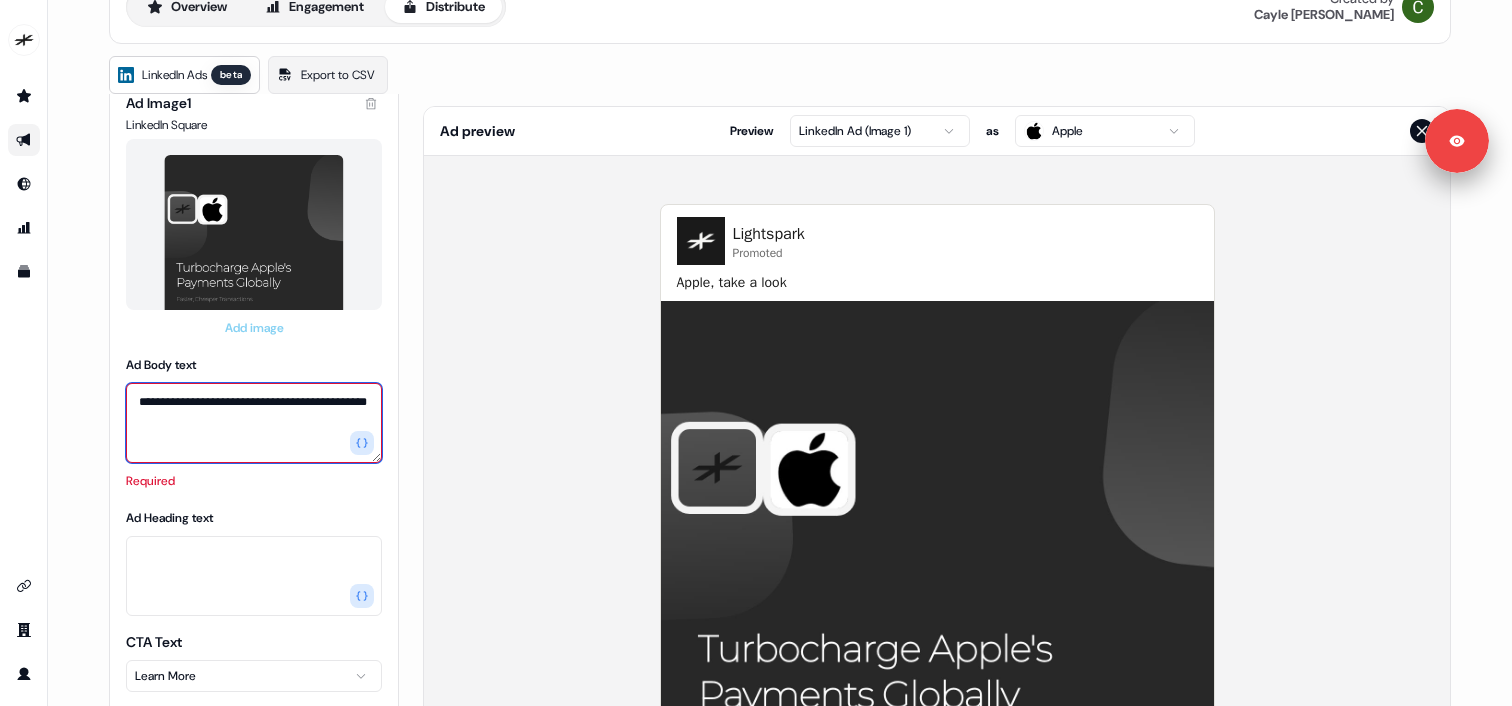 type on "**********" 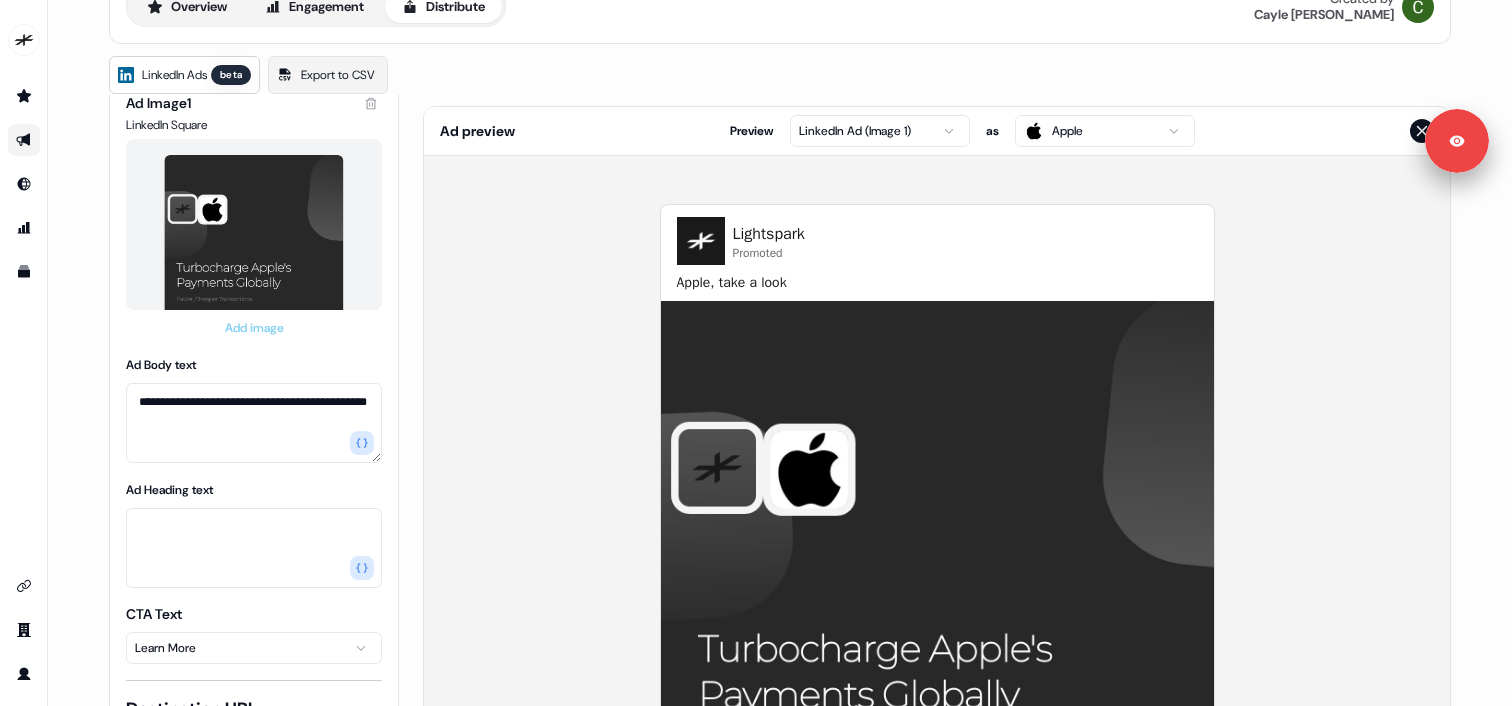 click on "Lightspark Promoted Apple, take a look [Ad Heading Text] - Learn More" at bounding box center [937, 557] 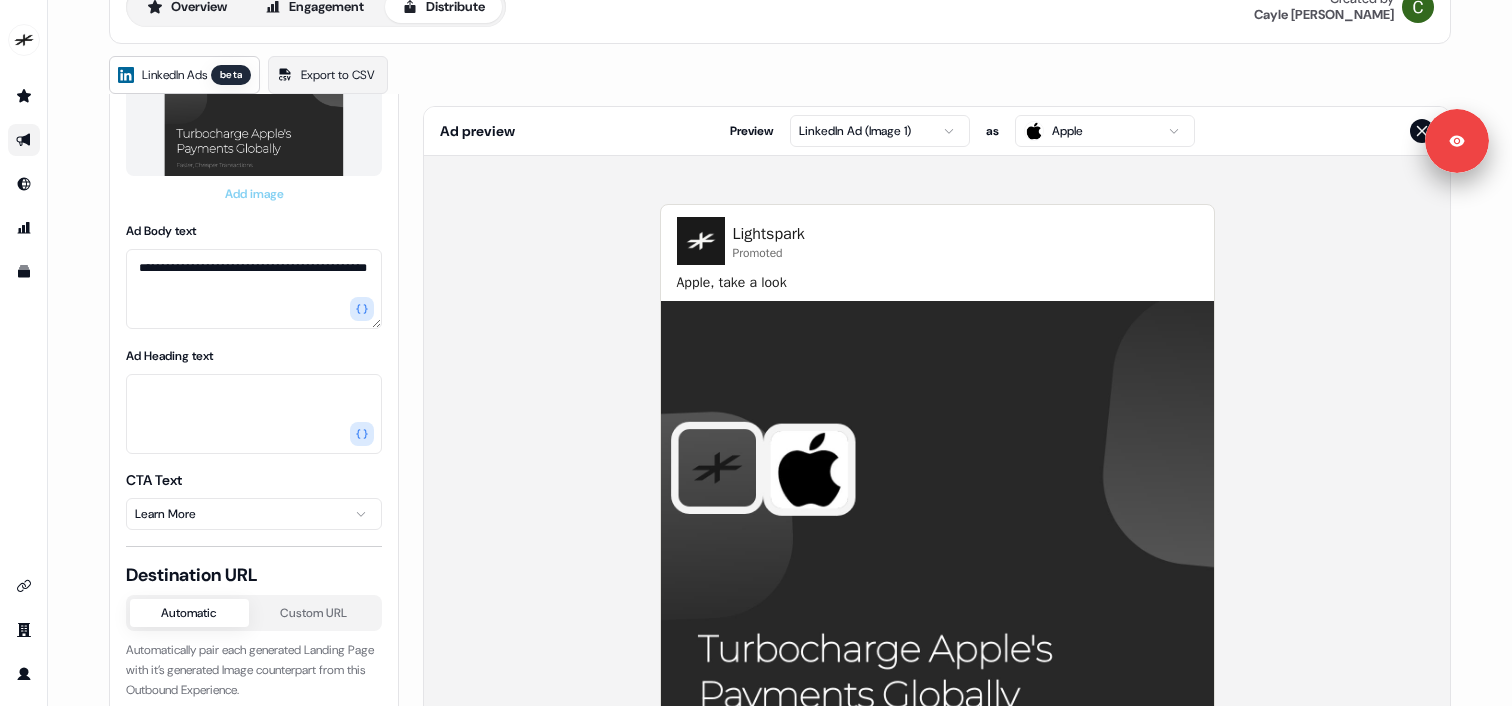 scroll, scrollTop: 243, scrollLeft: 0, axis: vertical 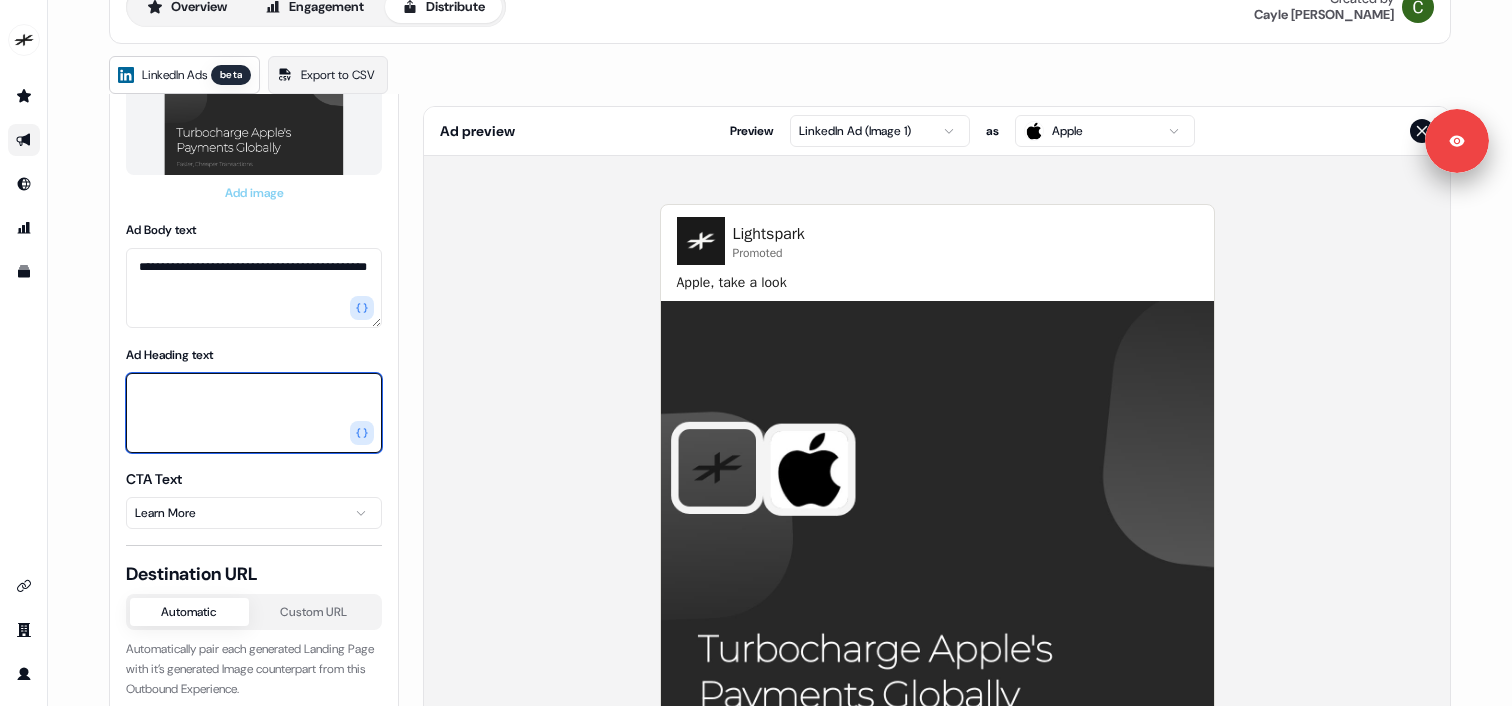 click on "Ad Heading text" at bounding box center (254, 413) 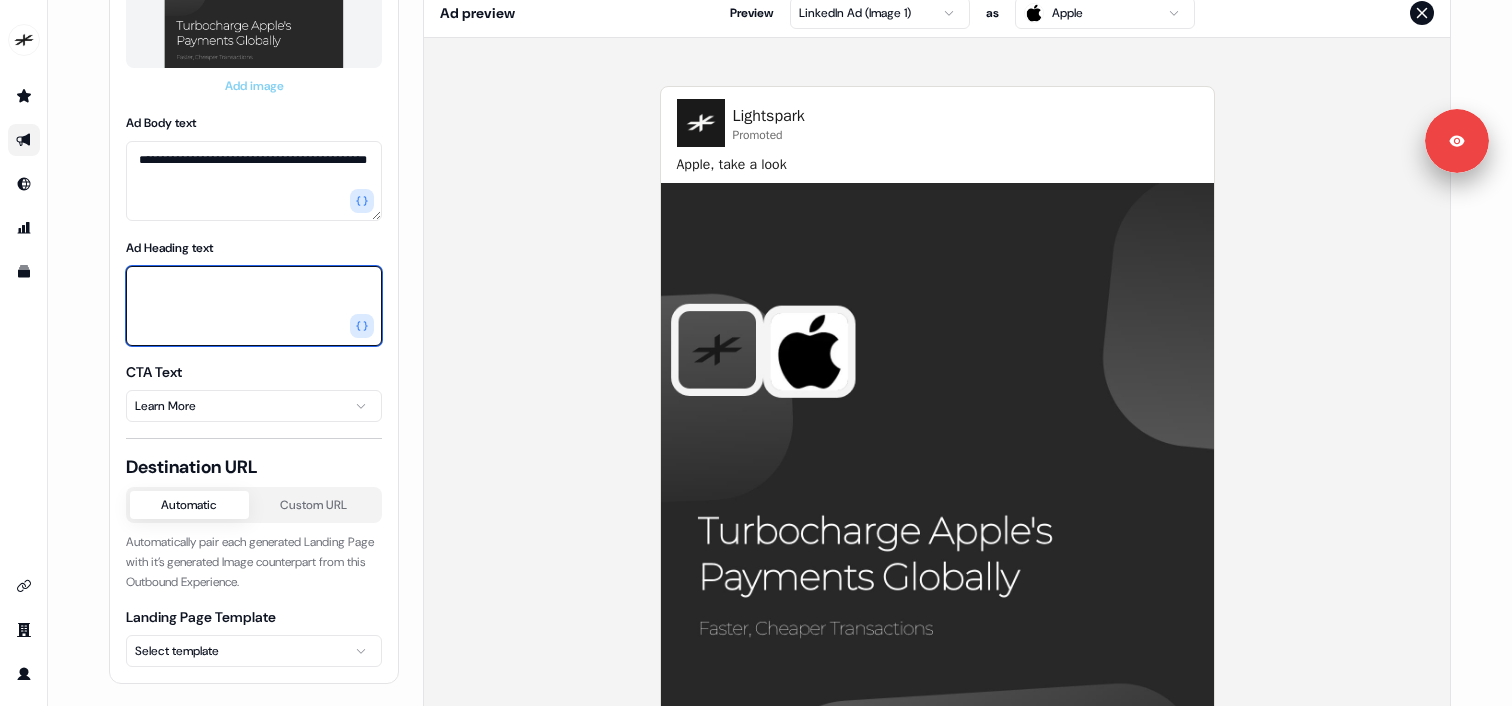 scroll, scrollTop: 246, scrollLeft: 0, axis: vertical 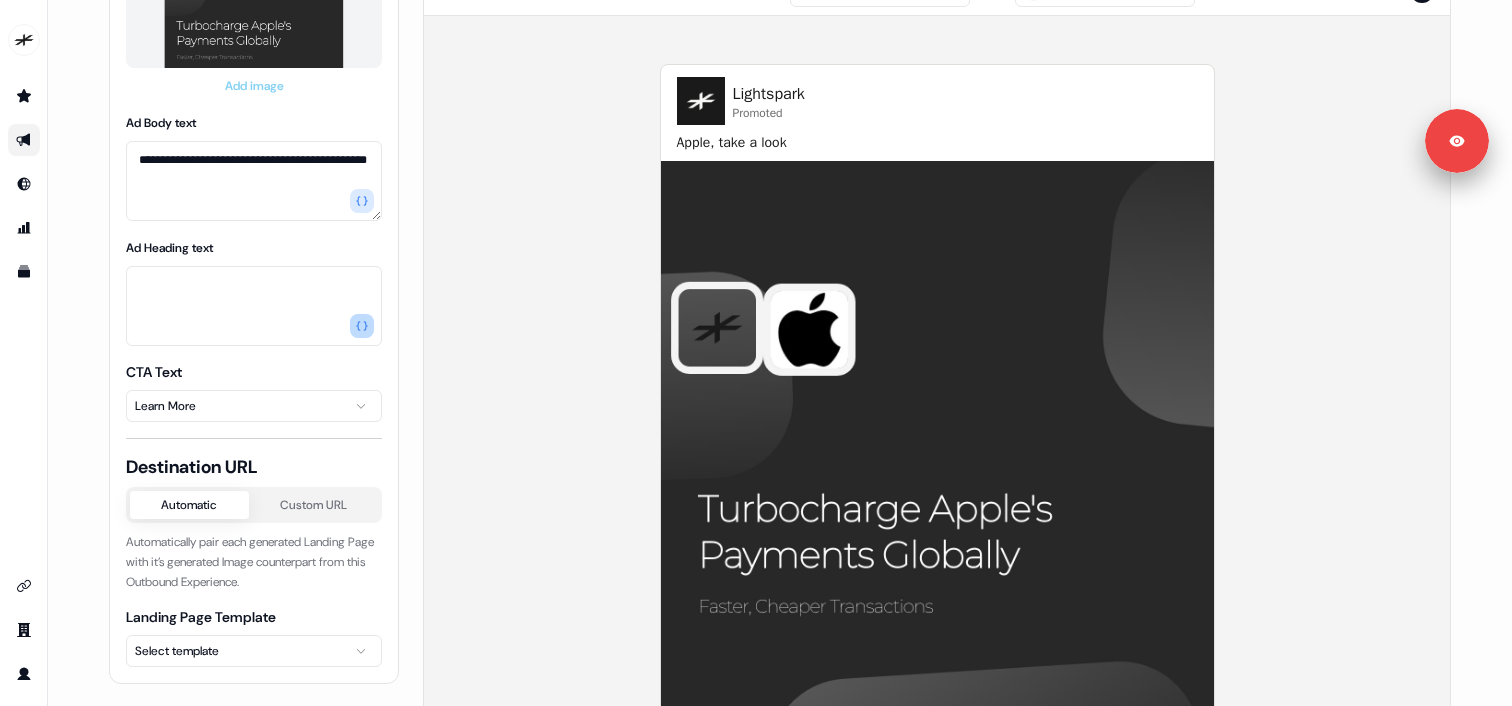 click 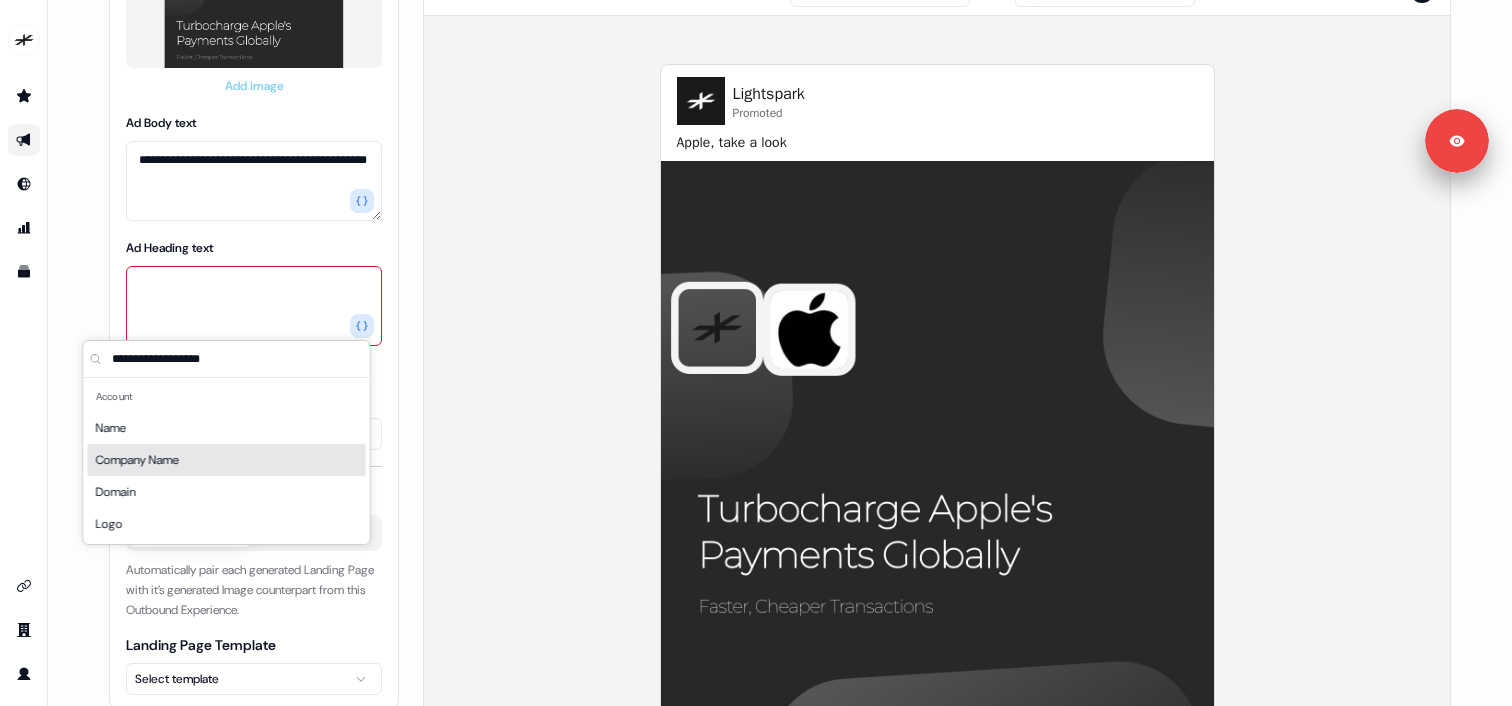 click on "Company Name" at bounding box center (227, 460) 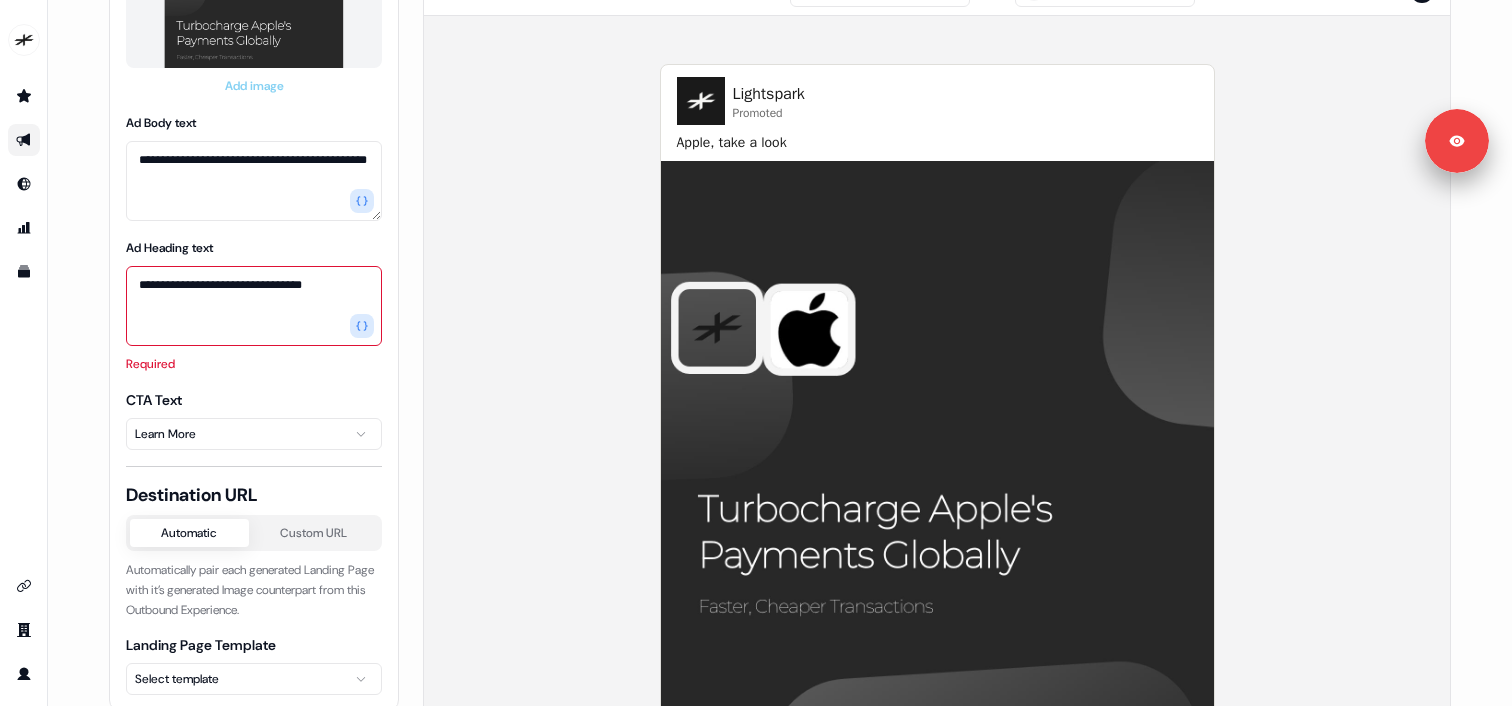 click on "Required" at bounding box center [254, 364] 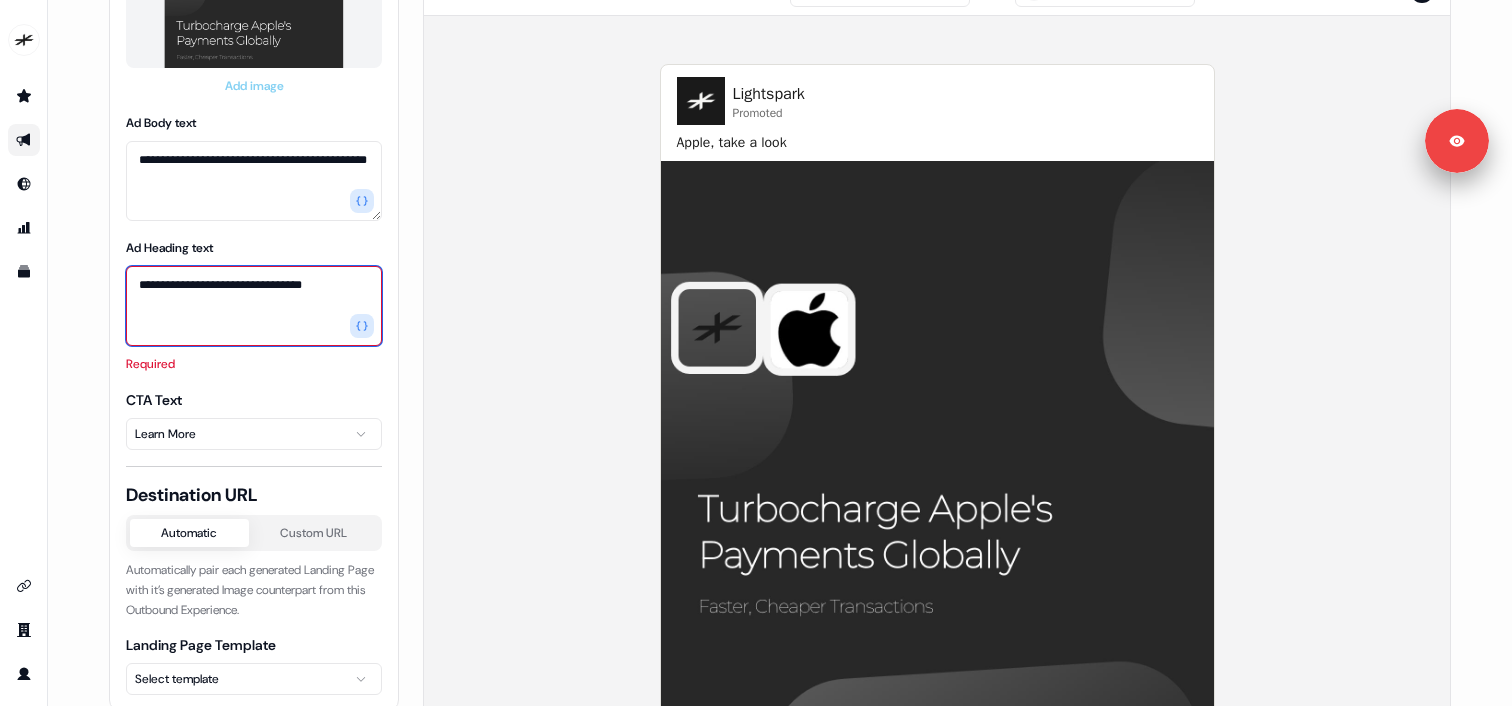 click on "**********" at bounding box center [254, 306] 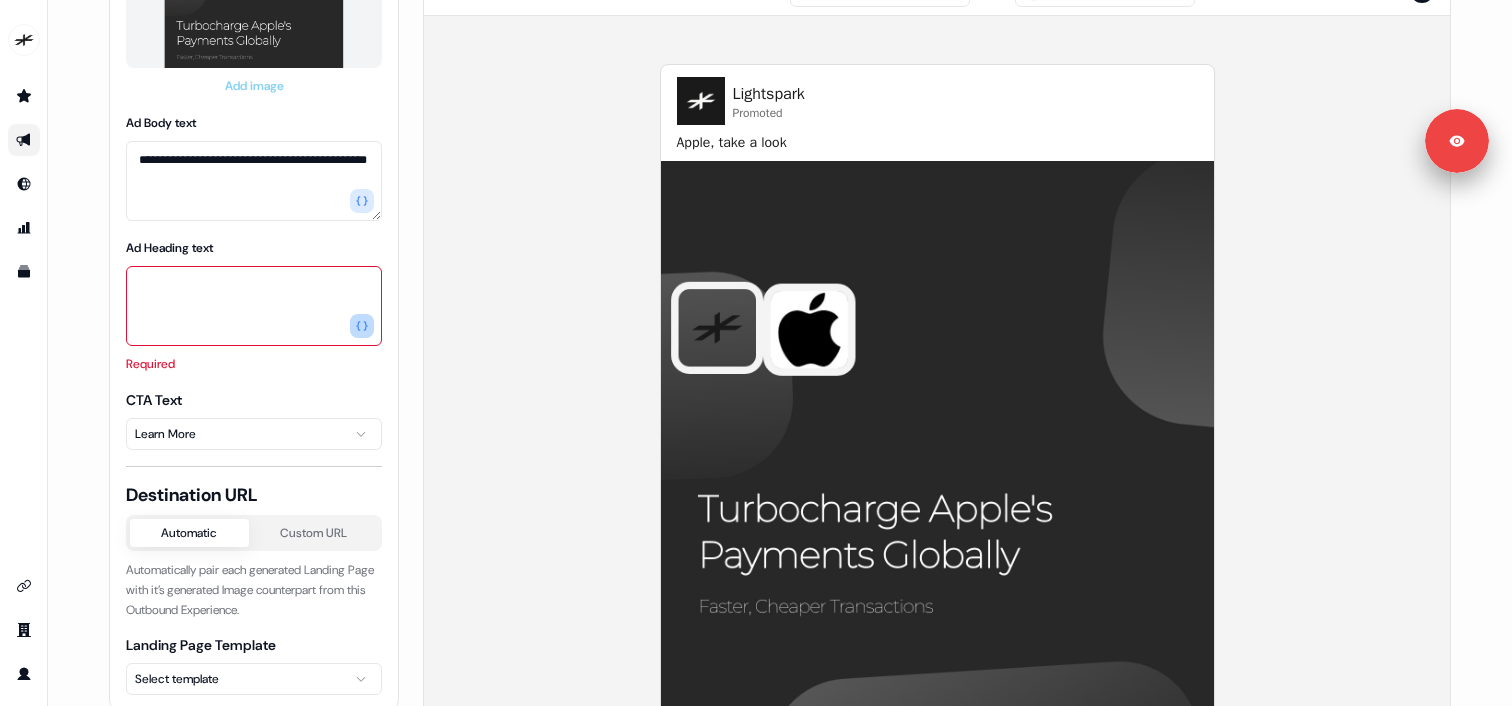 click 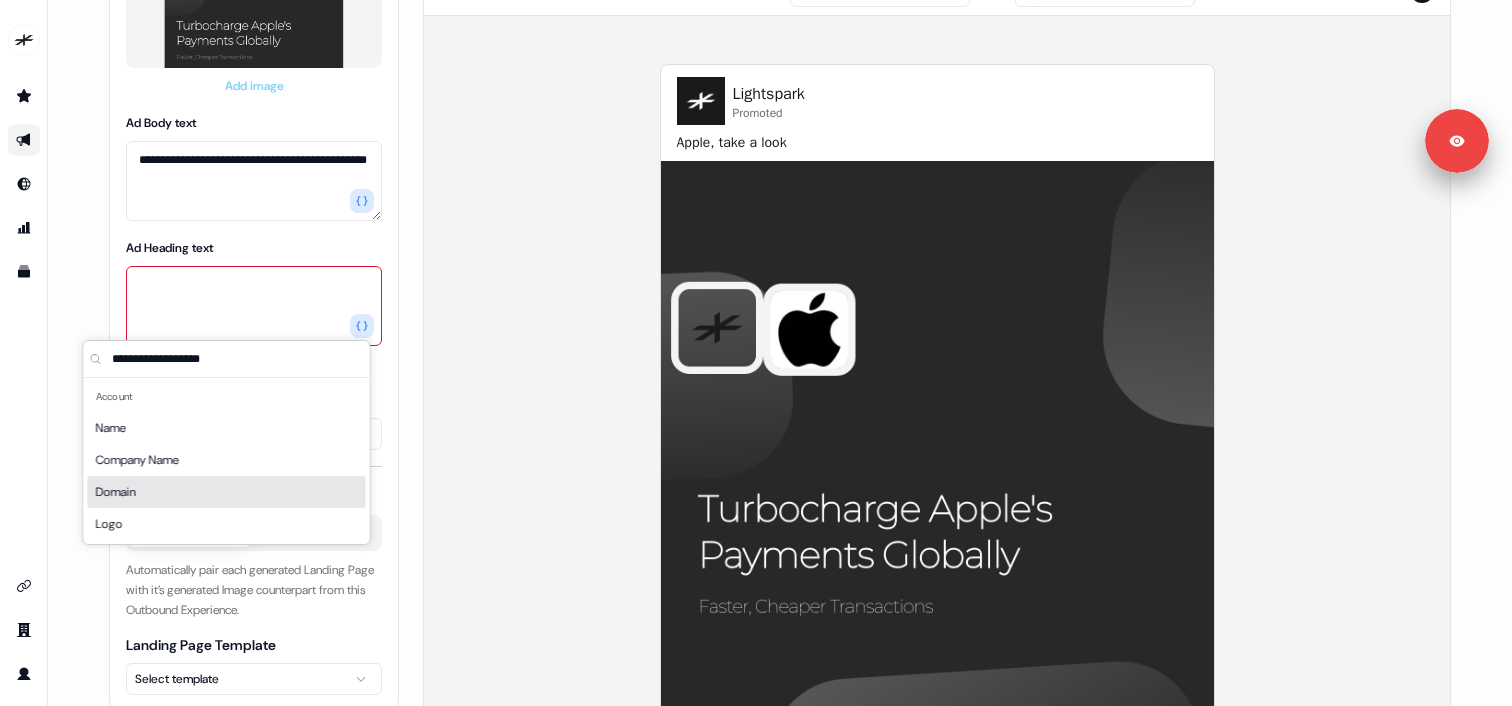click on "Domain" at bounding box center (227, 492) 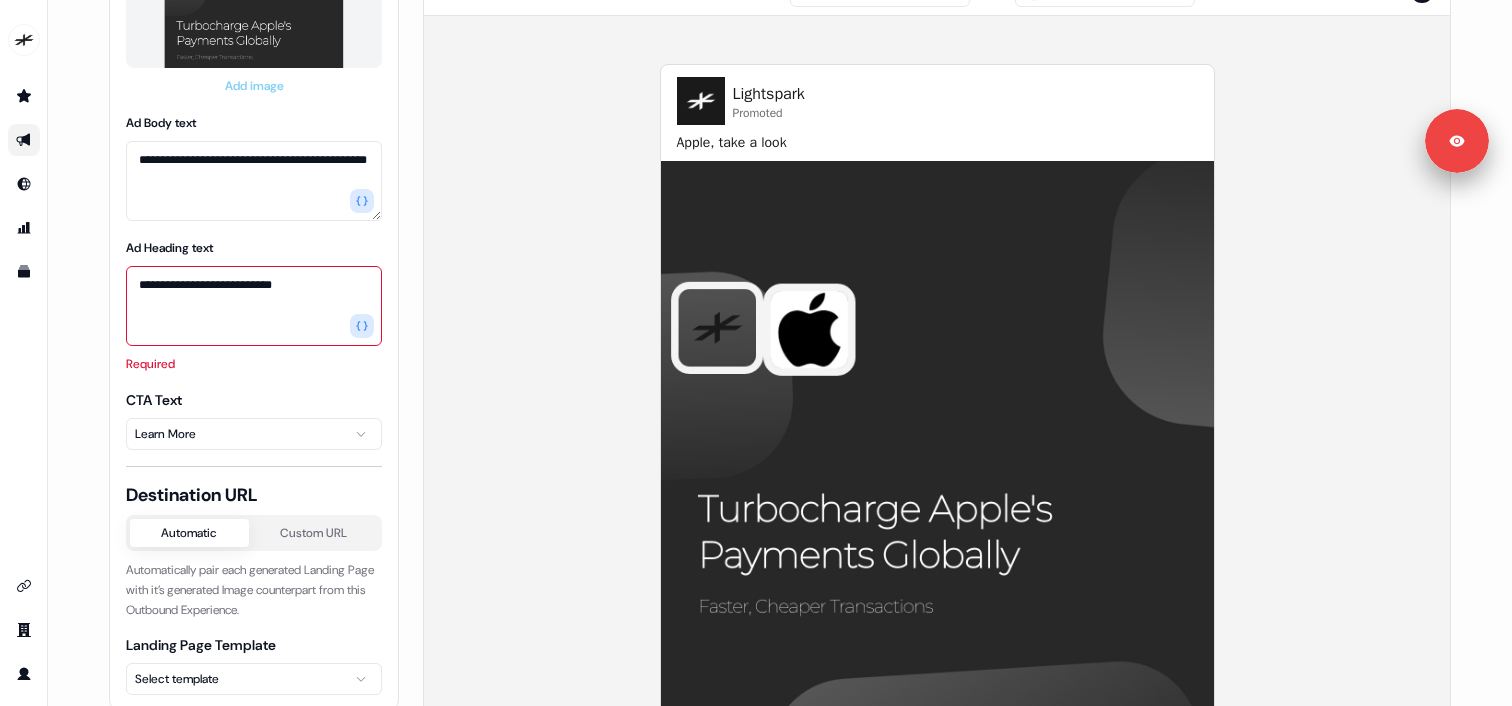 click on "Required" at bounding box center (254, 364) 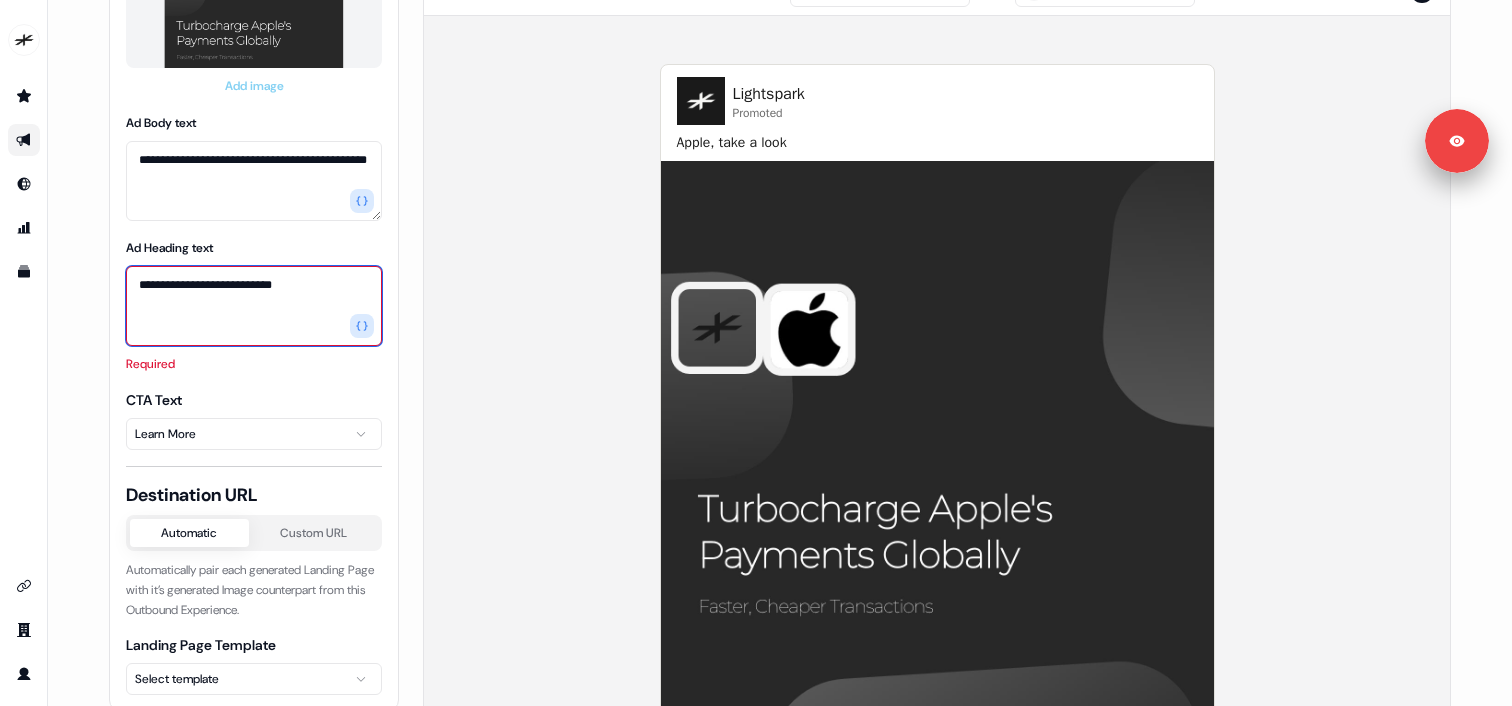 click on "**********" at bounding box center (254, 306) 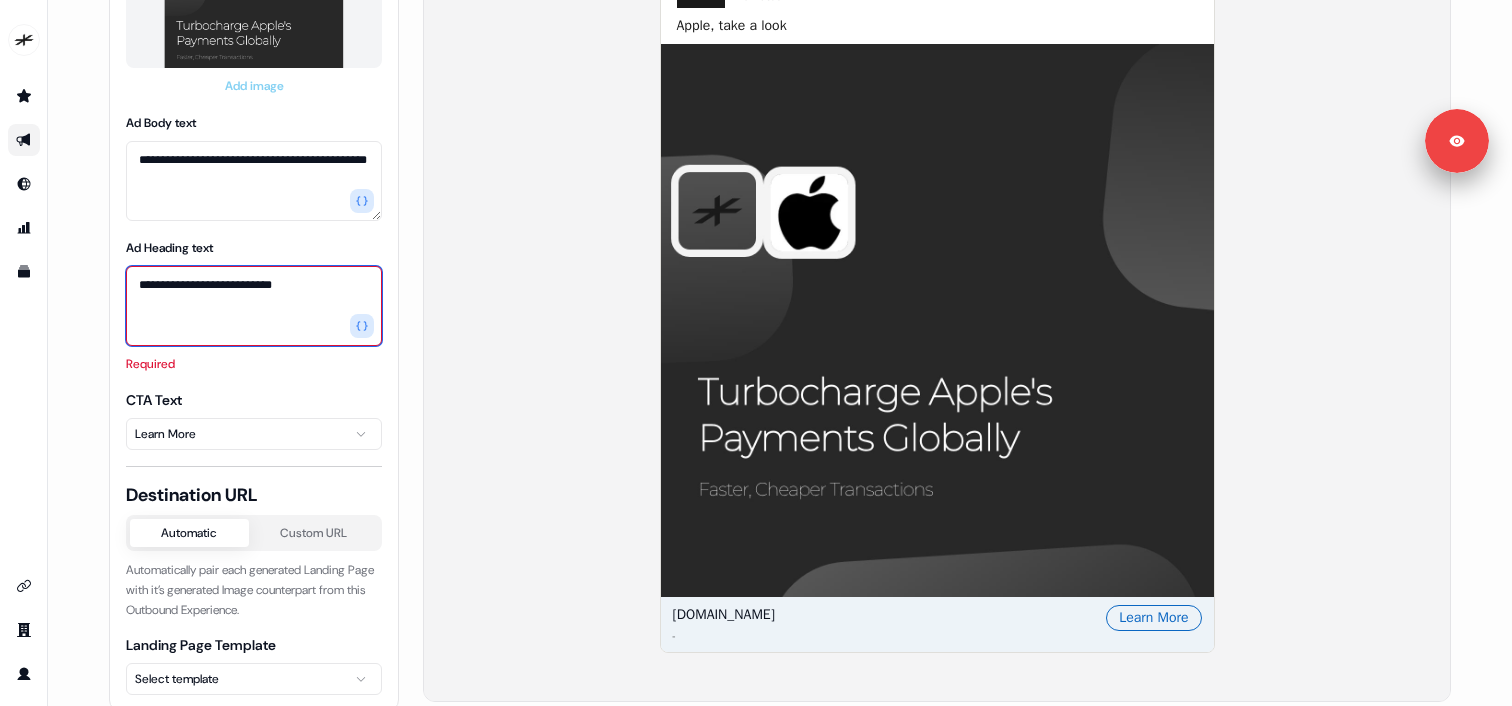 scroll, scrollTop: 360, scrollLeft: 0, axis: vertical 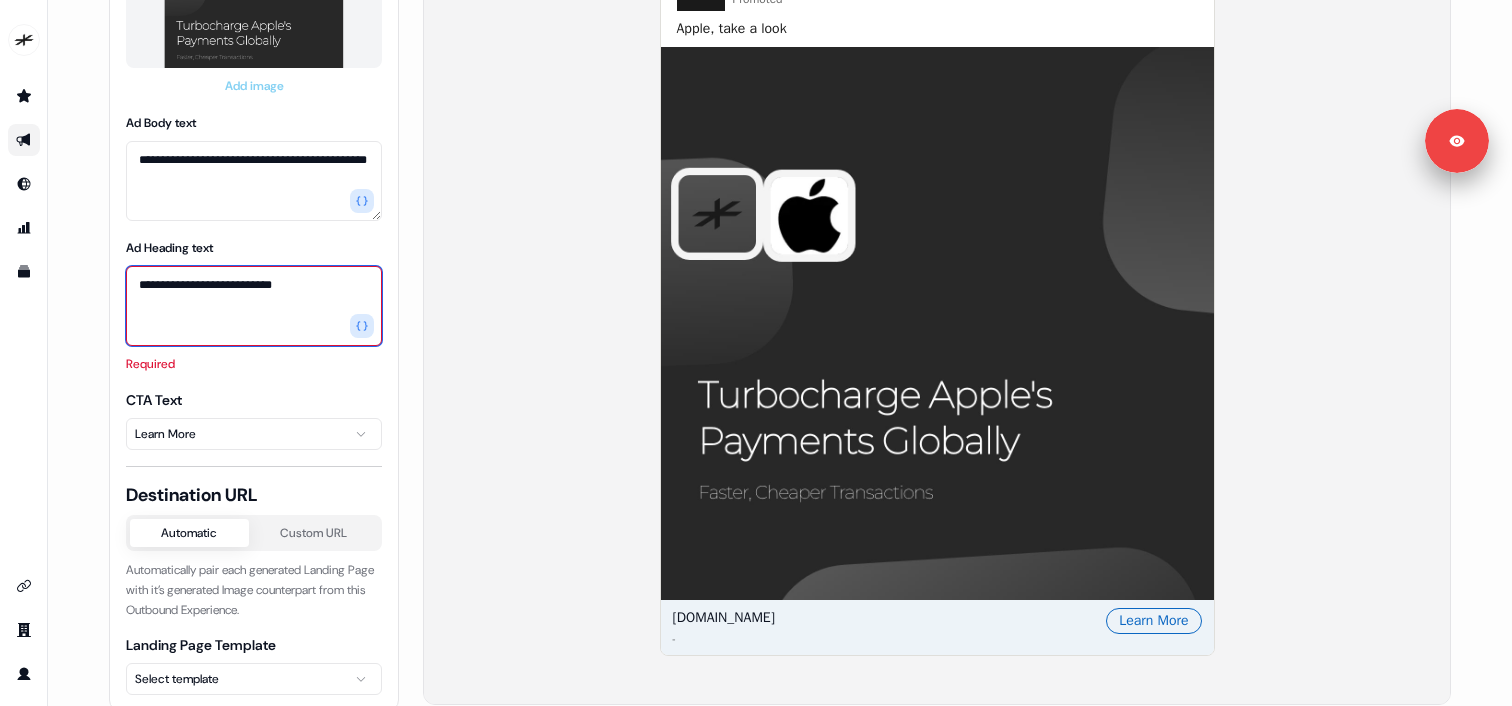click on "**********" at bounding box center [254, 306] 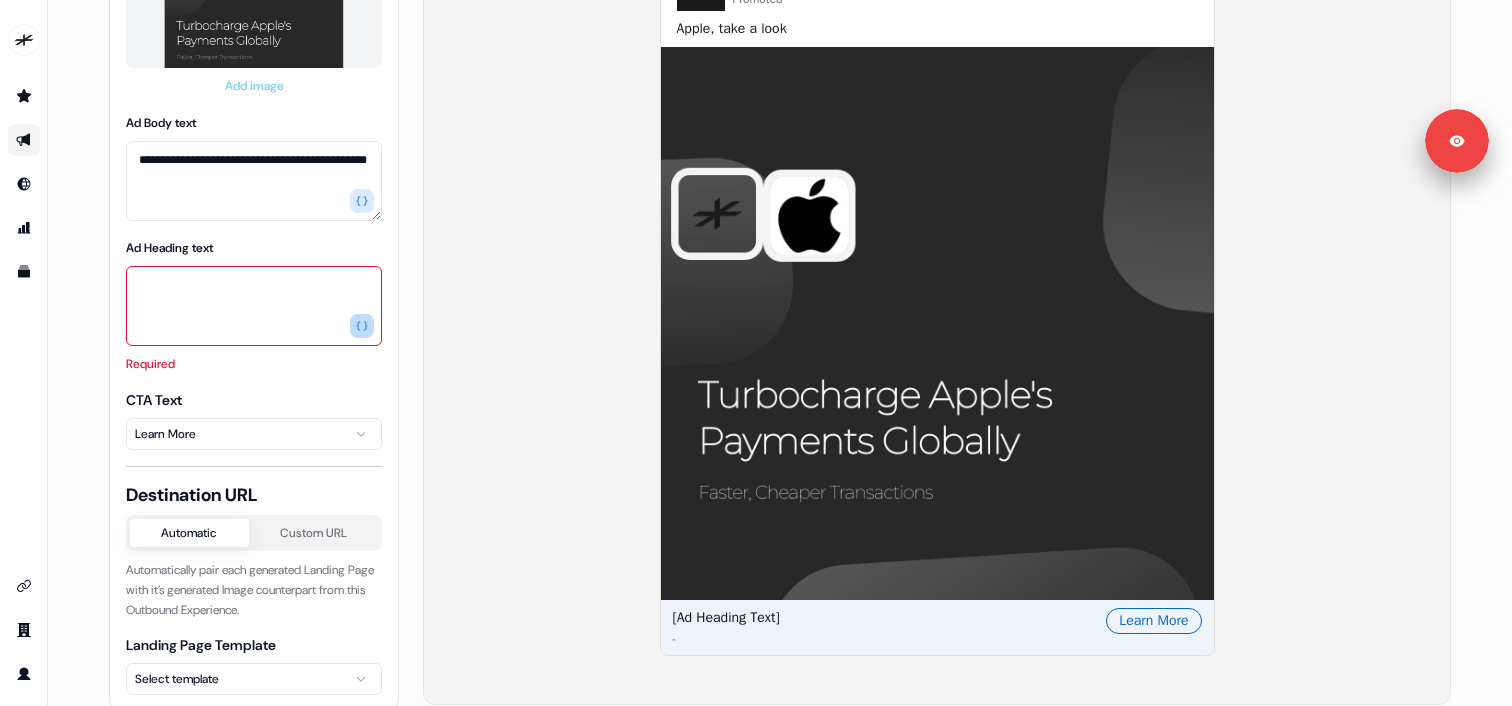 click 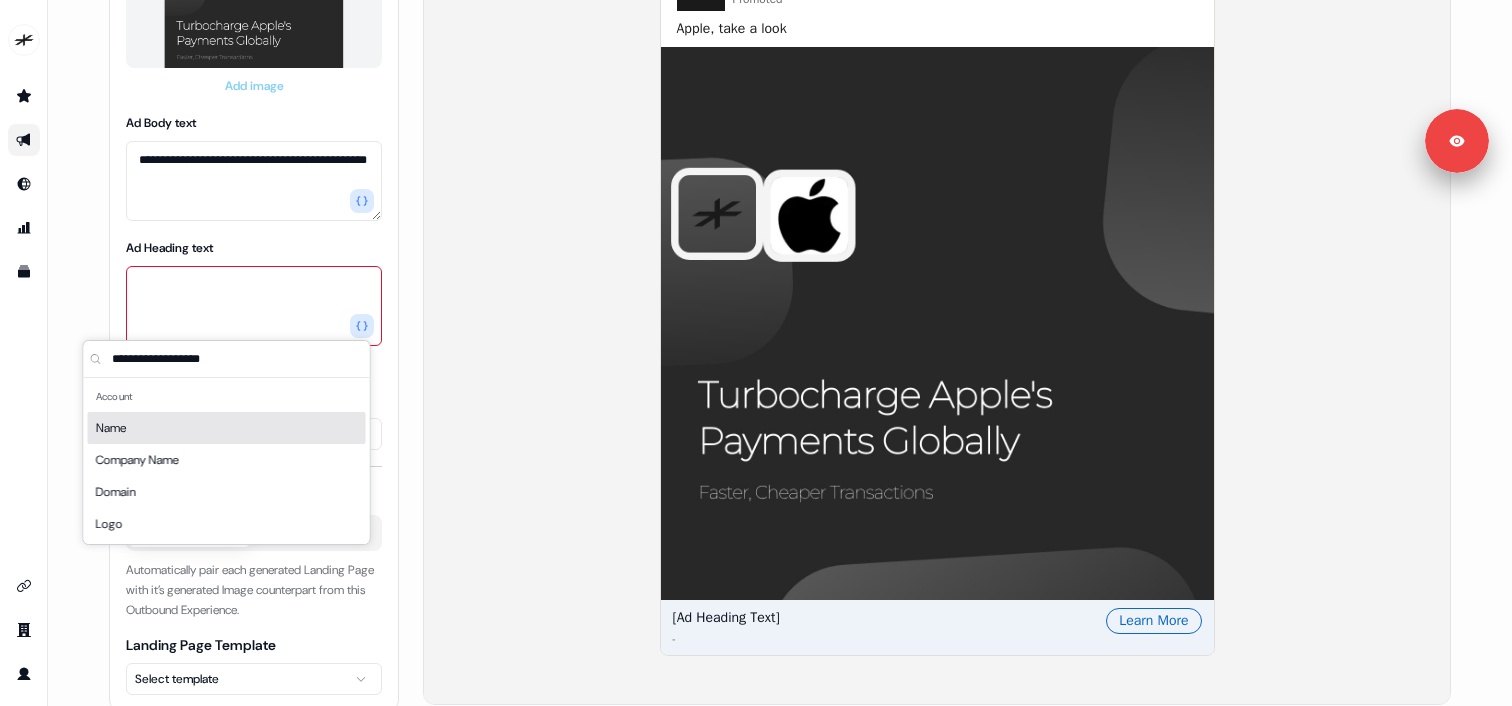 click on "Name" at bounding box center [227, 428] 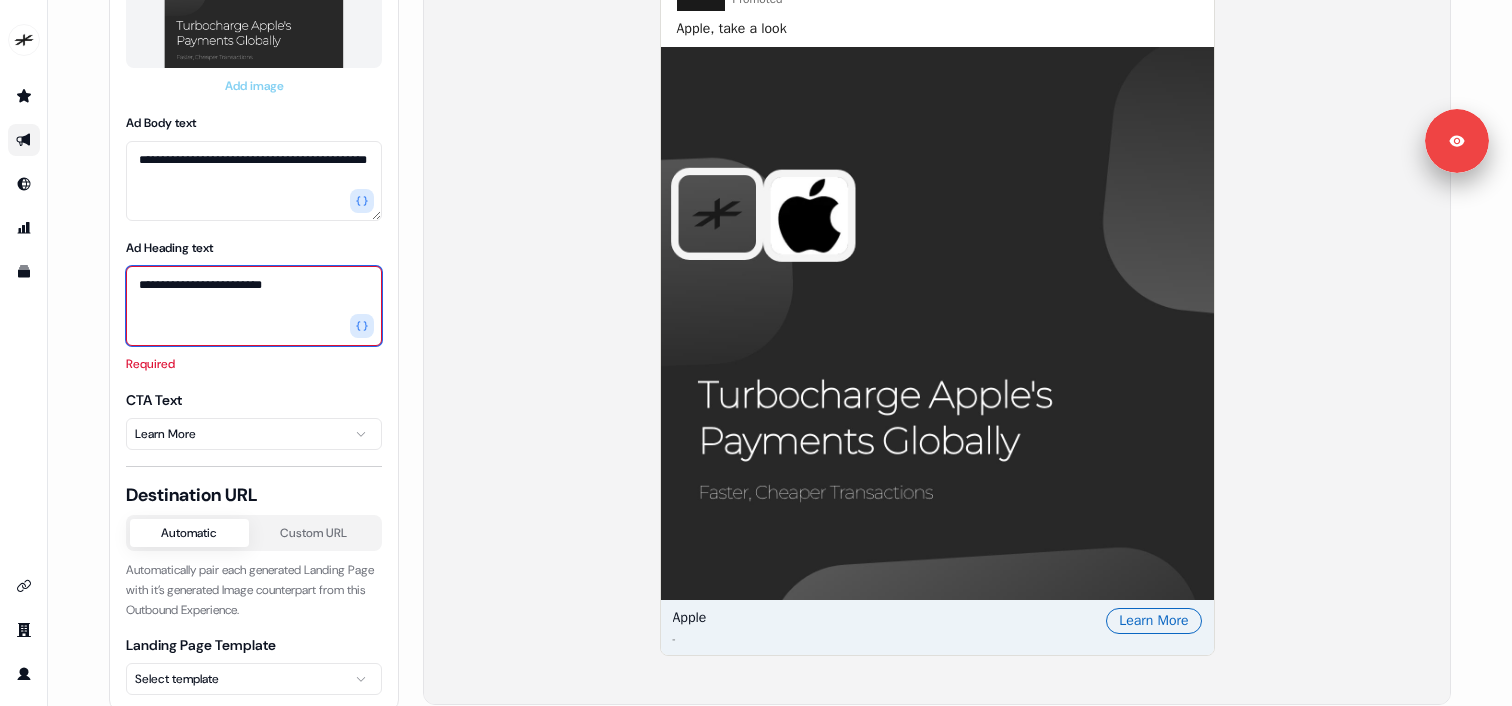 click on "**********" at bounding box center (254, 306) 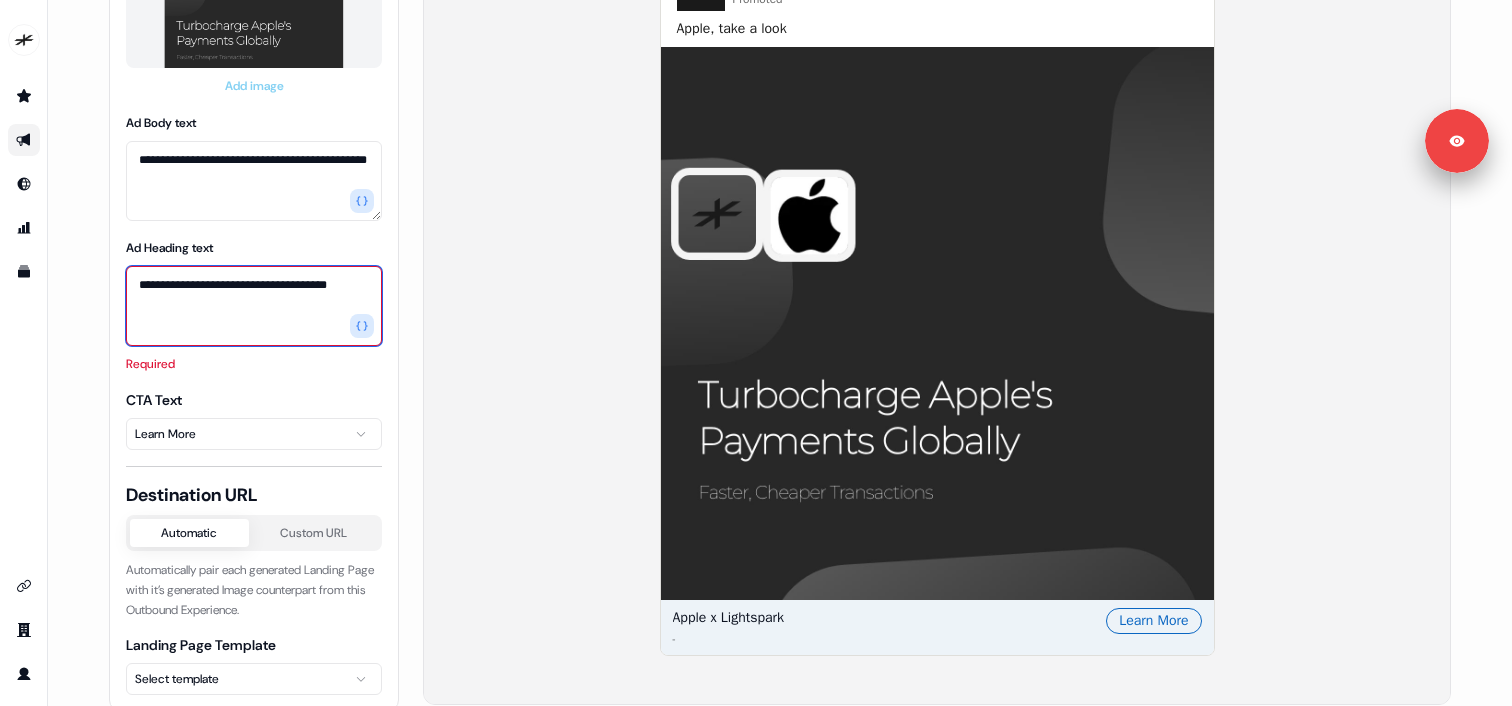 type on "**********" 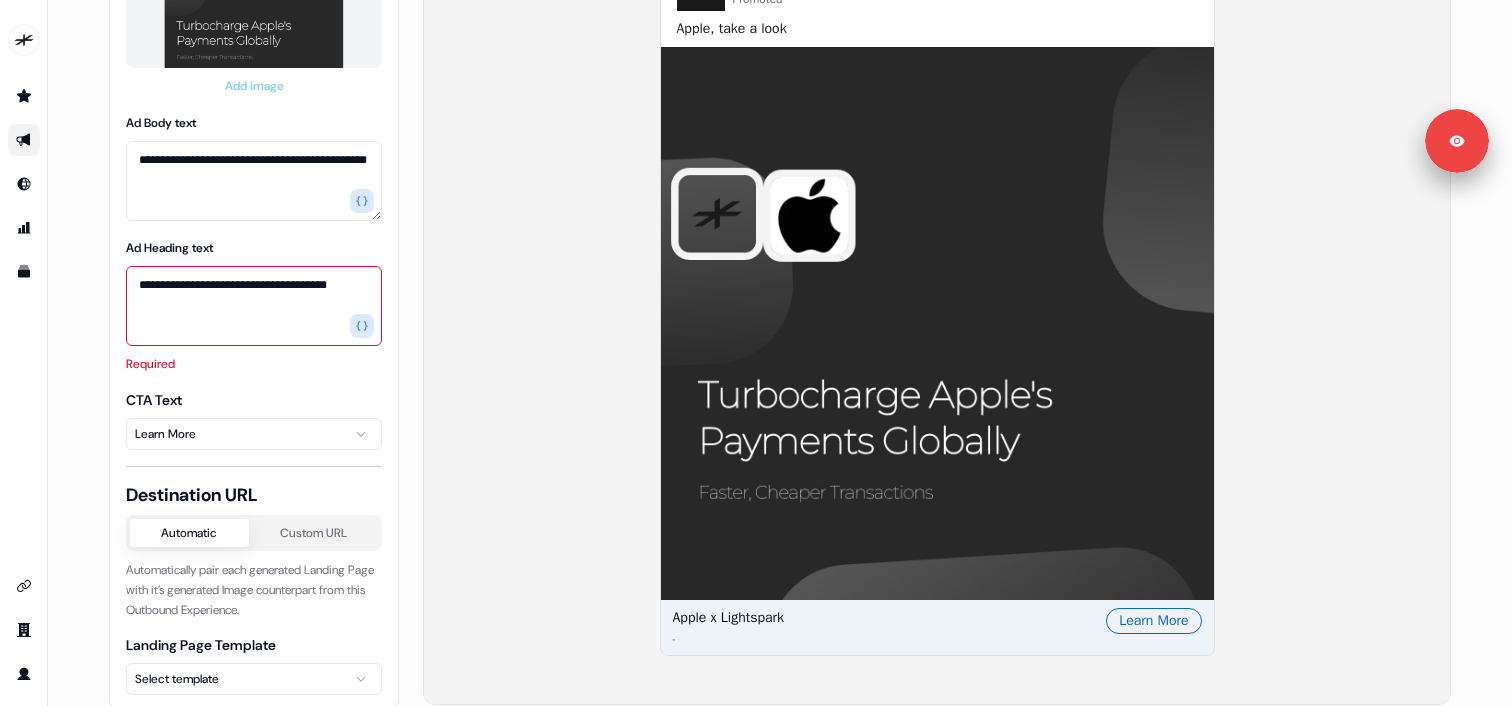 click on "**********" at bounding box center (780, 278) 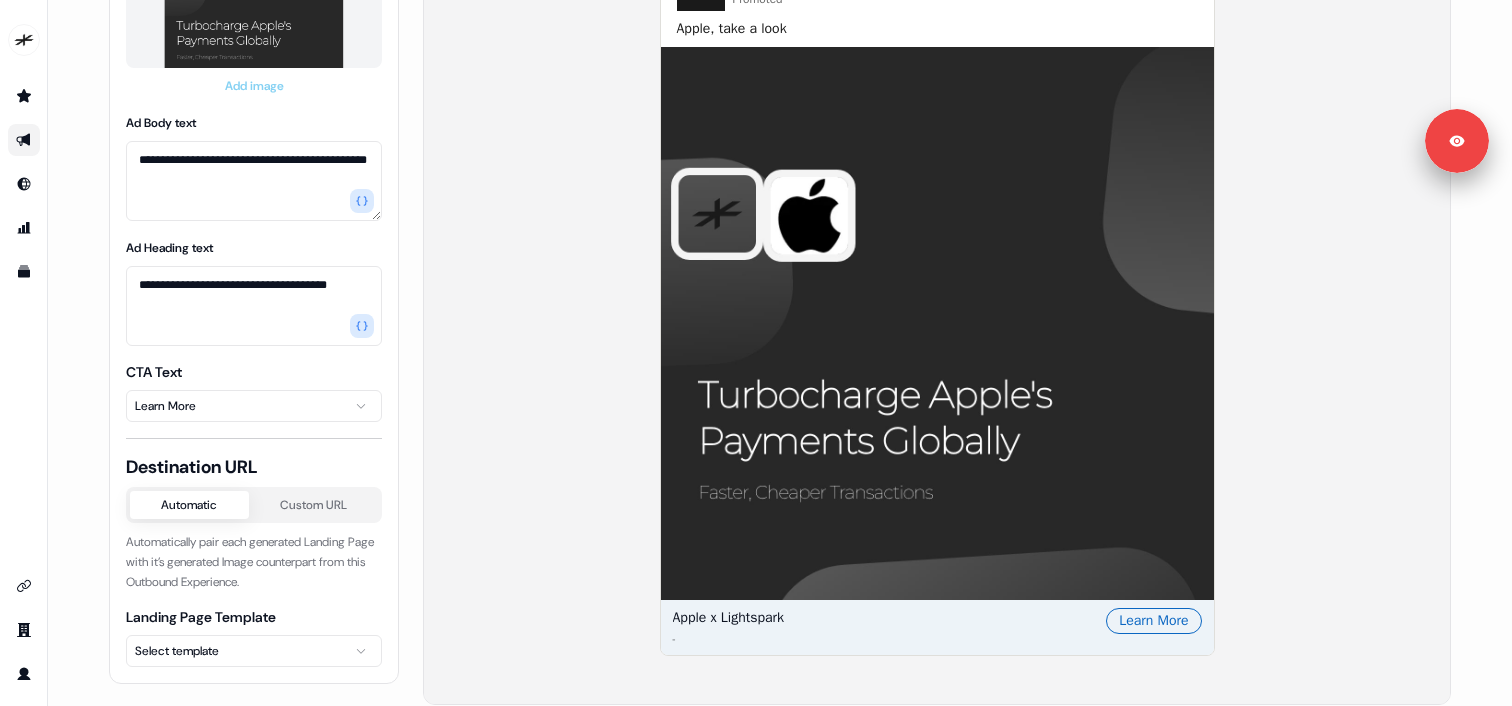 scroll, scrollTop: 383, scrollLeft: 0, axis: vertical 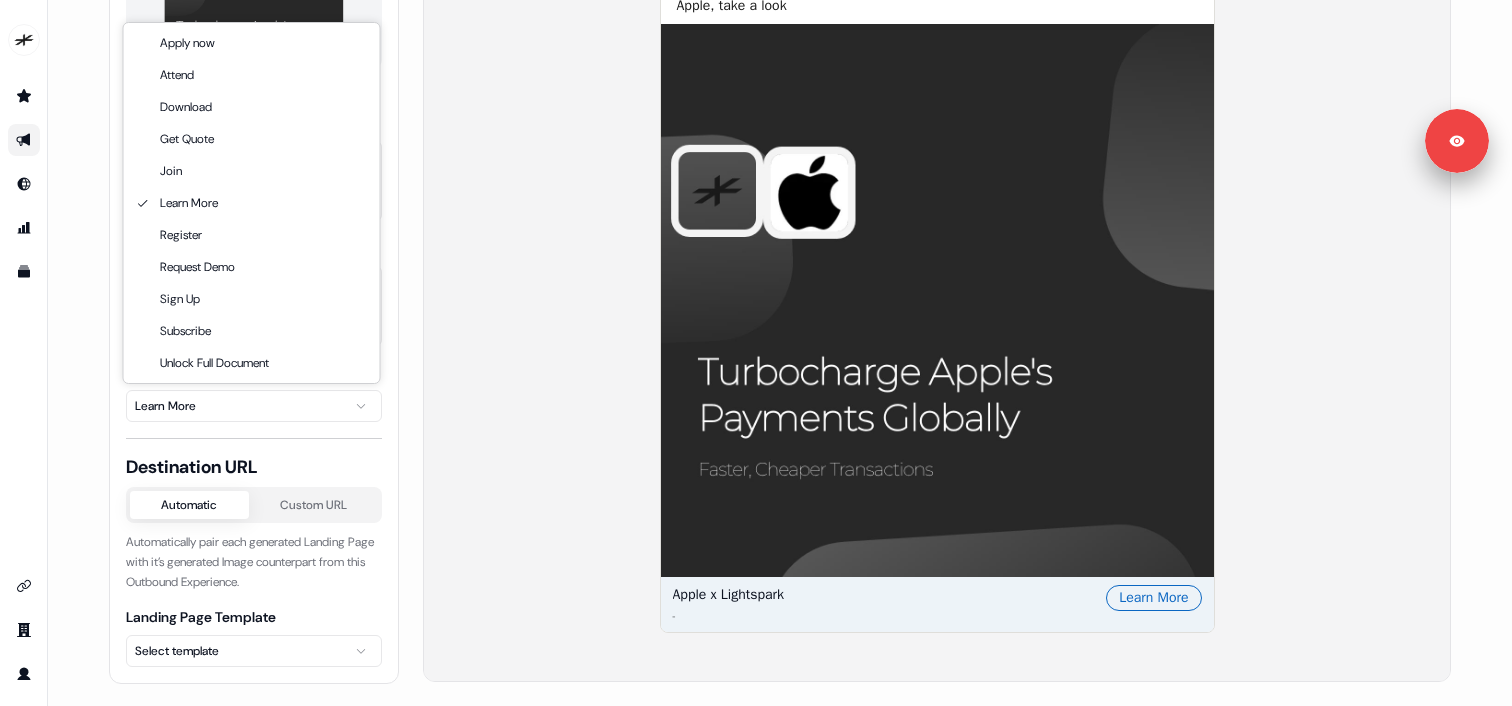click on "**********" at bounding box center (756, 353) 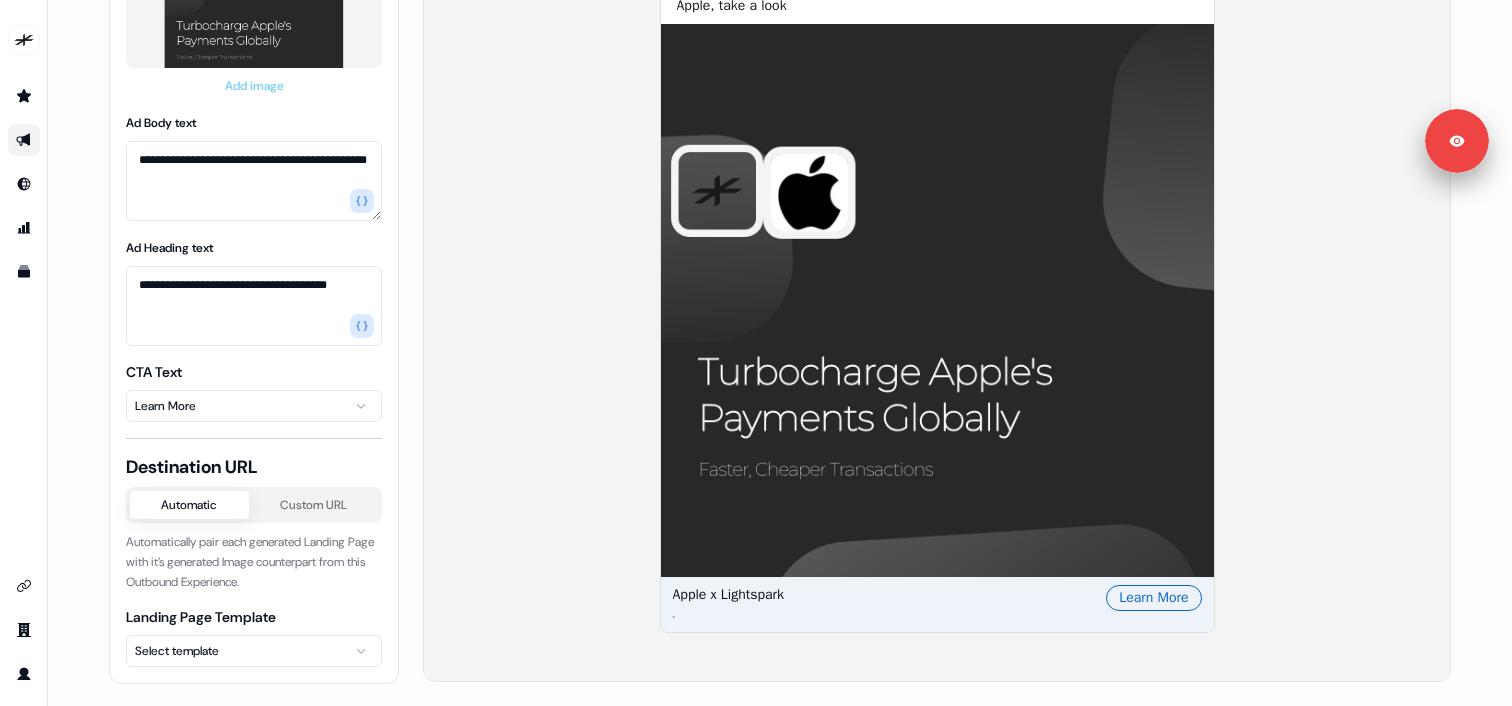 click on "**********" at bounding box center [756, 353] 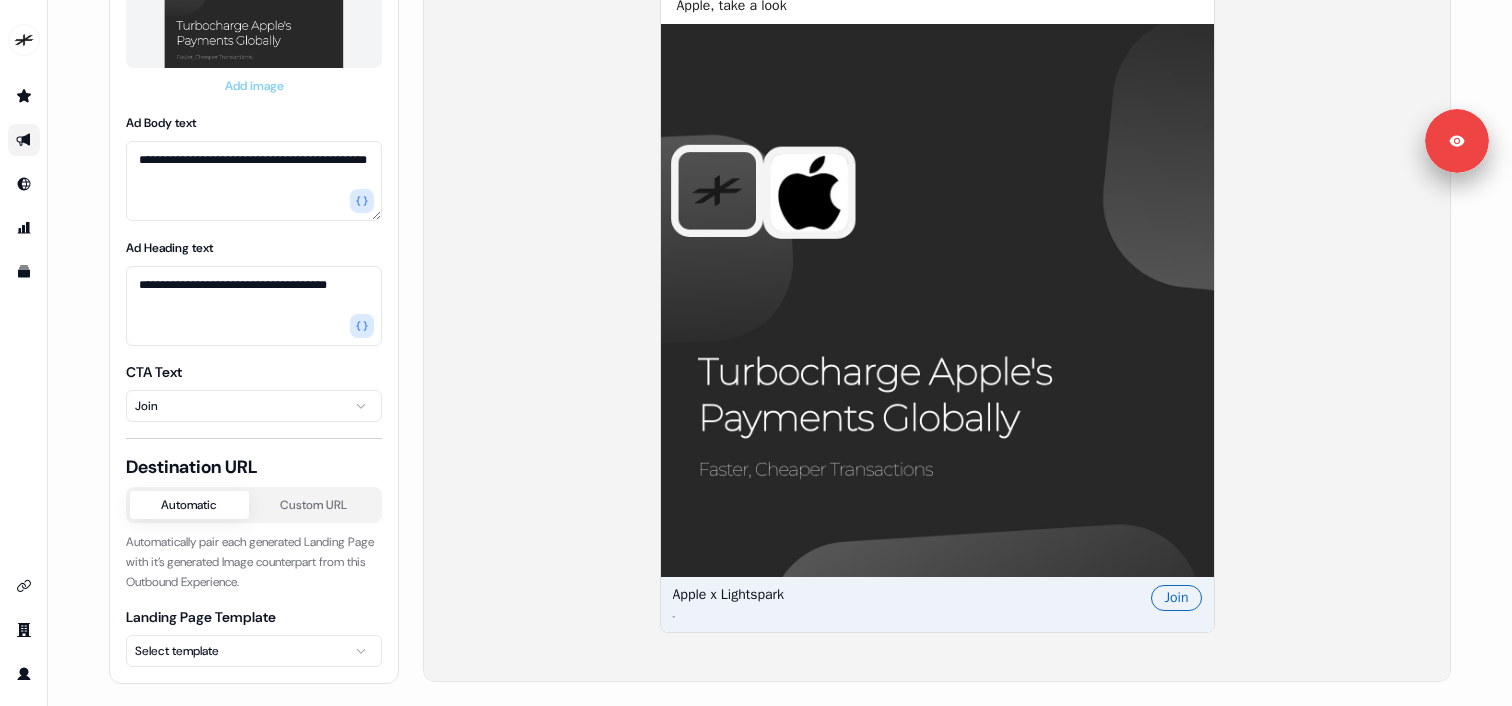 scroll, scrollTop: 216, scrollLeft: 0, axis: vertical 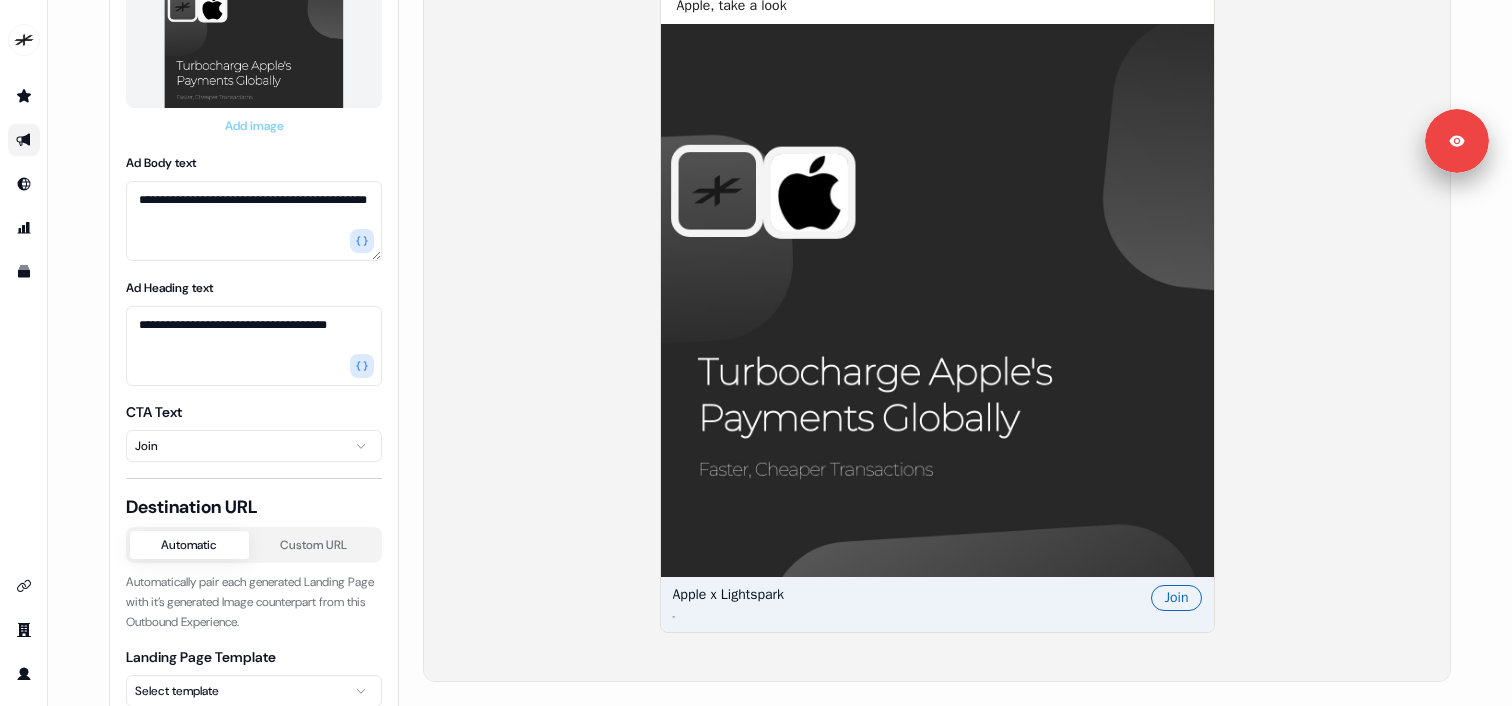 click on "Destination URL Automatic Custom URL Automatically pair each generated Landing Page with it’s generated Image counterpart from this Outbound Experience. Landing Page Template Select template" at bounding box center (254, 601) 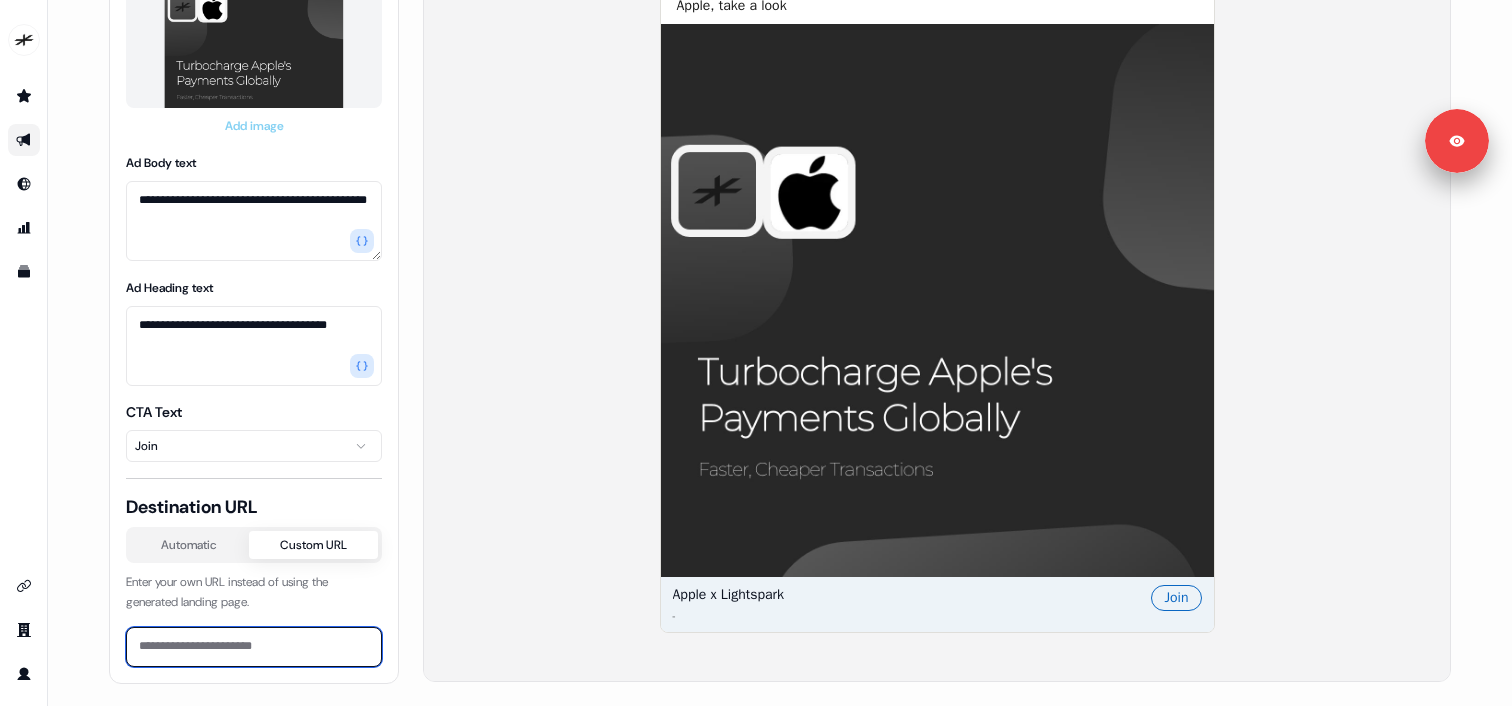 click at bounding box center [254, 647] 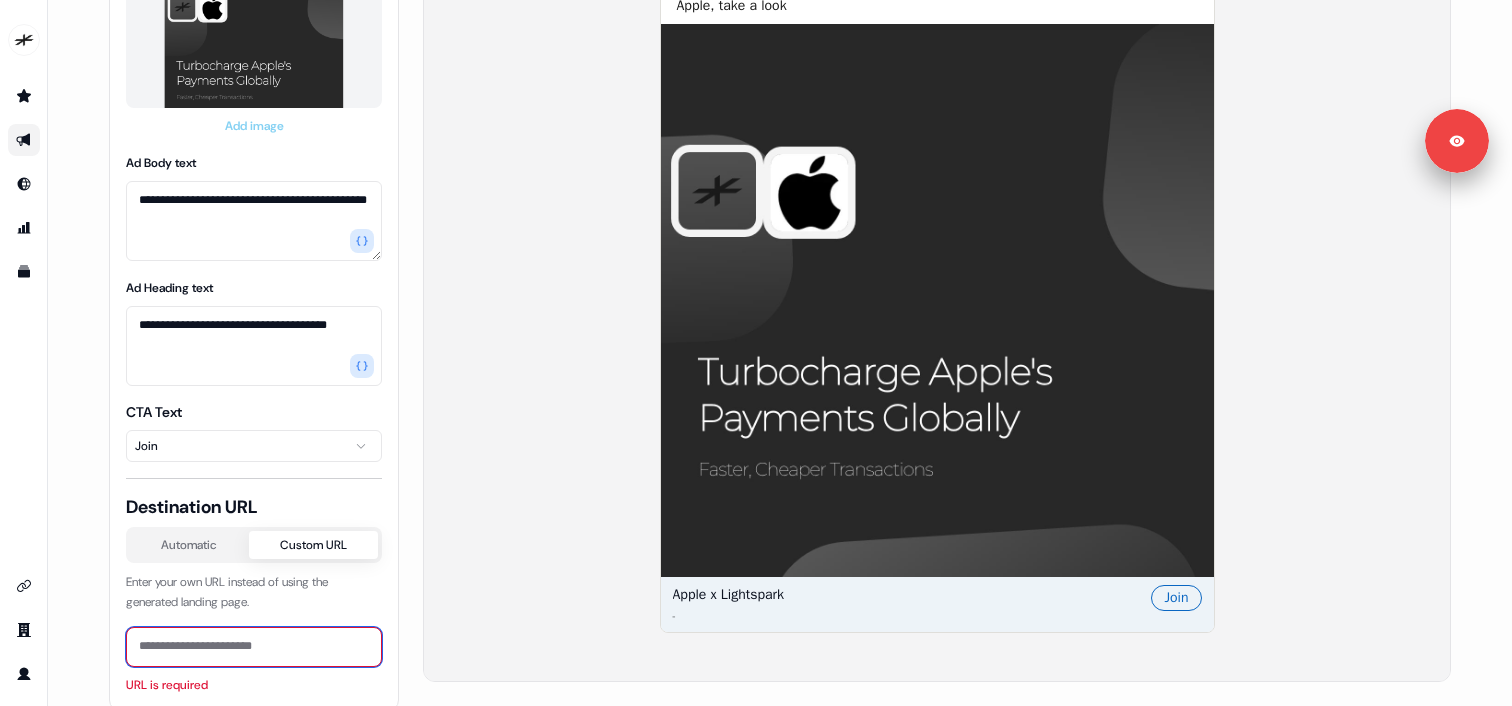 paste on "**********" 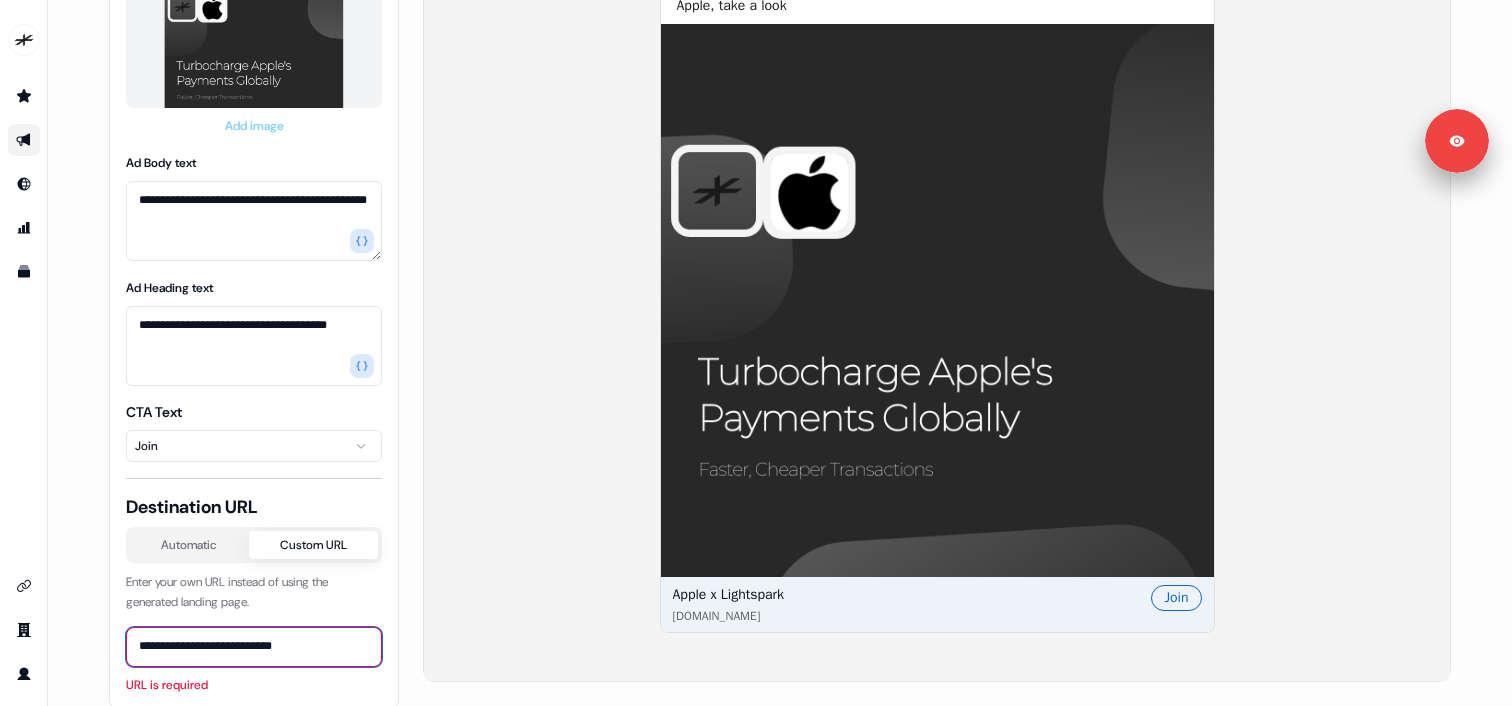 type on "**********" 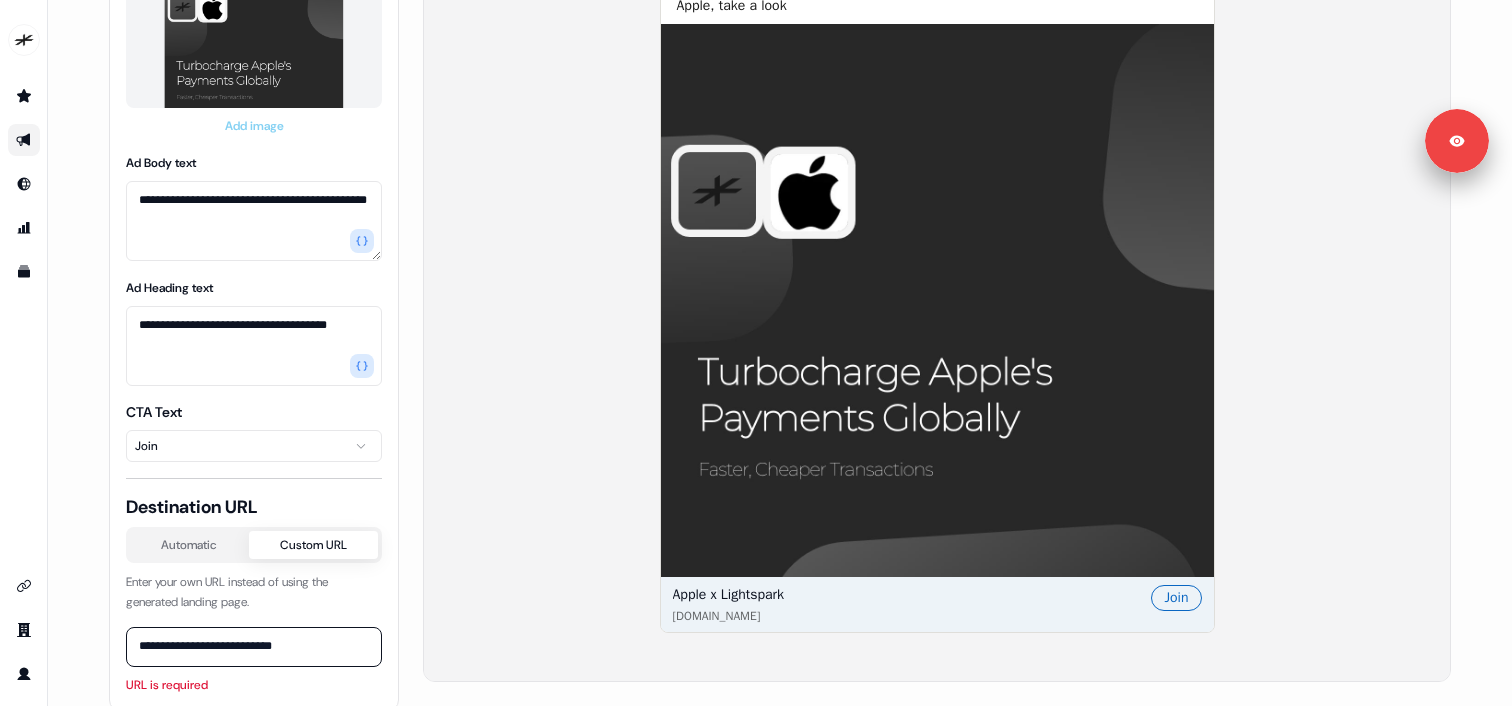 click on "**********" at bounding box center (780, 255) 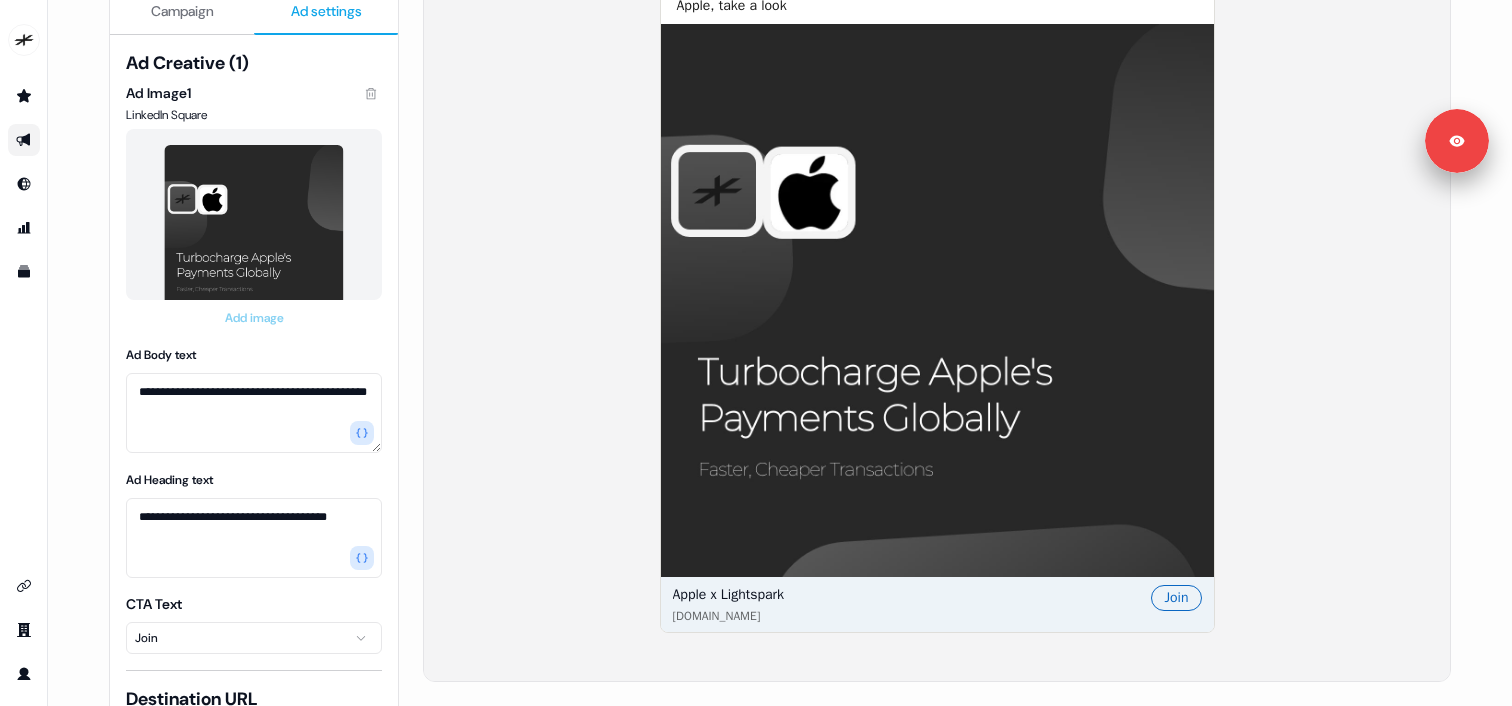 scroll, scrollTop: 0, scrollLeft: 0, axis: both 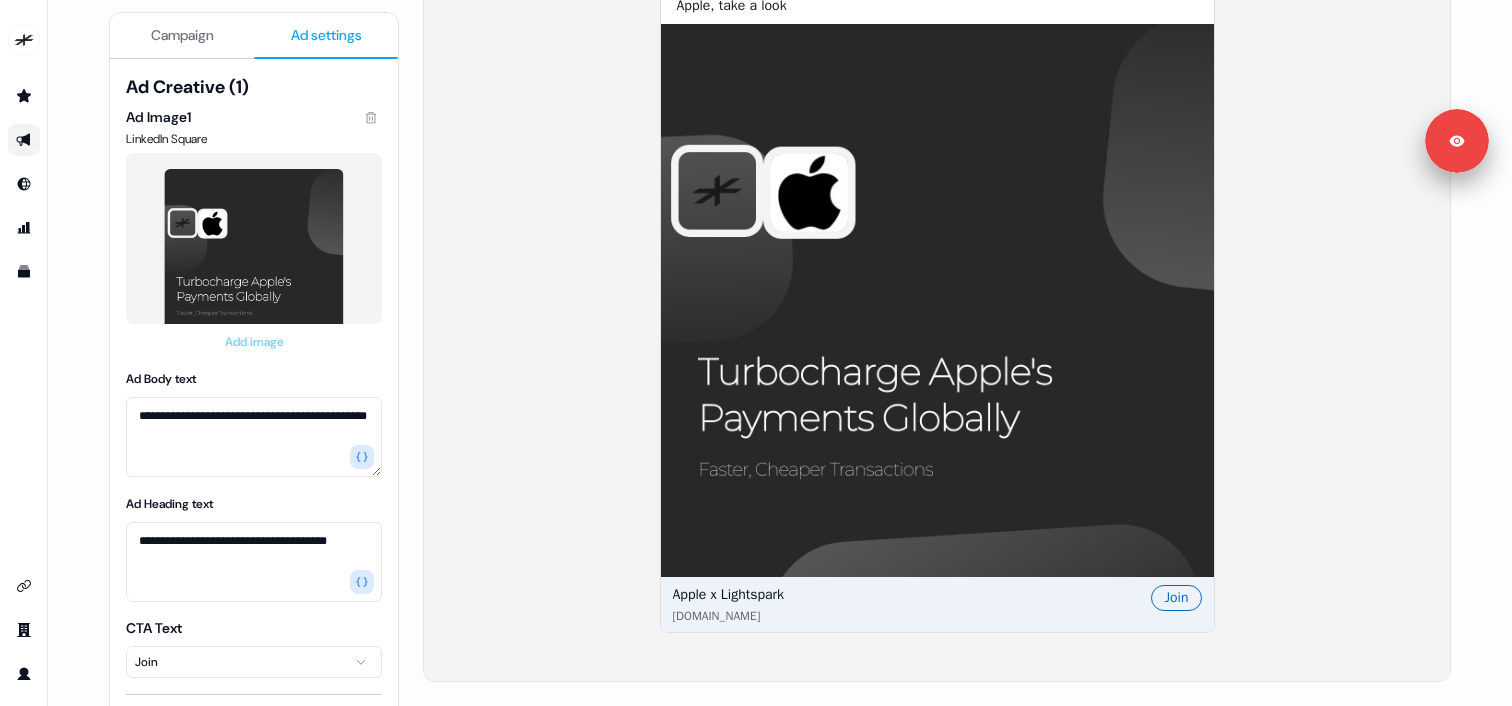 click on "Campaign" at bounding box center [182, 35] 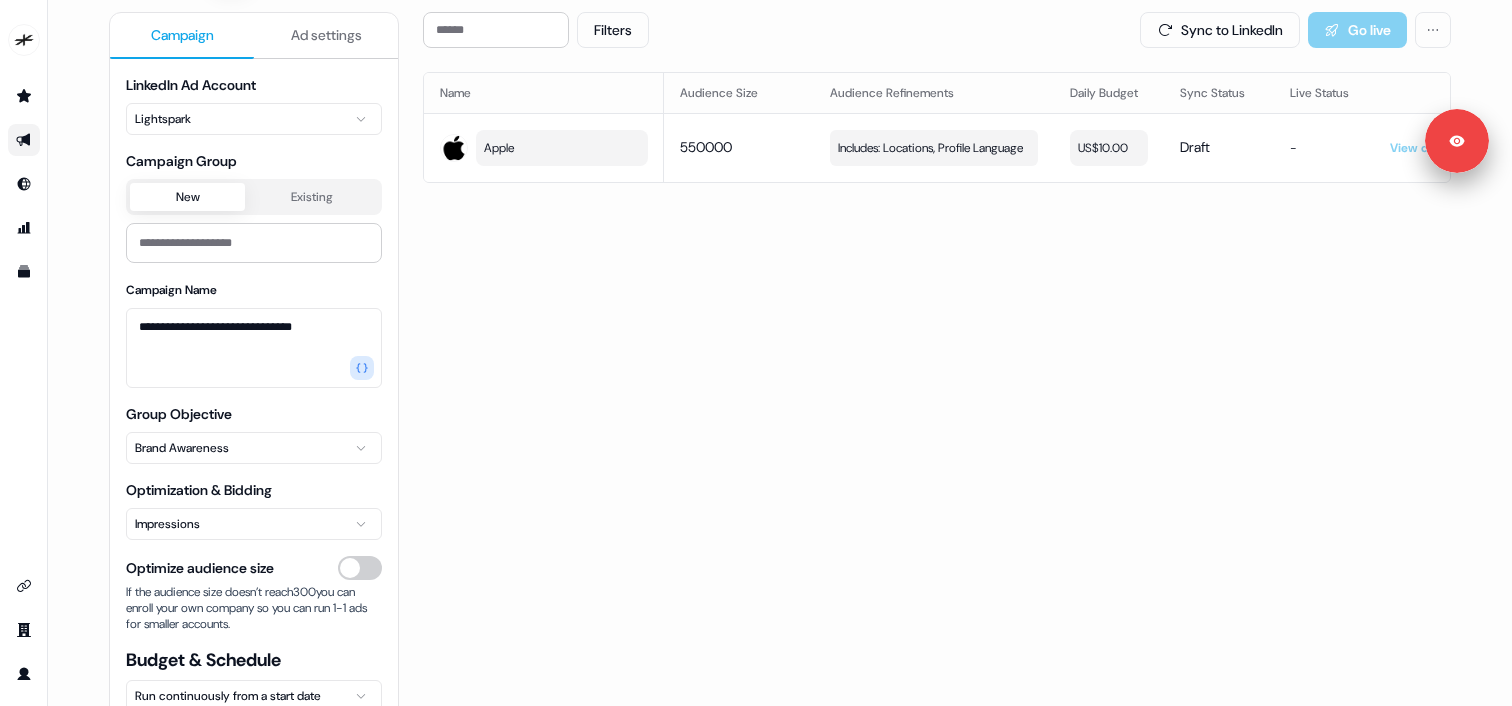 scroll, scrollTop: 200, scrollLeft: 0, axis: vertical 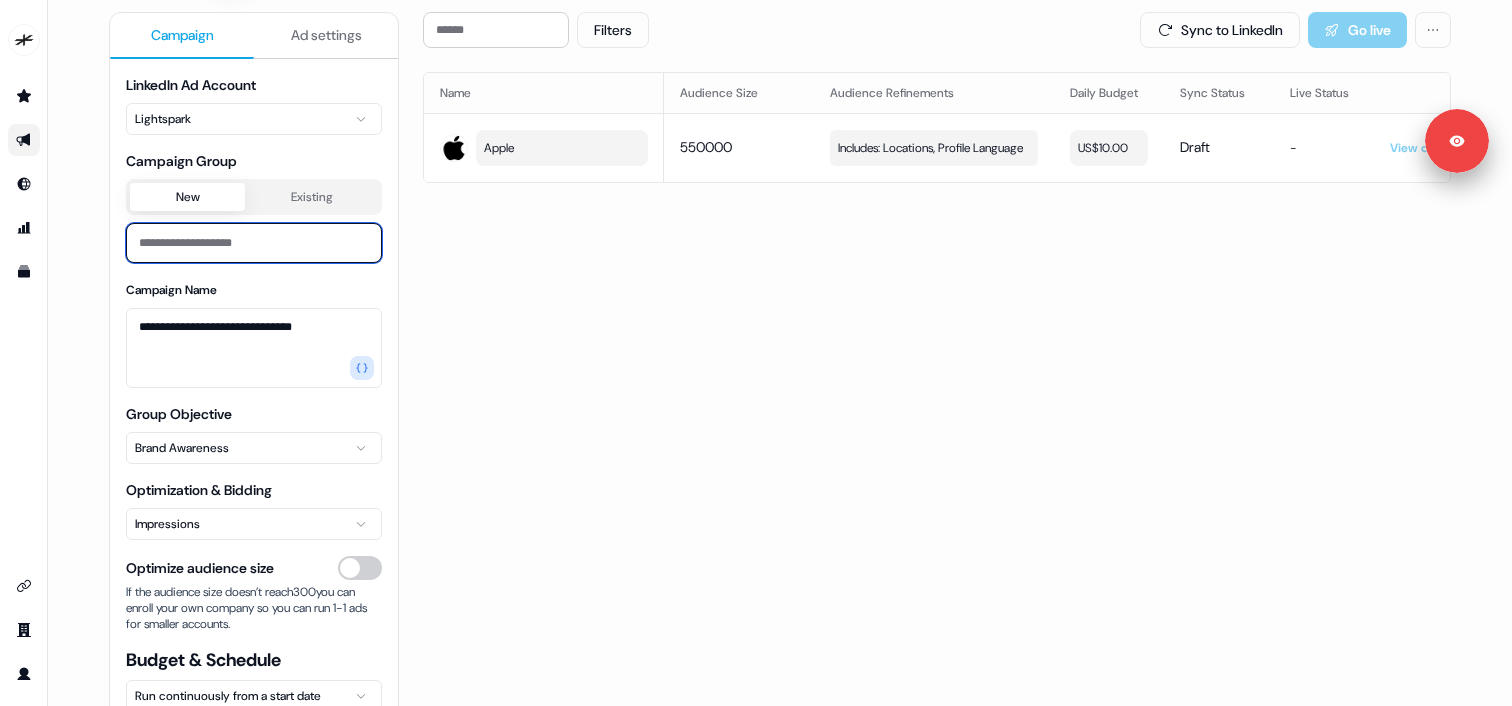 click at bounding box center (254, 243) 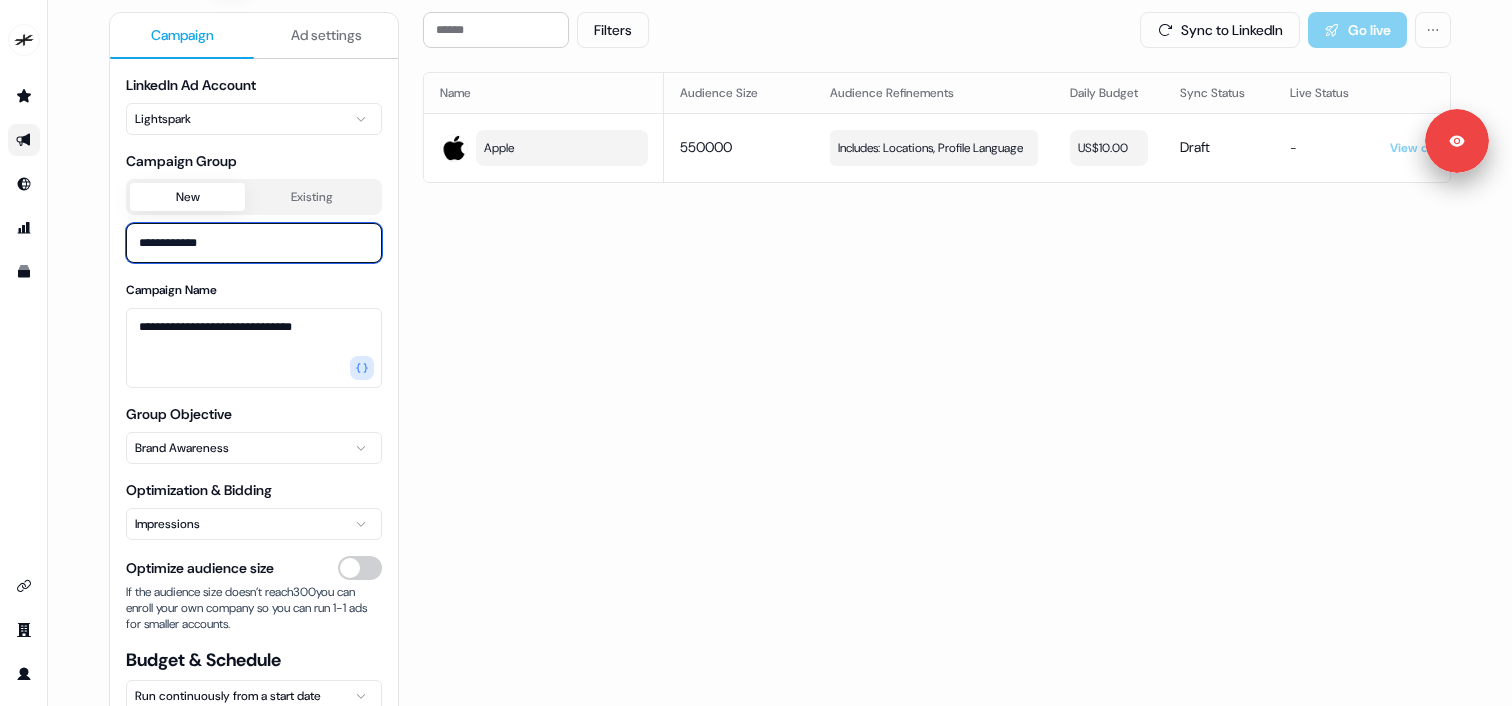 type on "**********" 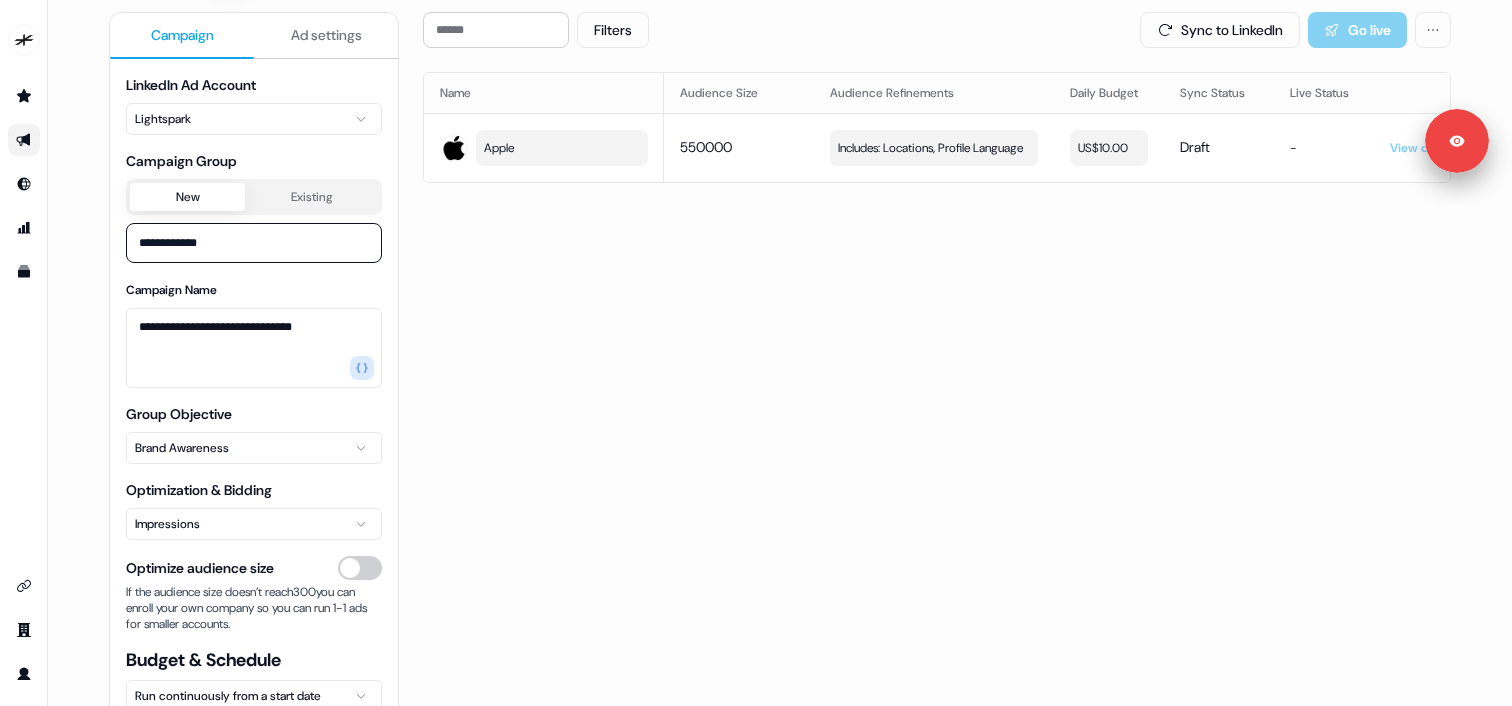 click on "Group Objective Brand Awareness" at bounding box center (254, 434) 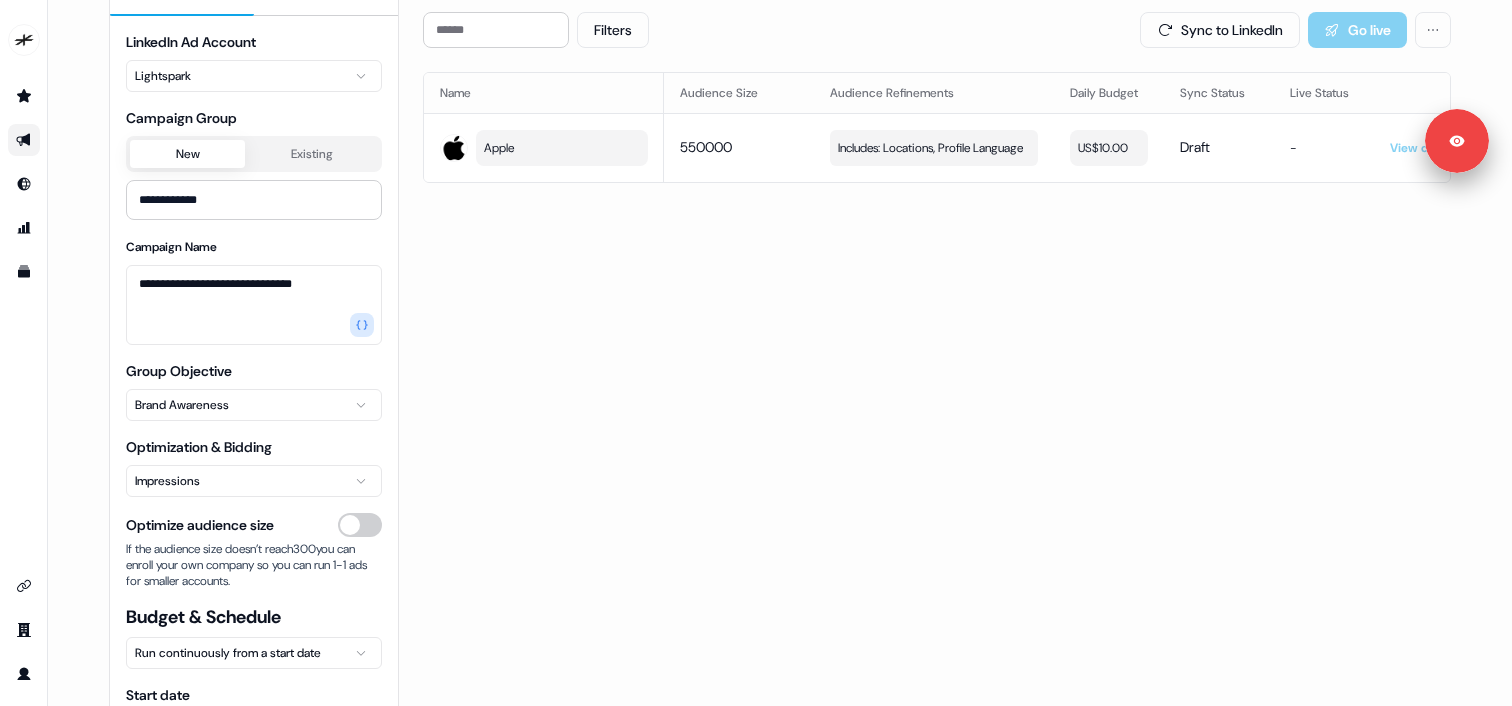 scroll, scrollTop: 50, scrollLeft: 0, axis: vertical 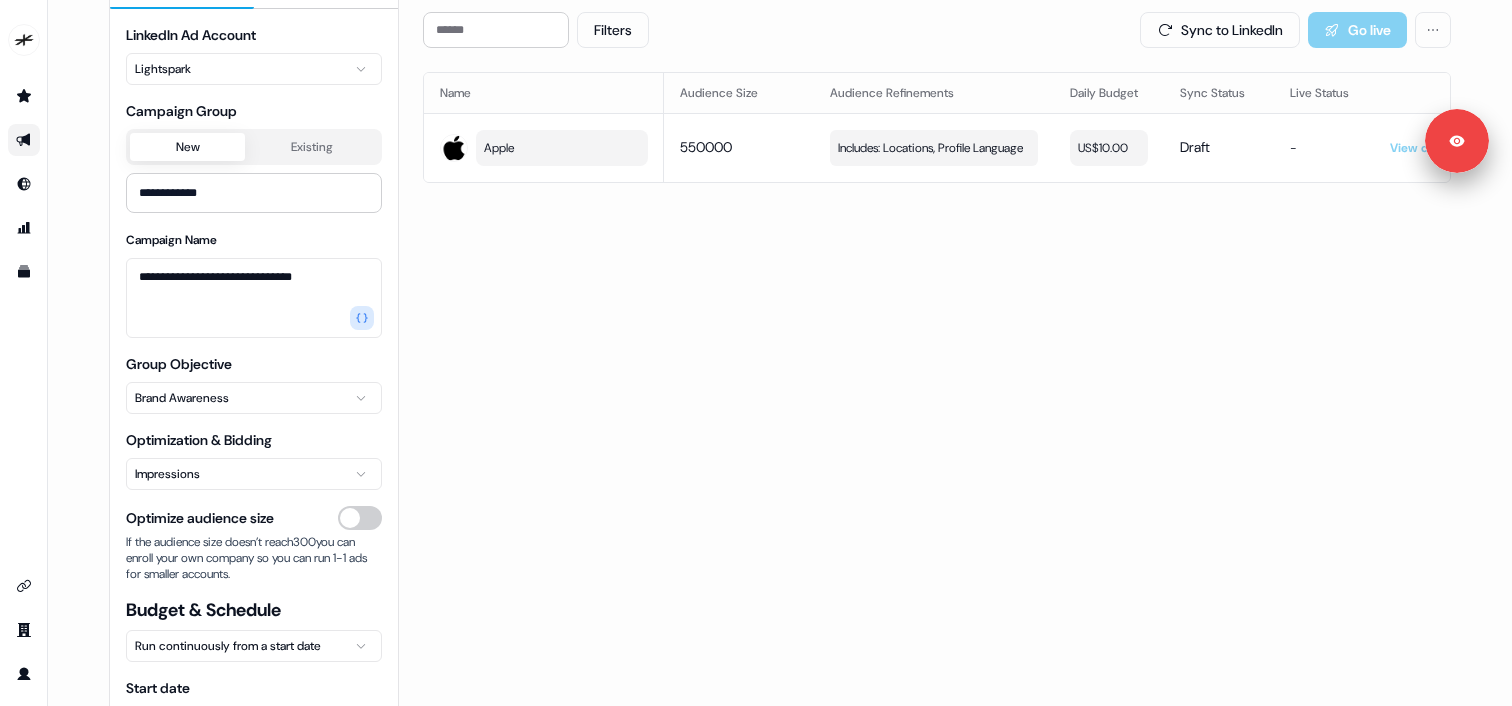 click on "**********" at bounding box center (756, 353) 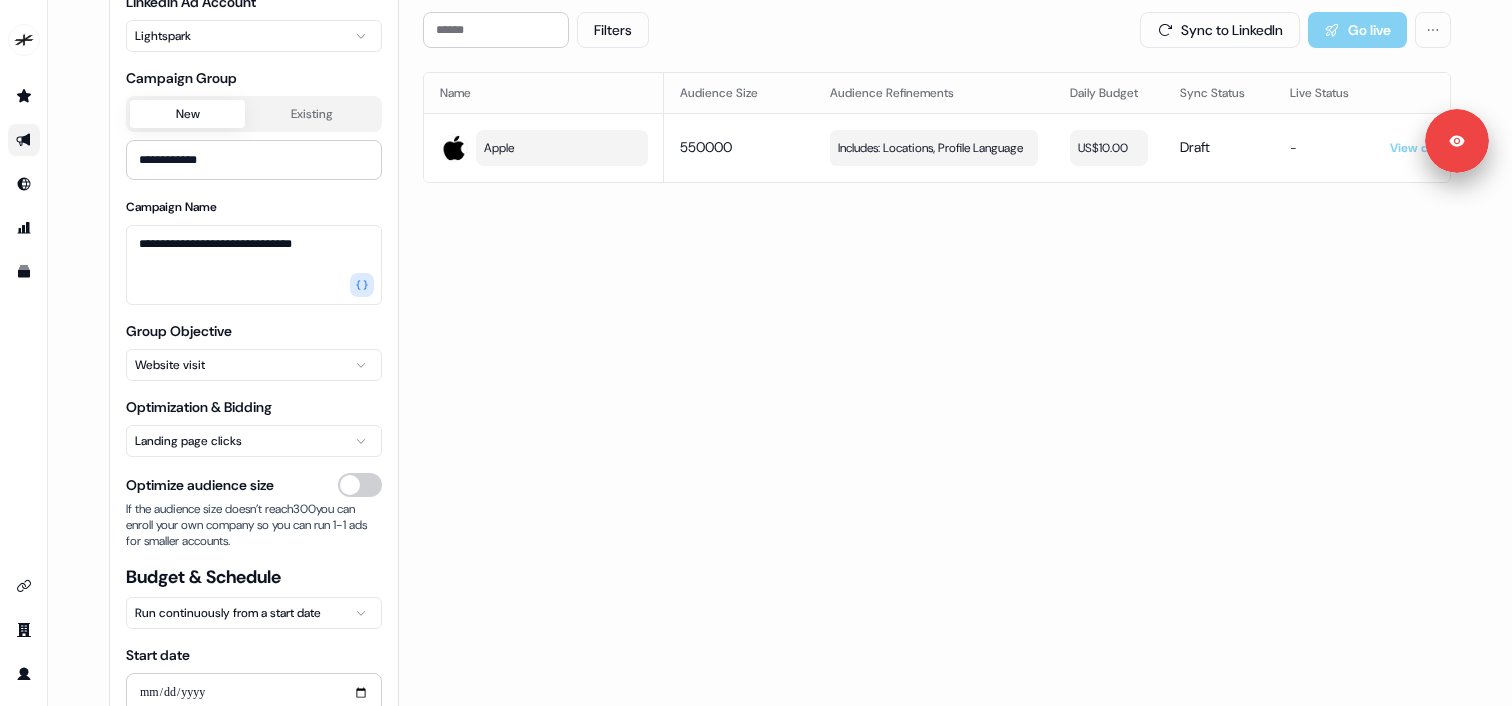 scroll, scrollTop: 85, scrollLeft: 0, axis: vertical 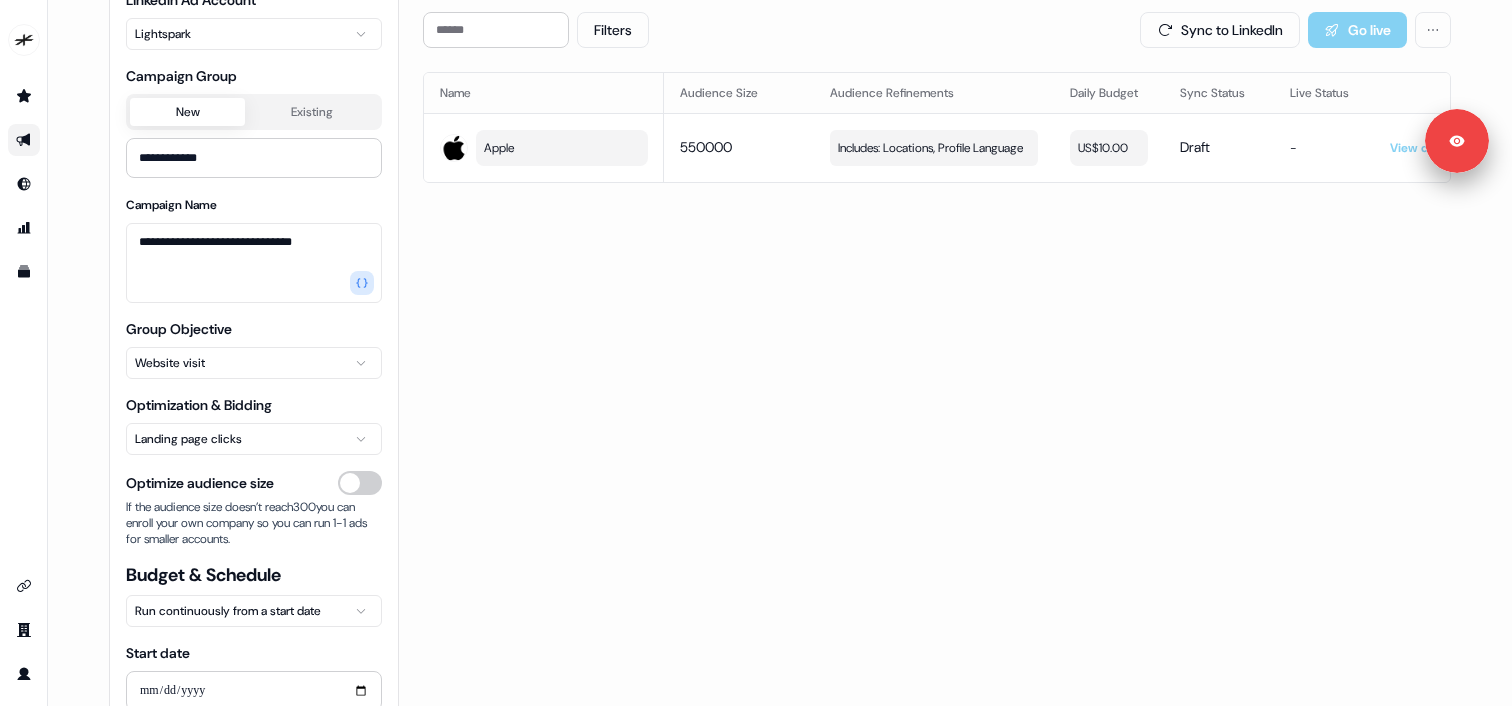click on "**********" at bounding box center (756, 353) 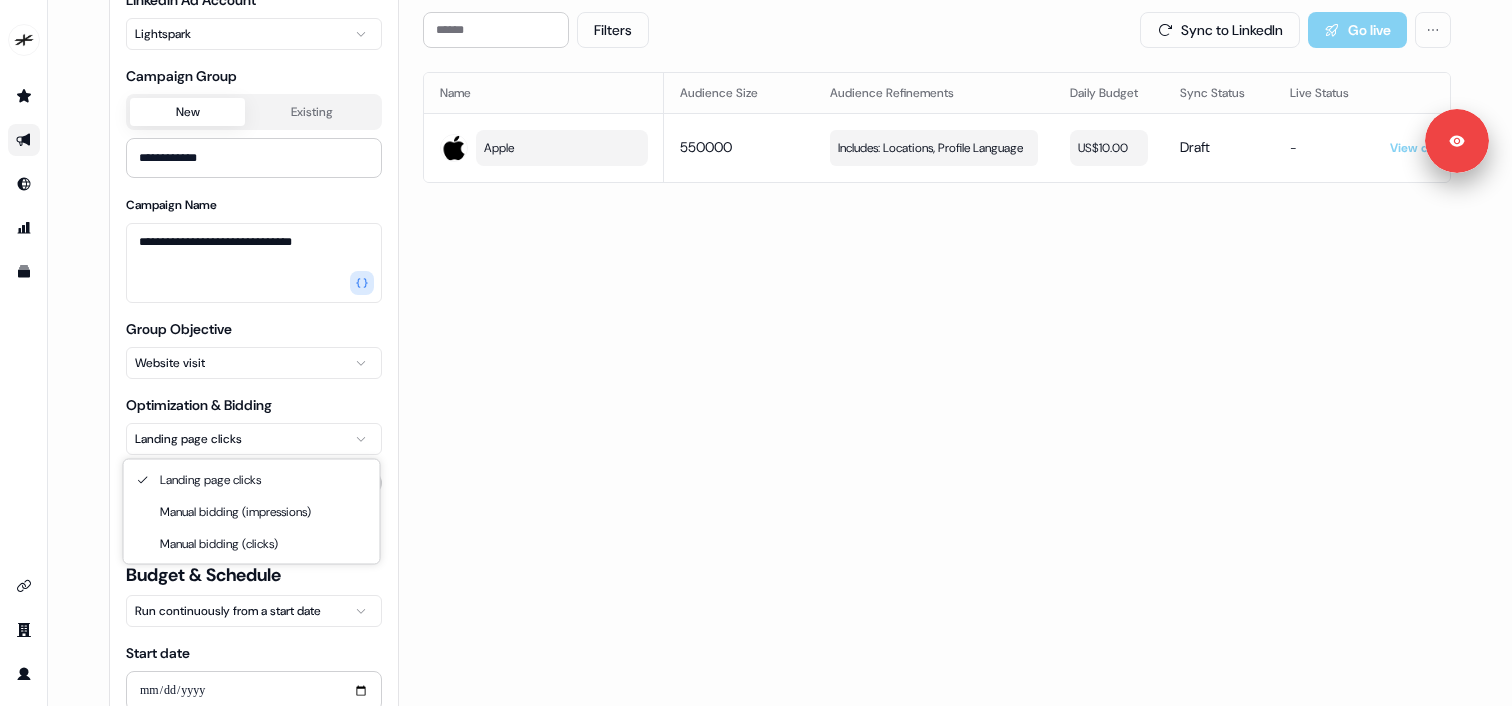click on "**********" at bounding box center (756, 353) 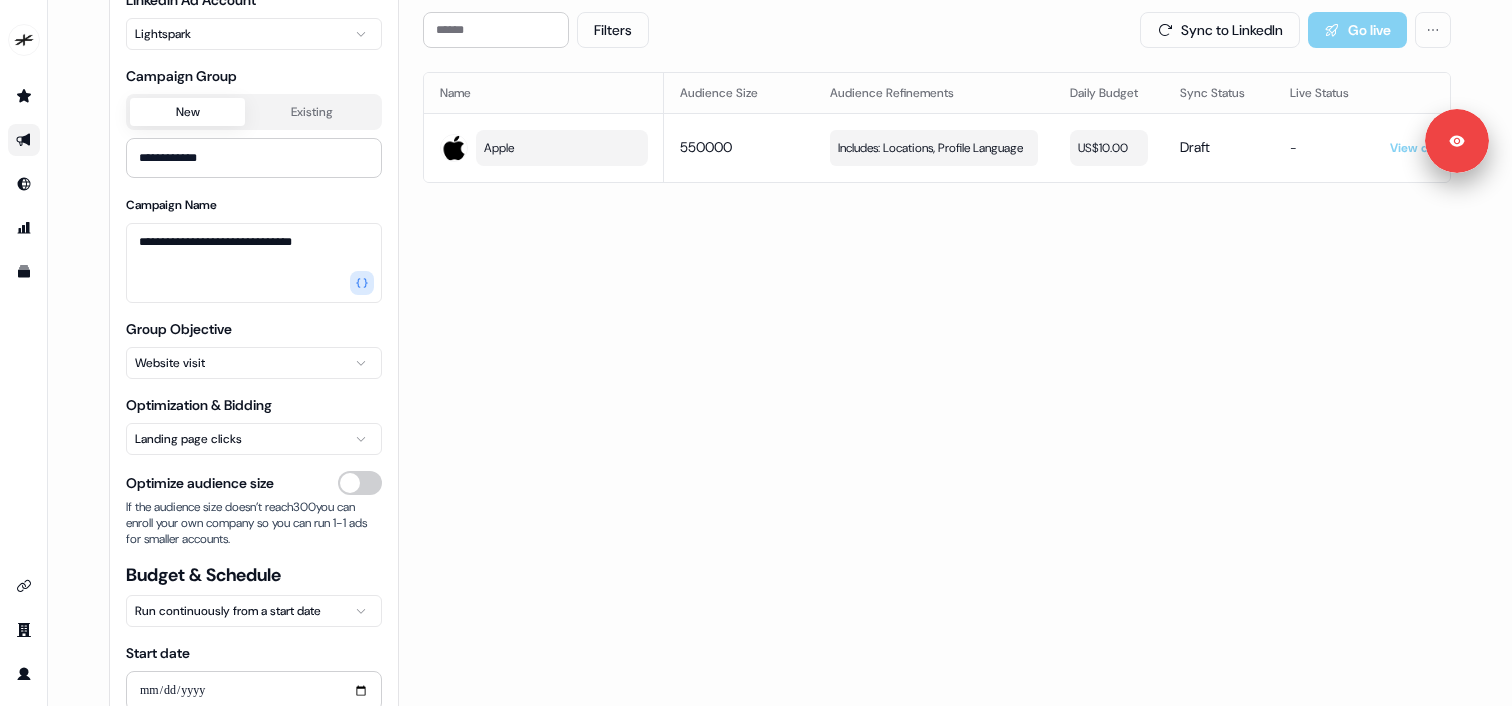 scroll, scrollTop: 130, scrollLeft: 0, axis: vertical 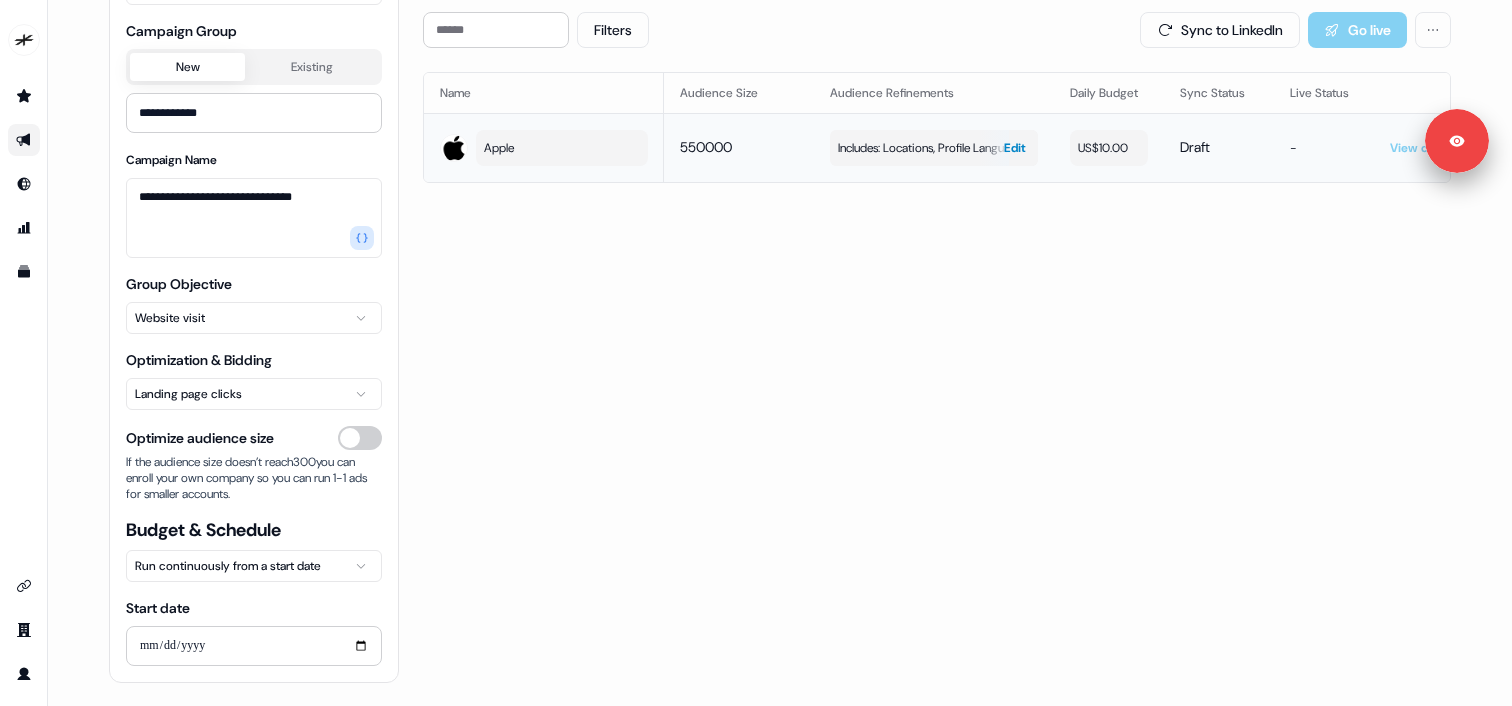 click on "Includes: Locations, Profile Language" at bounding box center [930, 148] 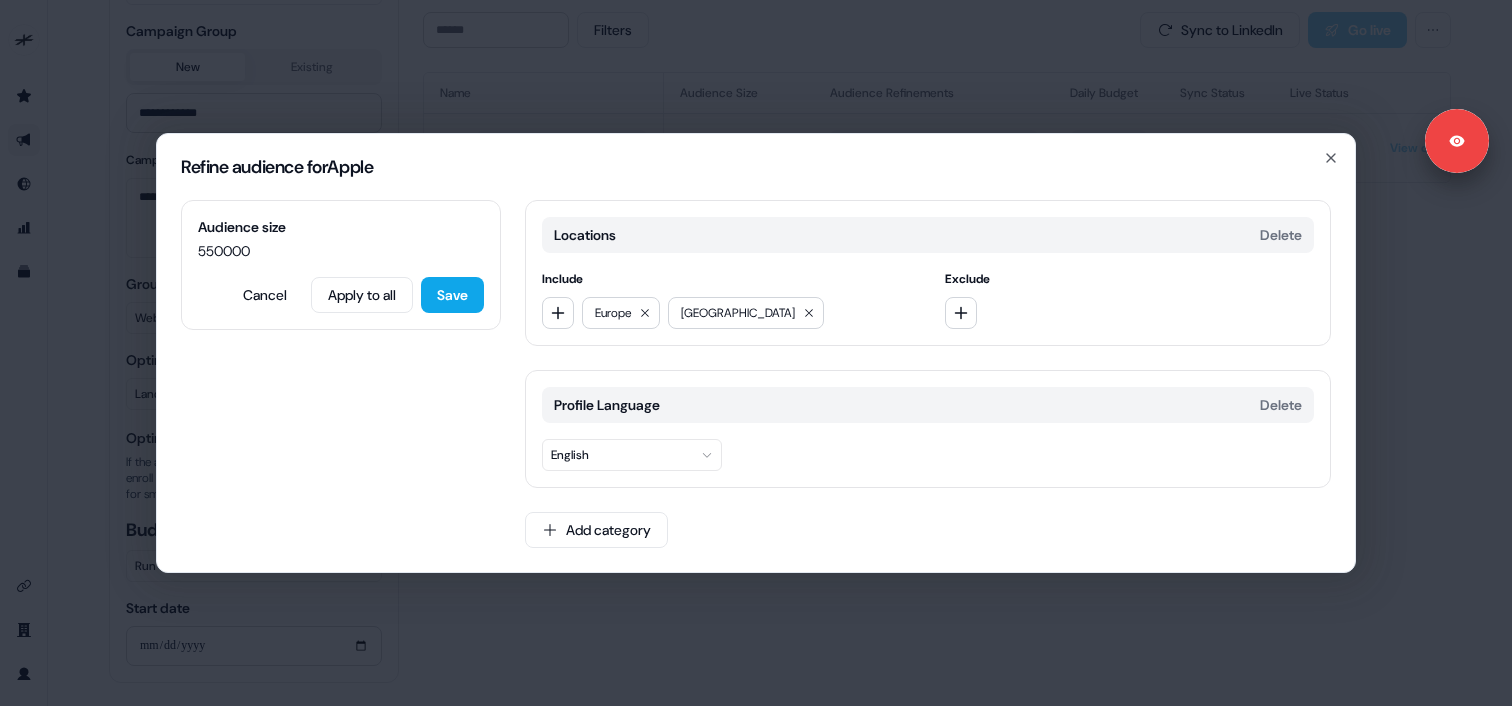 click on "North America" at bounding box center [738, 313] 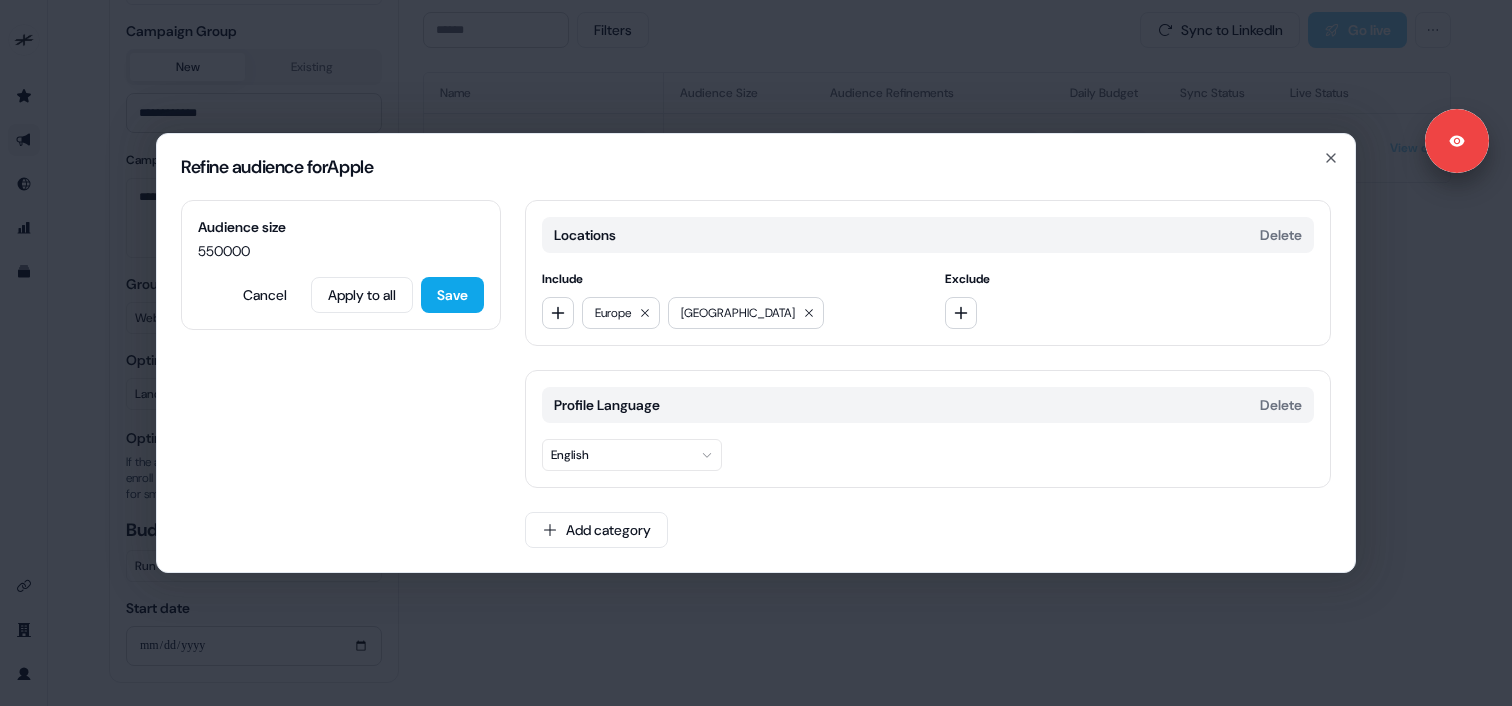 click on "North America" at bounding box center [738, 313] 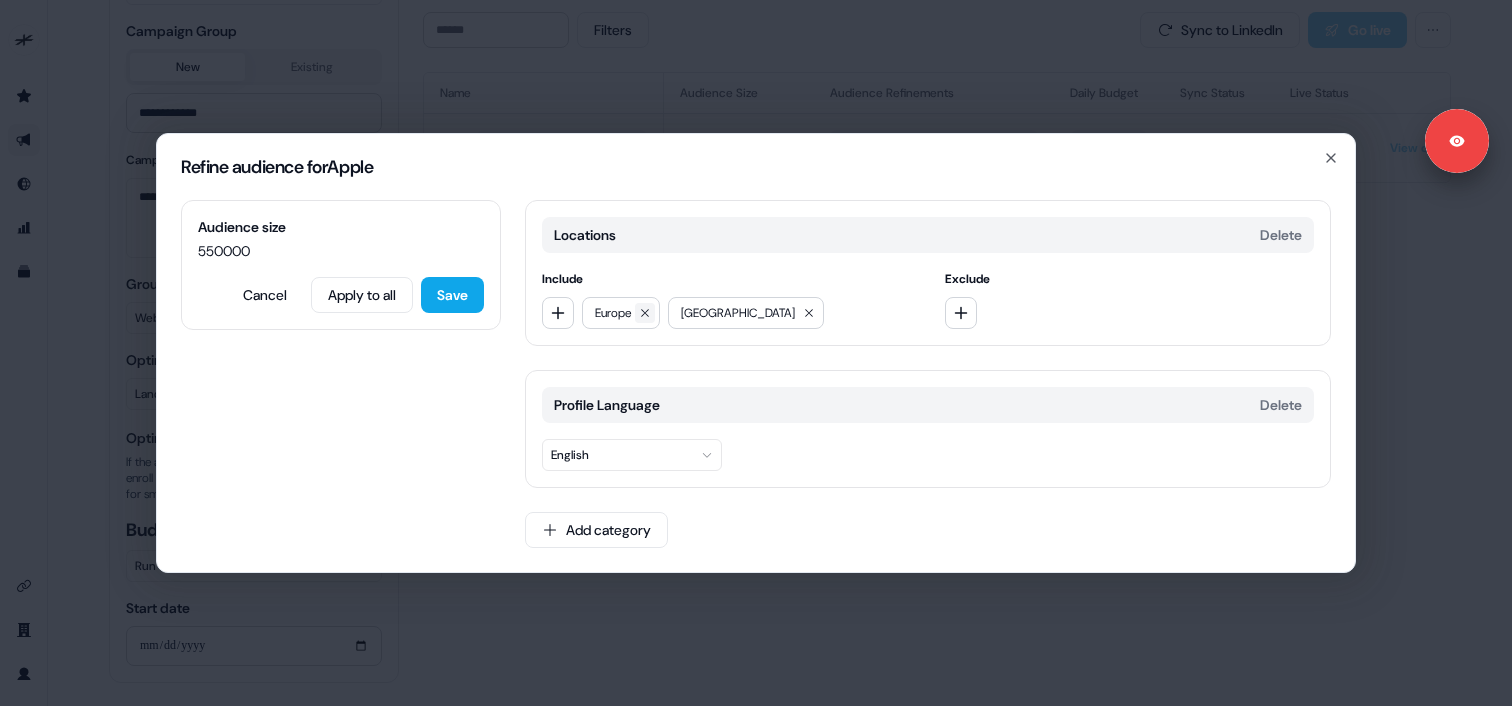 click 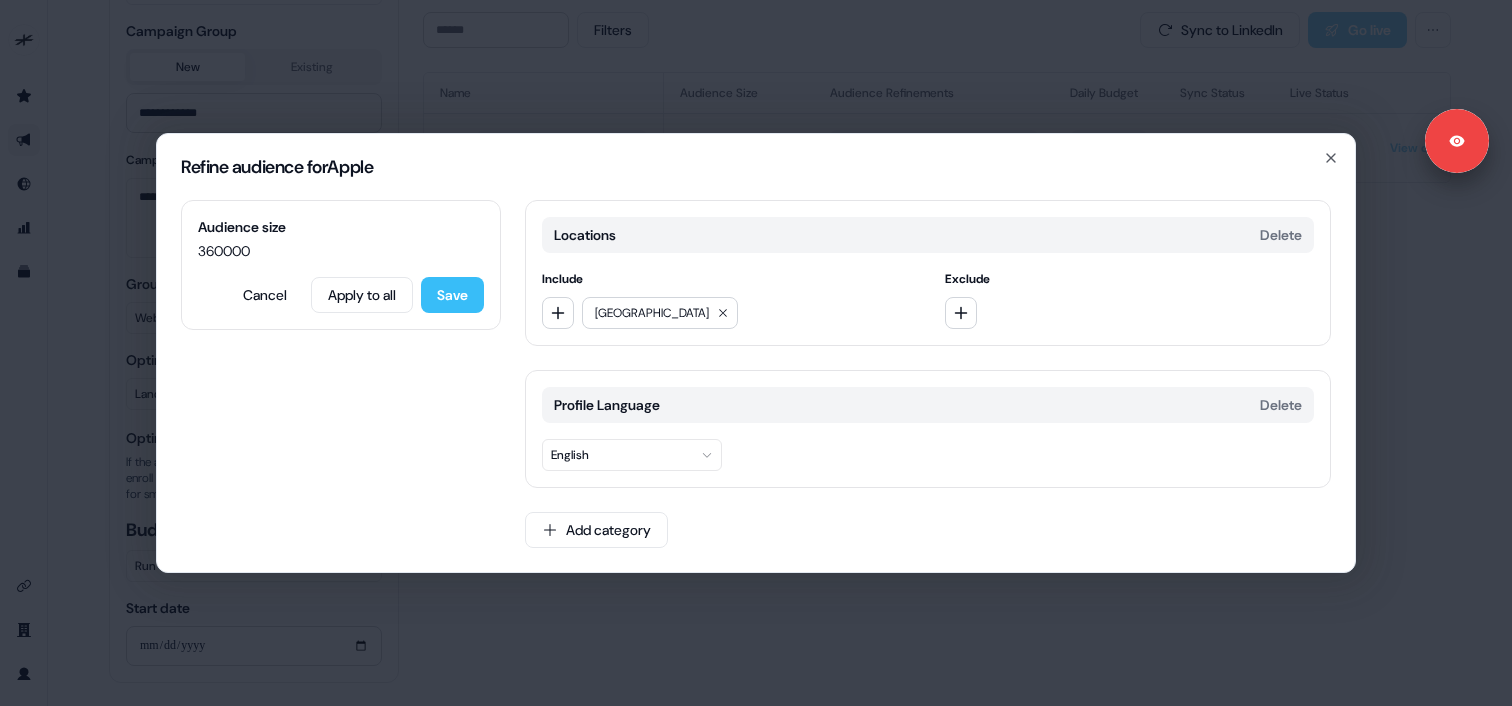 click on "Save" at bounding box center [452, 295] 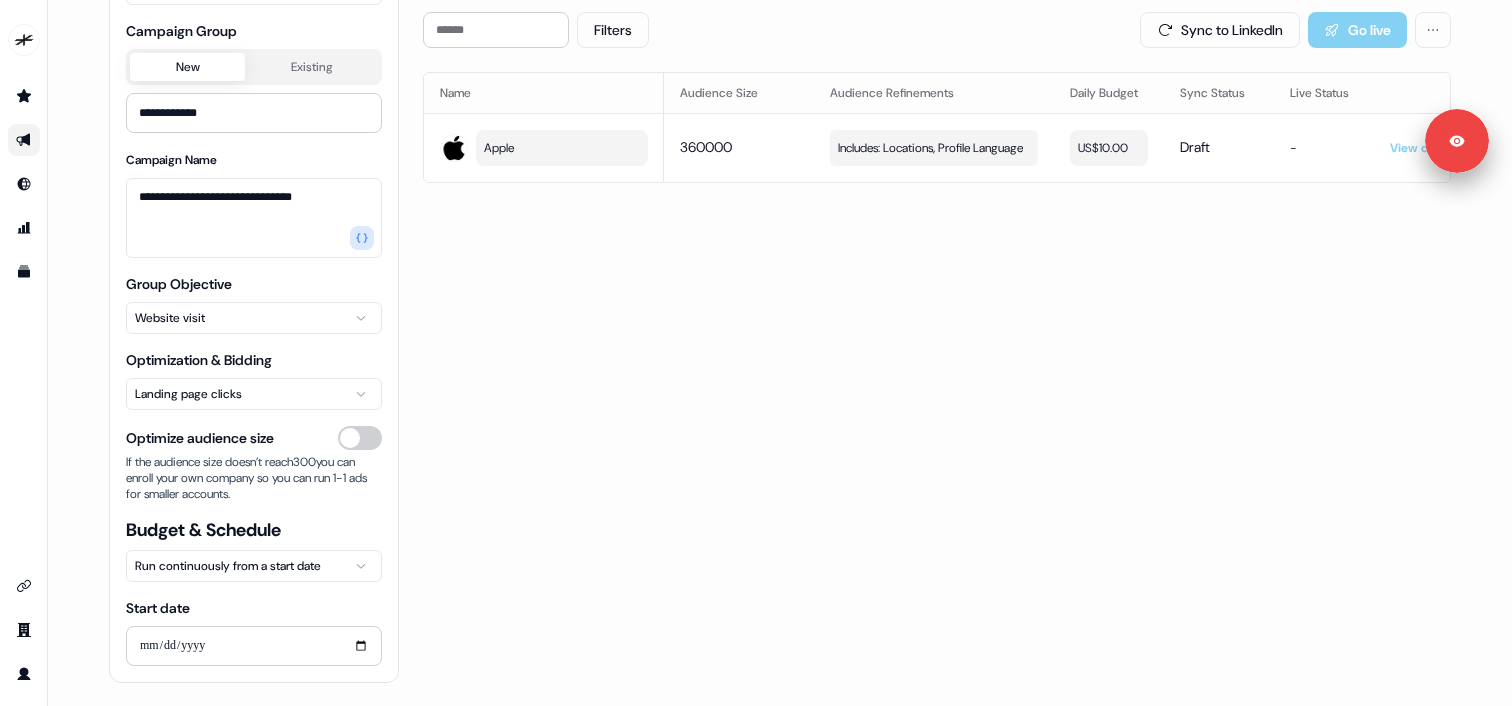 click on "**********" at bounding box center [756, 353] 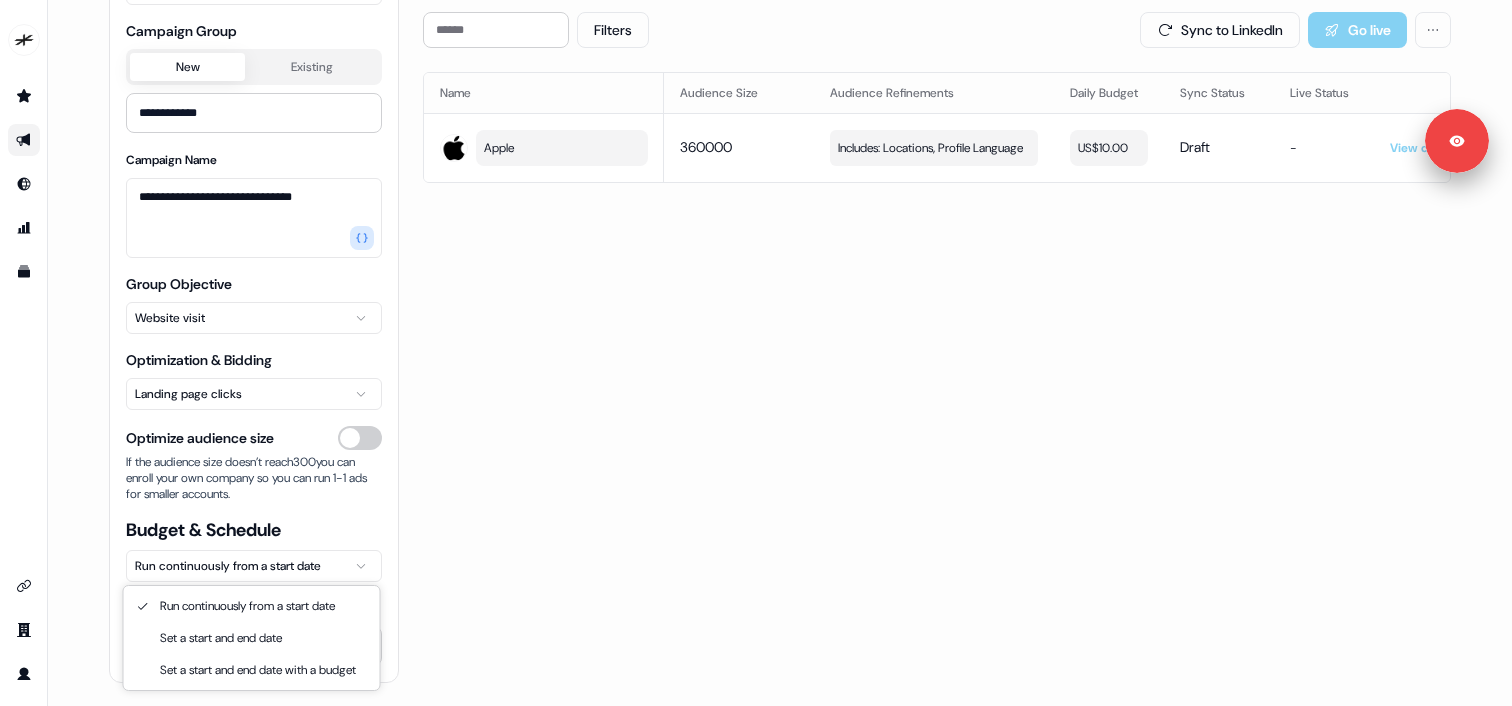 click on "**********" at bounding box center (756, 353) 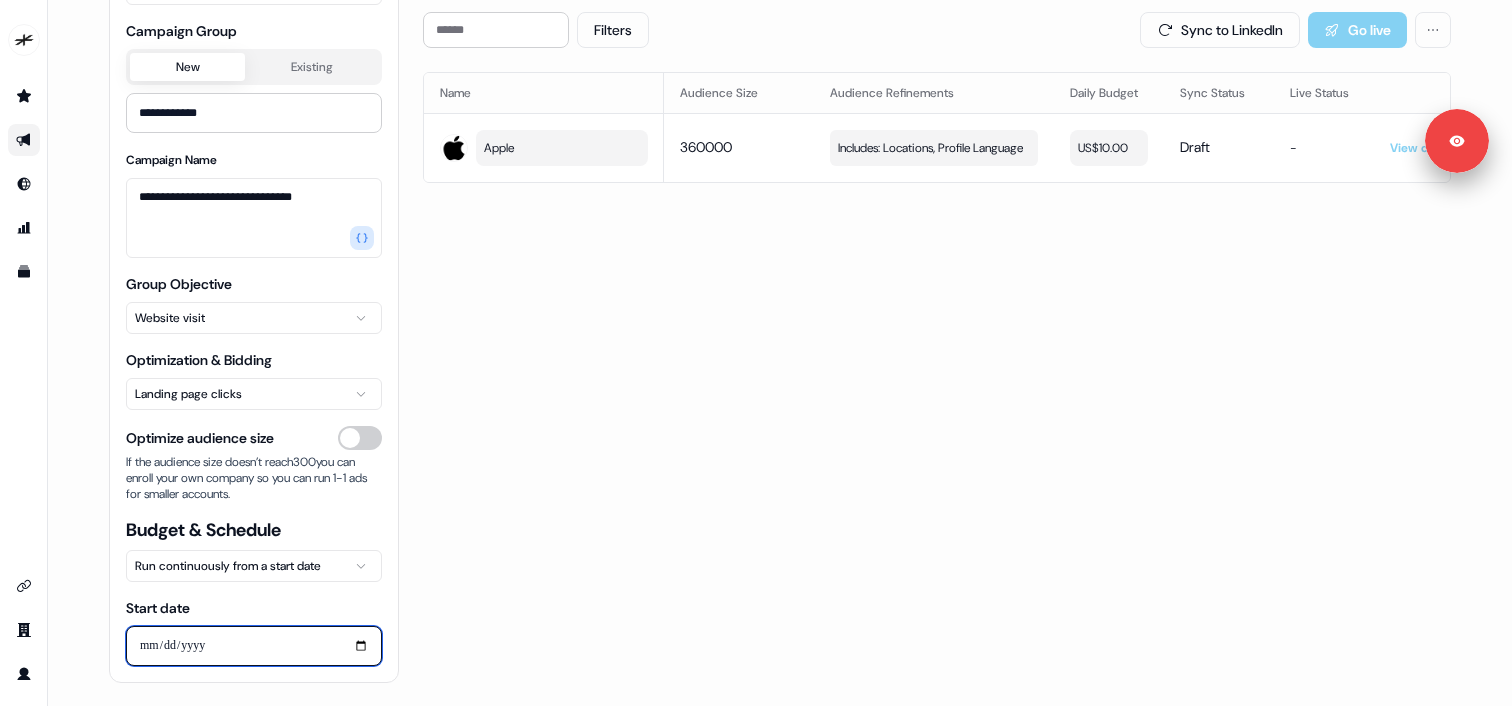 click on "Start date" at bounding box center [254, 646] 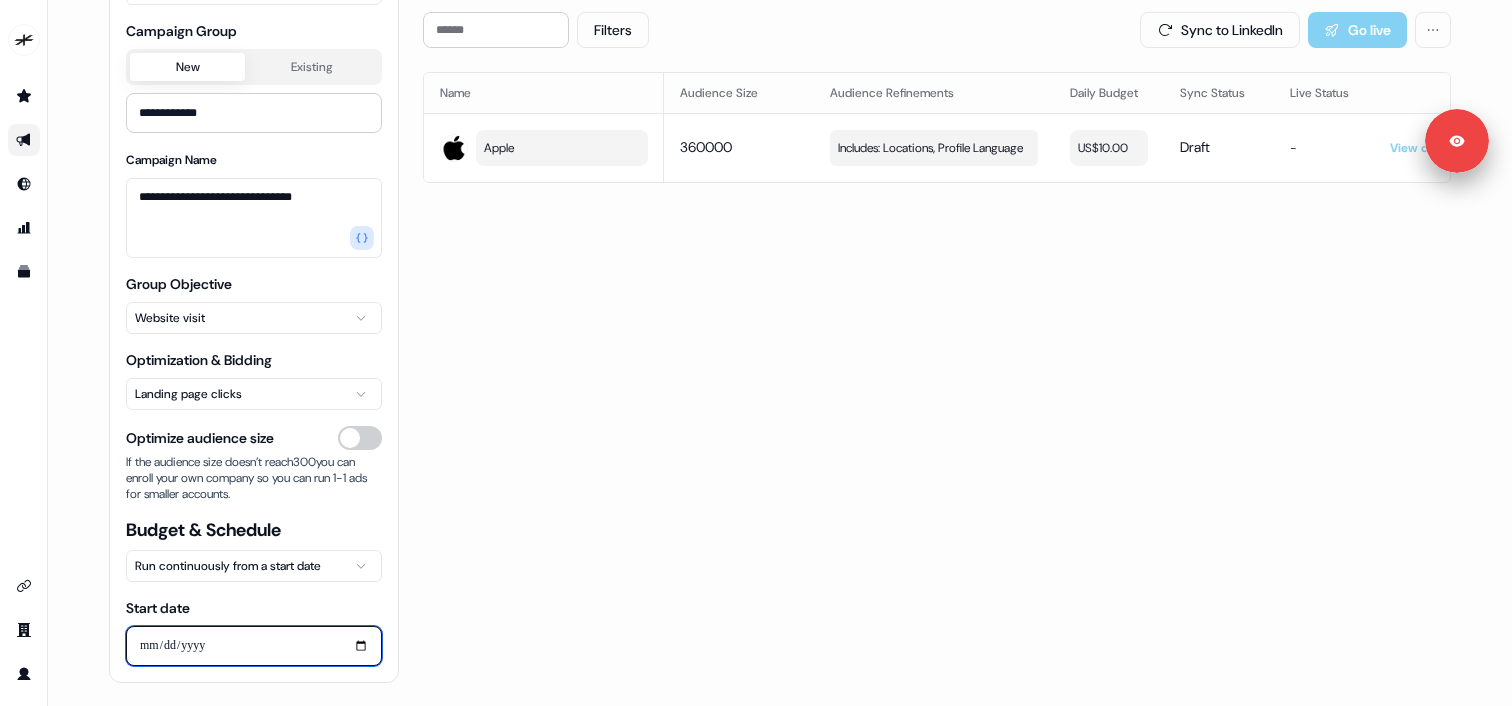 type on "**********" 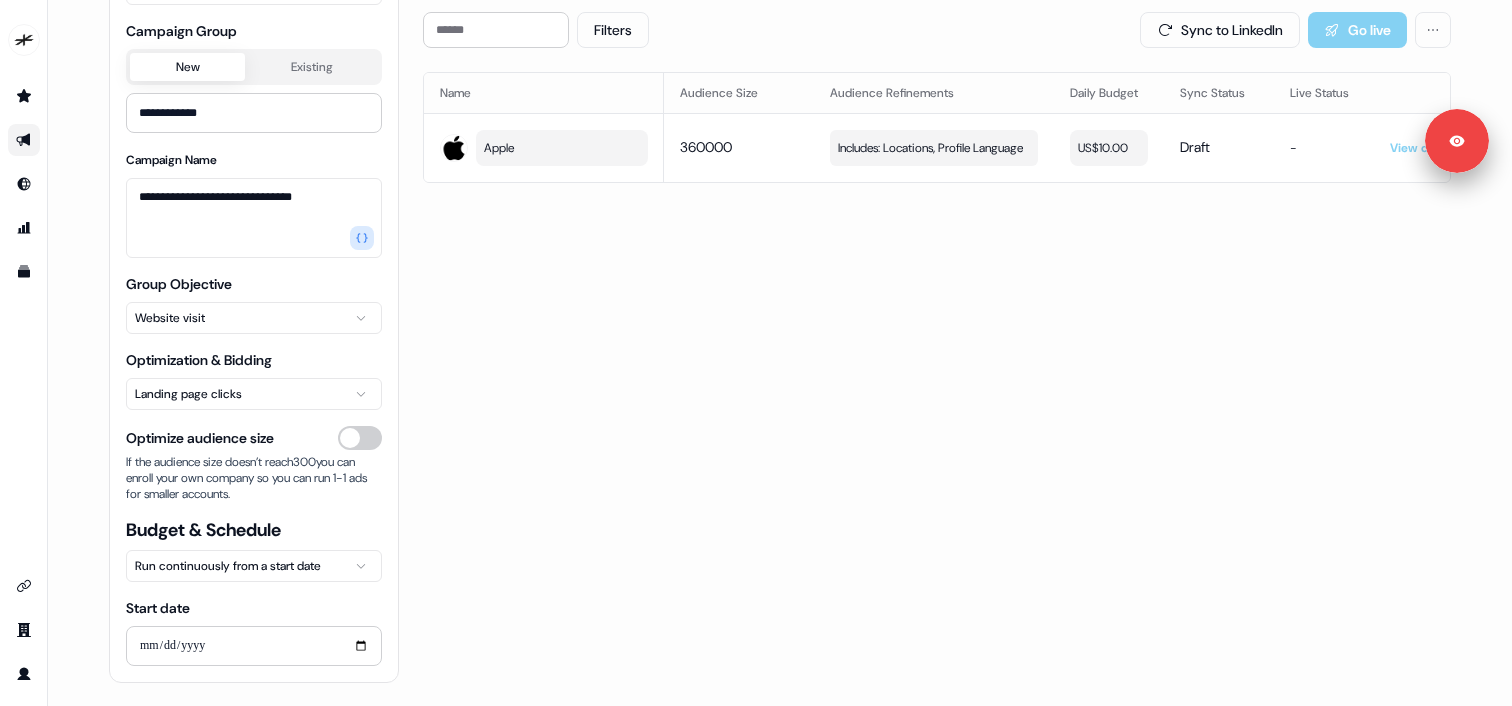 click on "**********" at bounding box center [780, 347] 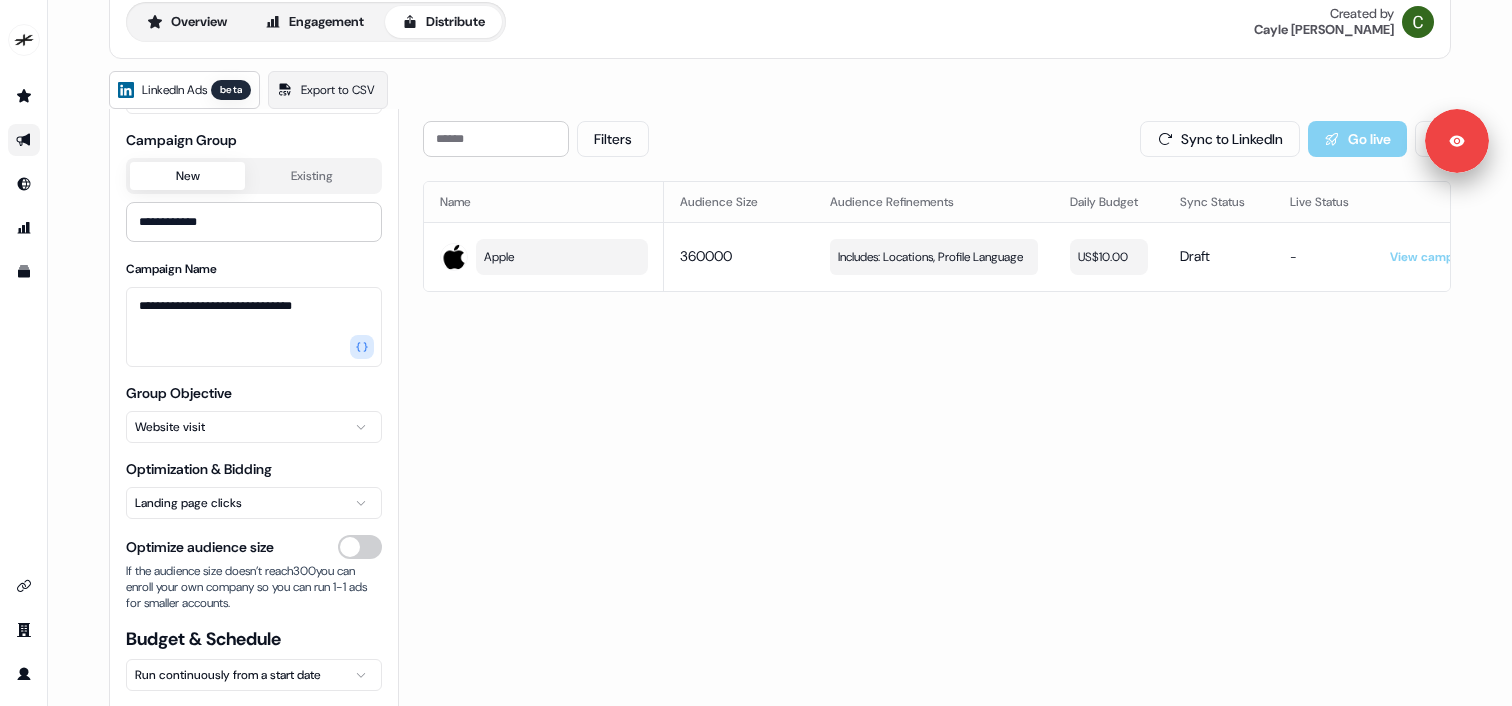 scroll, scrollTop: 89, scrollLeft: 0, axis: vertical 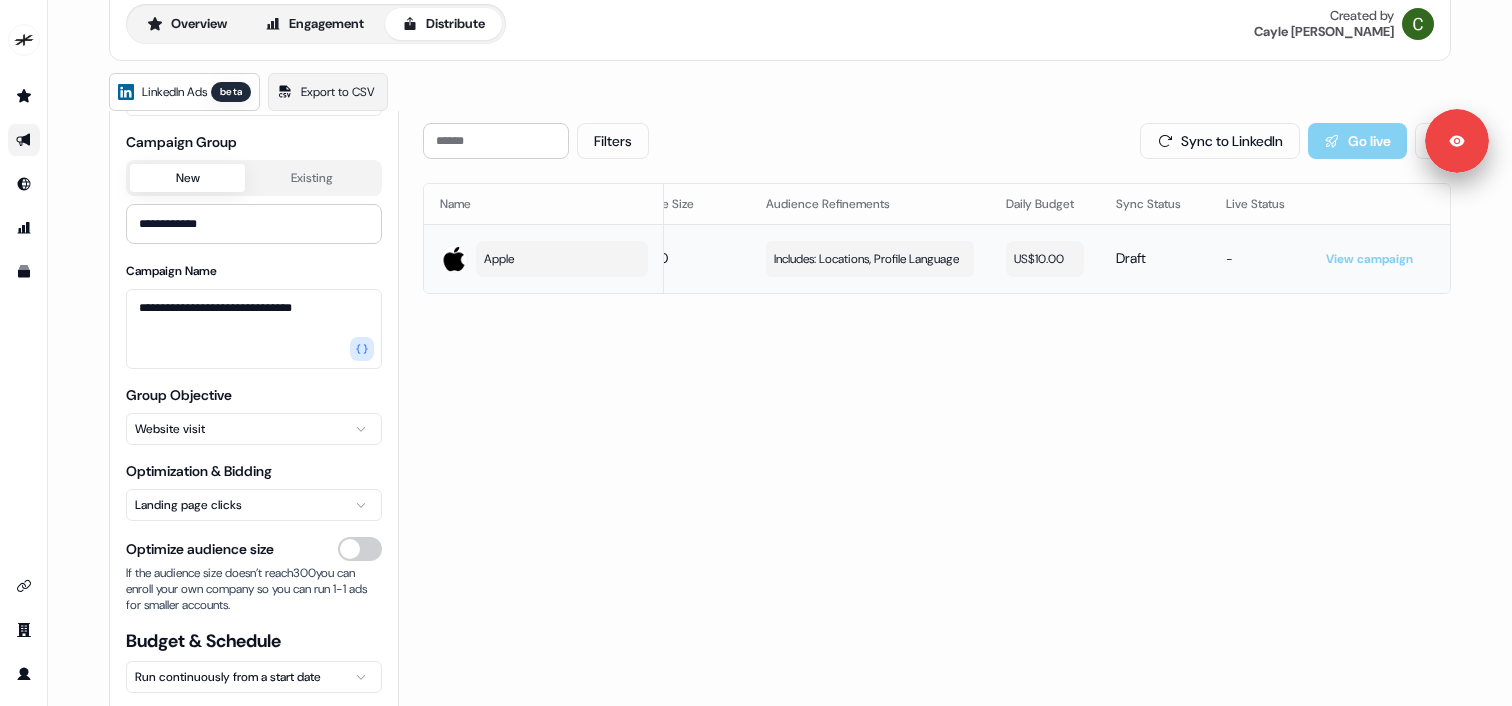 click on "View campaign" at bounding box center [1369, 259] 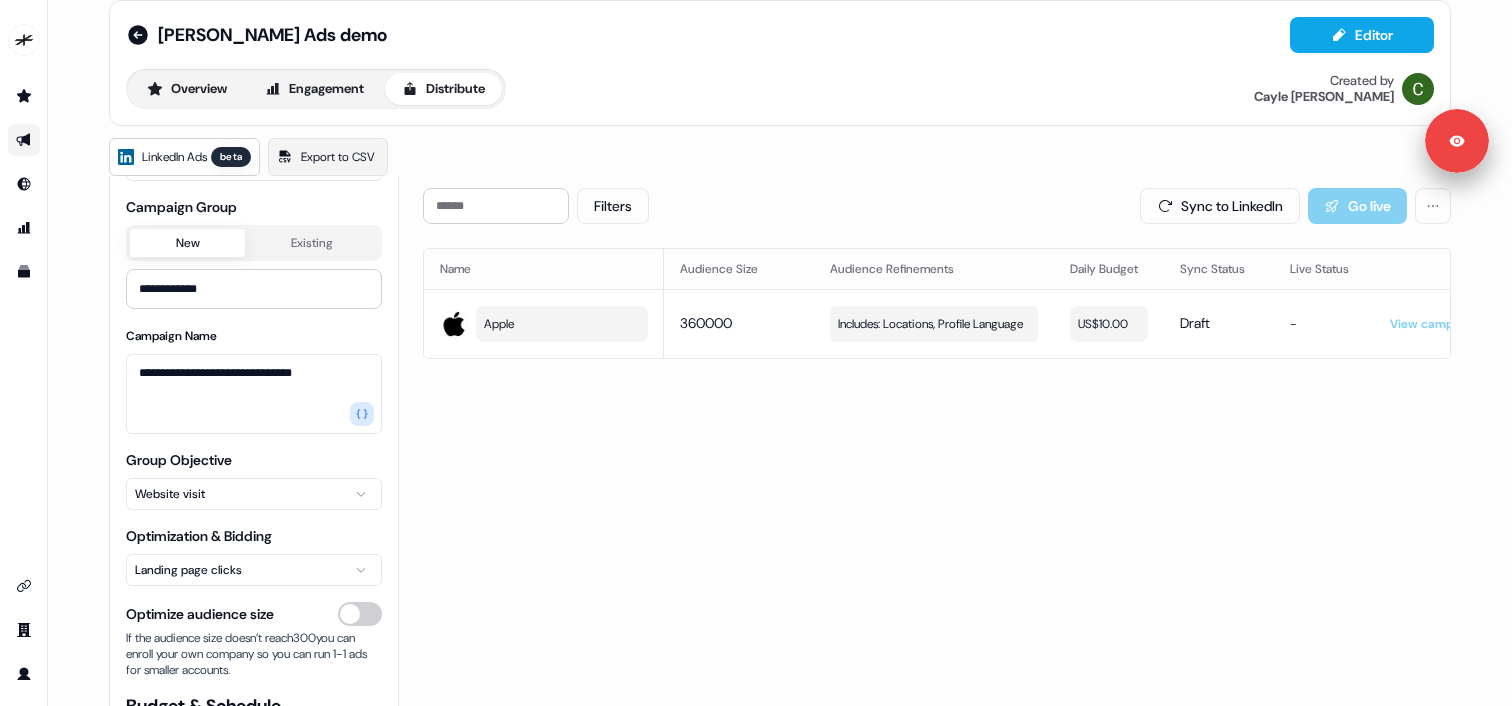 scroll, scrollTop: 0, scrollLeft: 0, axis: both 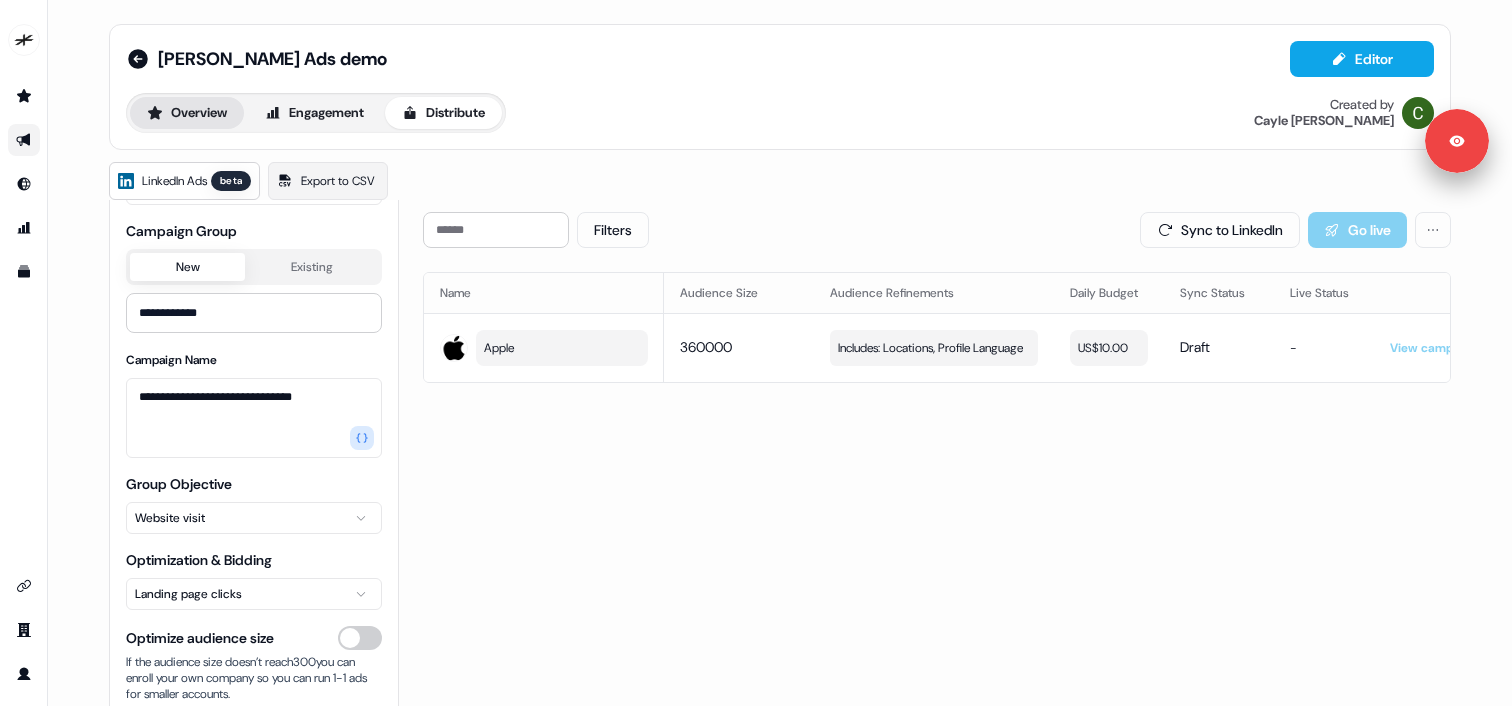 click on "Overview" at bounding box center (187, 113) 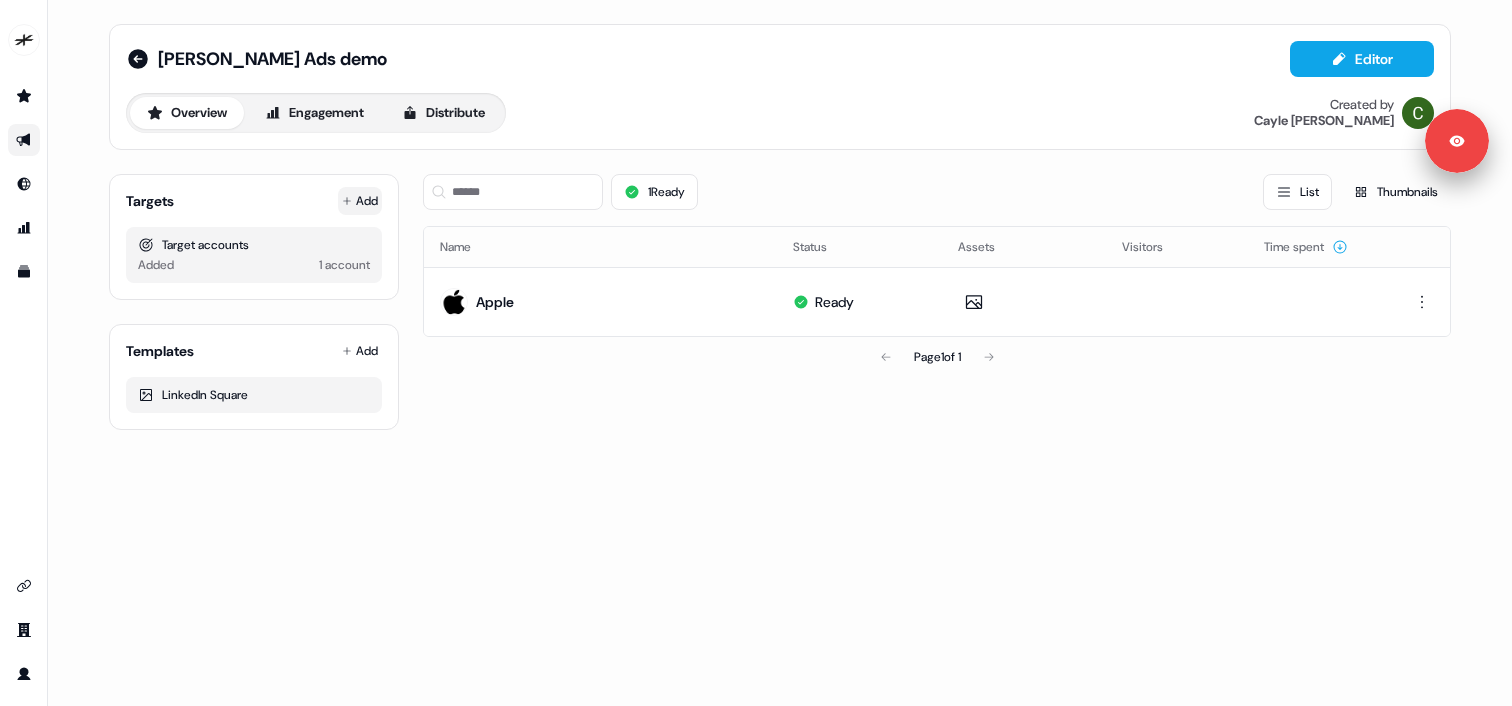 click on "Add" at bounding box center (360, 201) 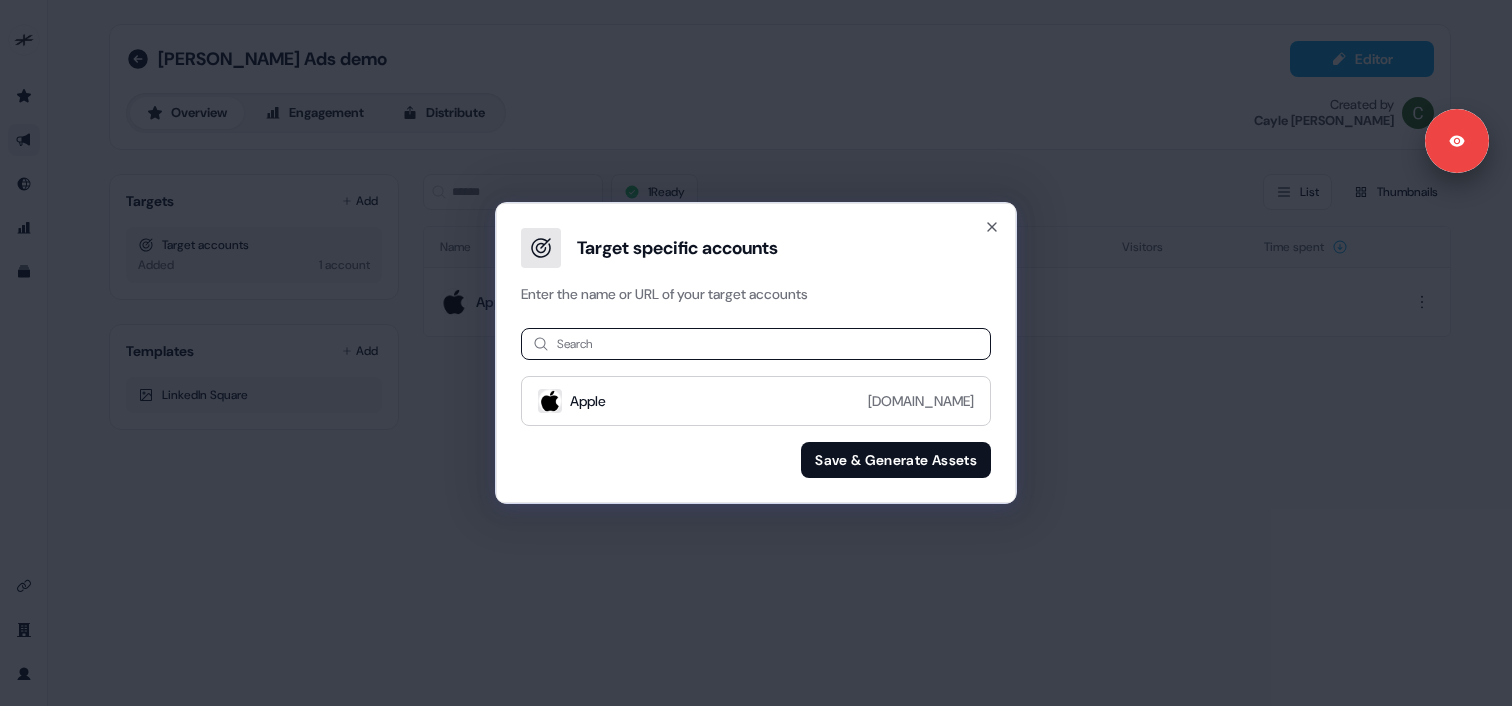 click at bounding box center (756, 344) 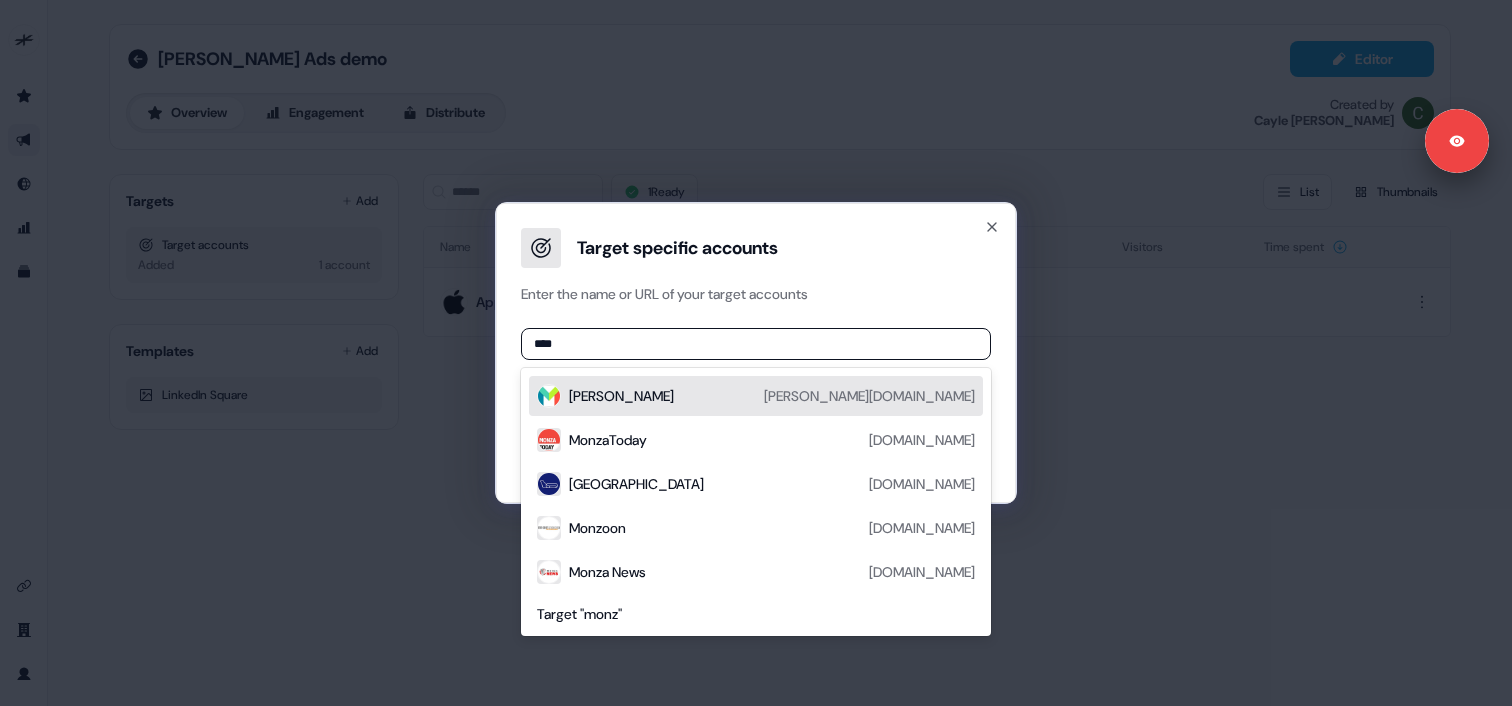 type on "*****" 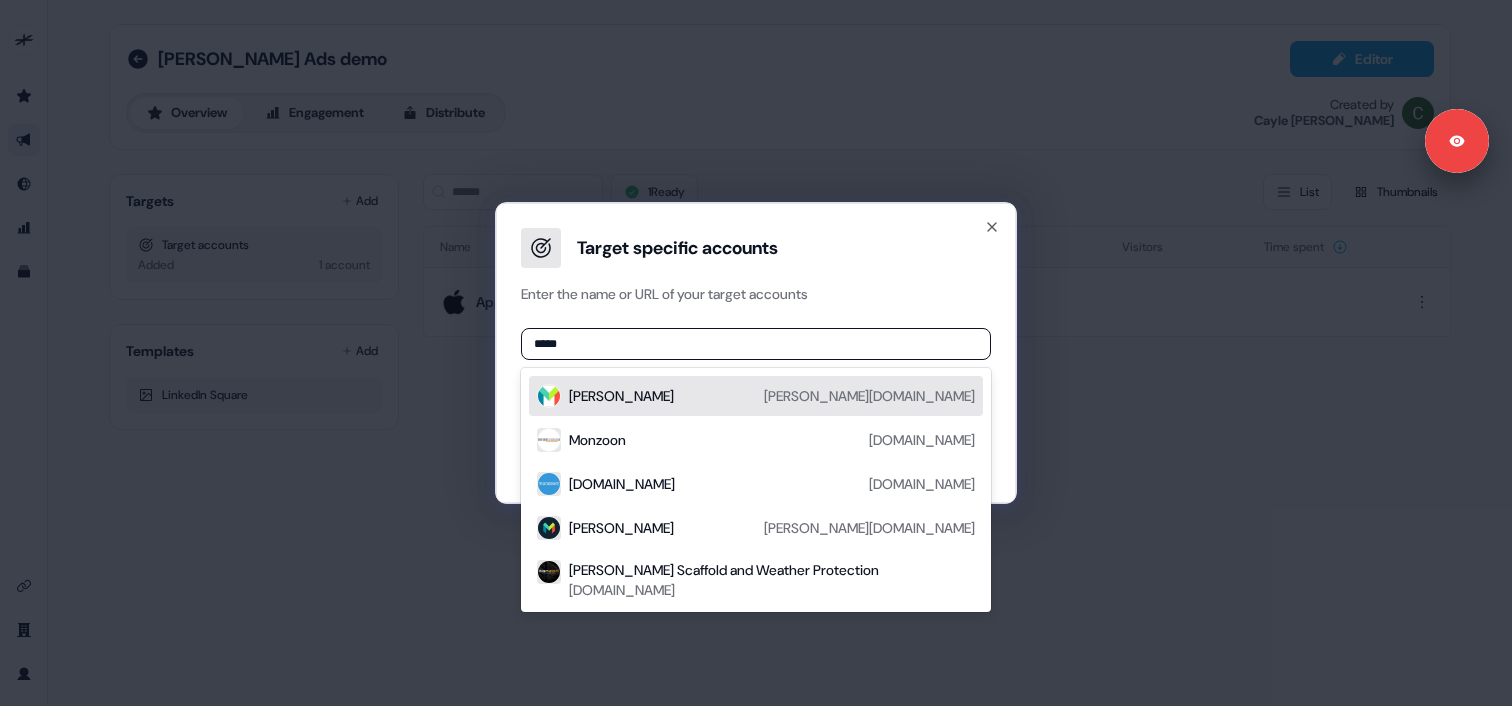 click on "Monzo" at bounding box center (621, 396) 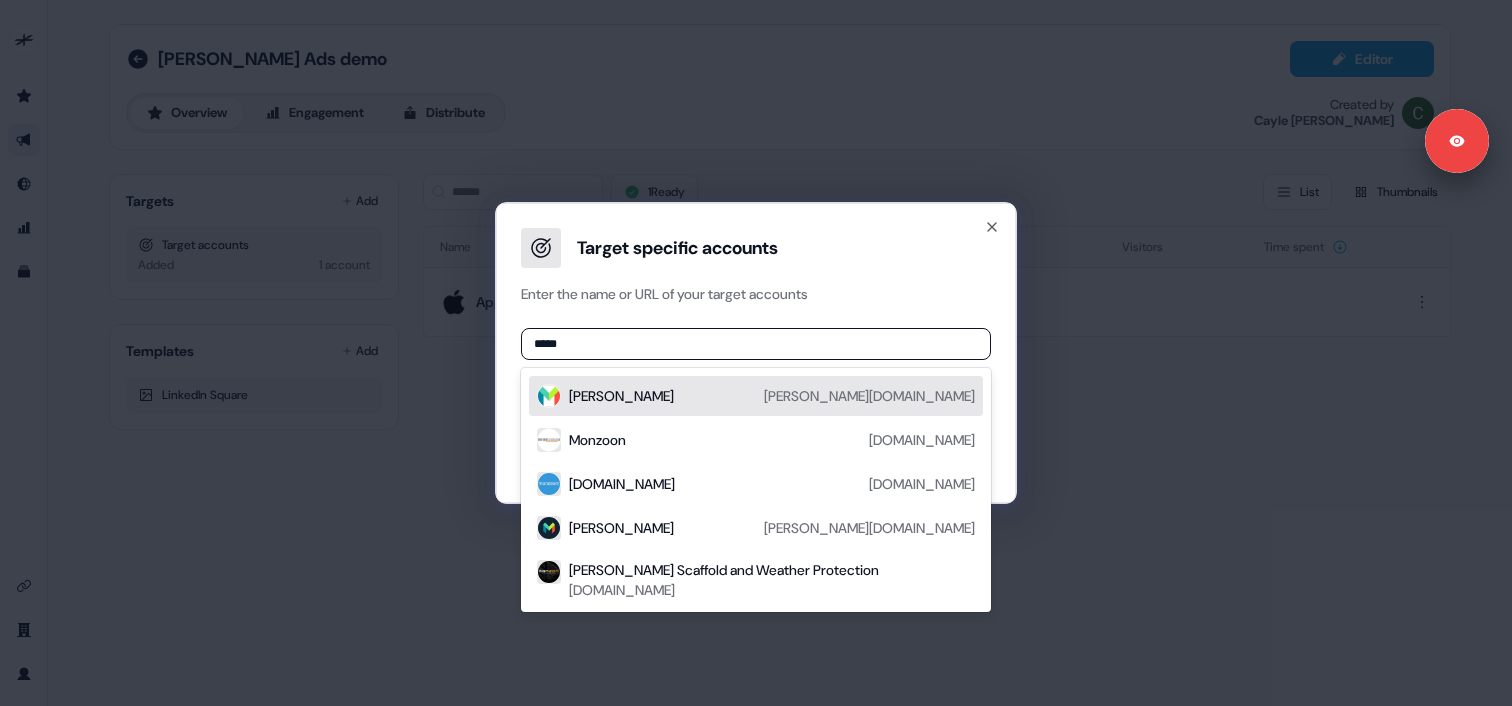 type 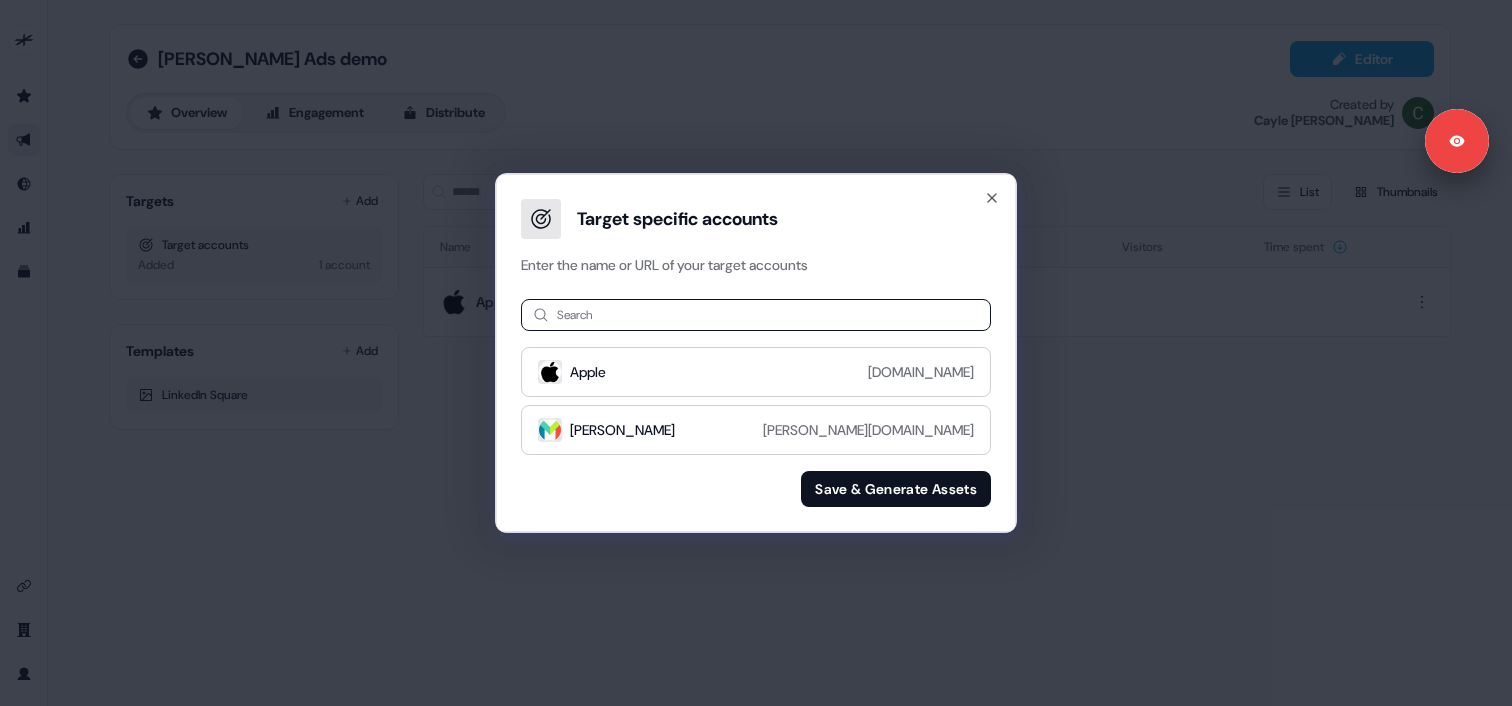 click on "Save & Generate Assets" at bounding box center (896, 489) 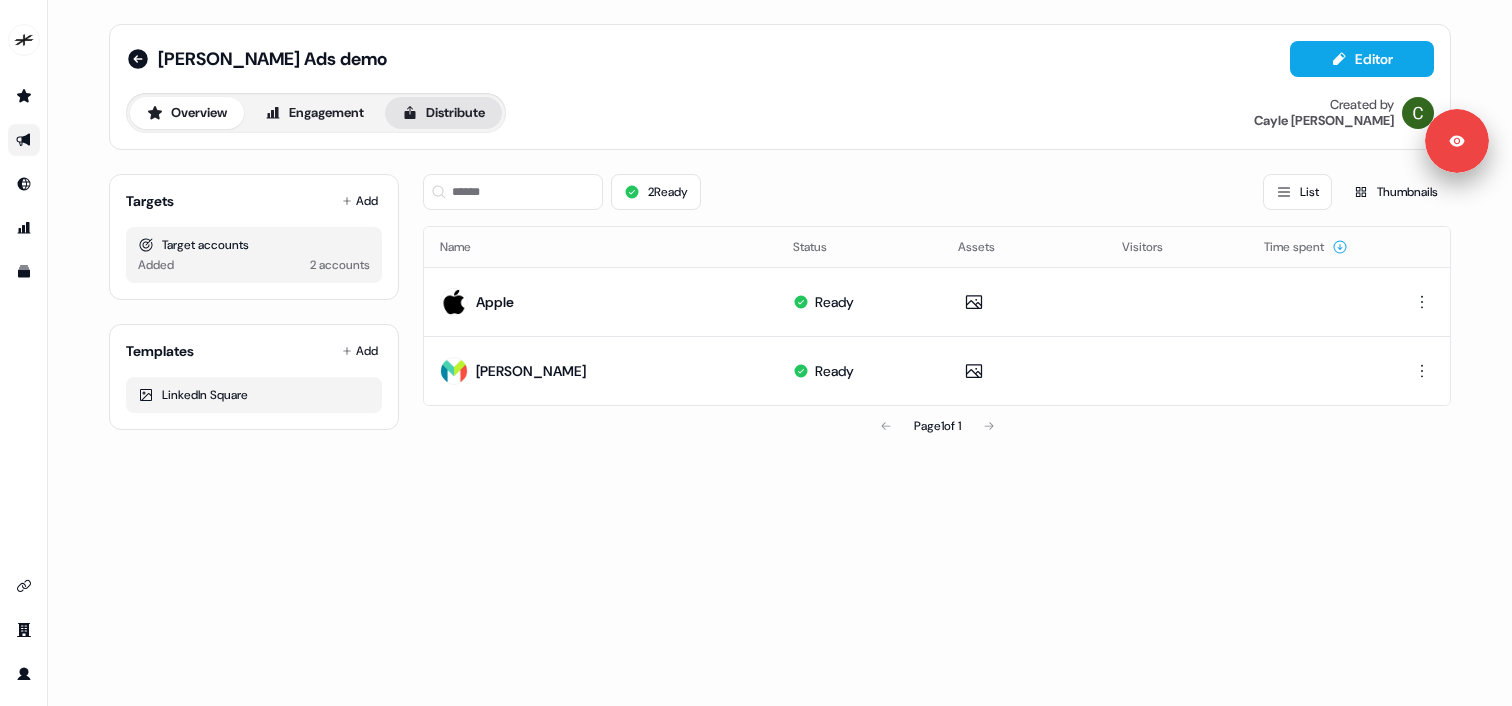 click on "Distribute" at bounding box center (443, 113) 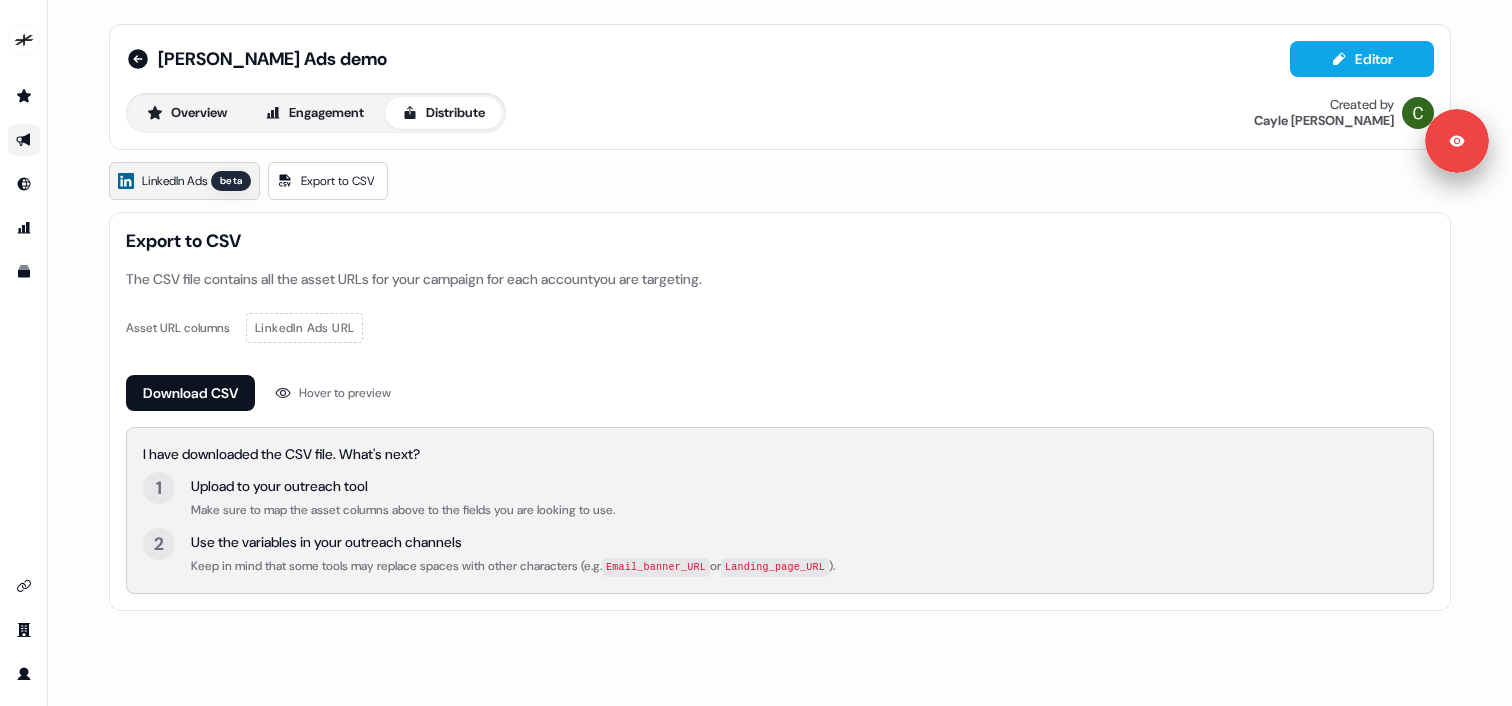 click on "LinkedIn Ads beta" at bounding box center (184, 181) 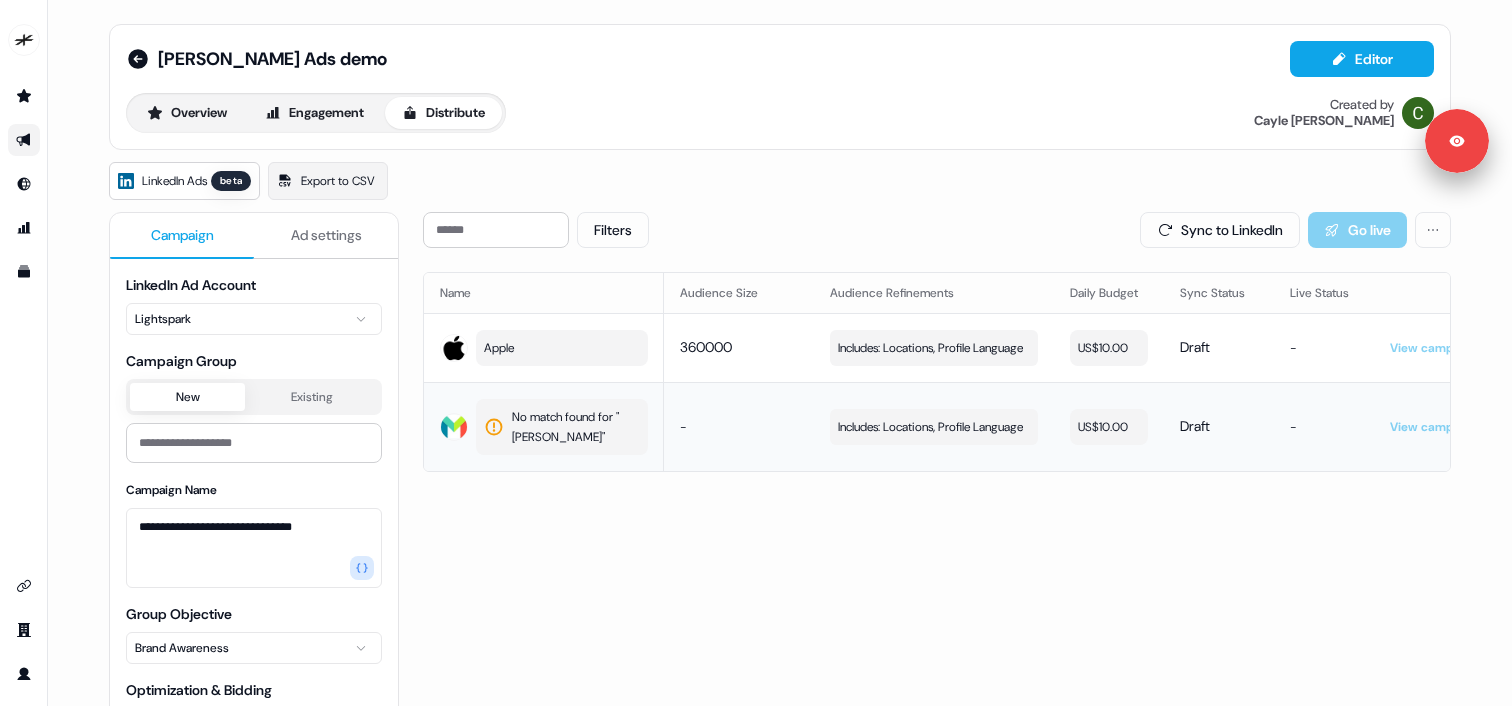 click on "No match found for " Monzo "" at bounding box center [574, 427] 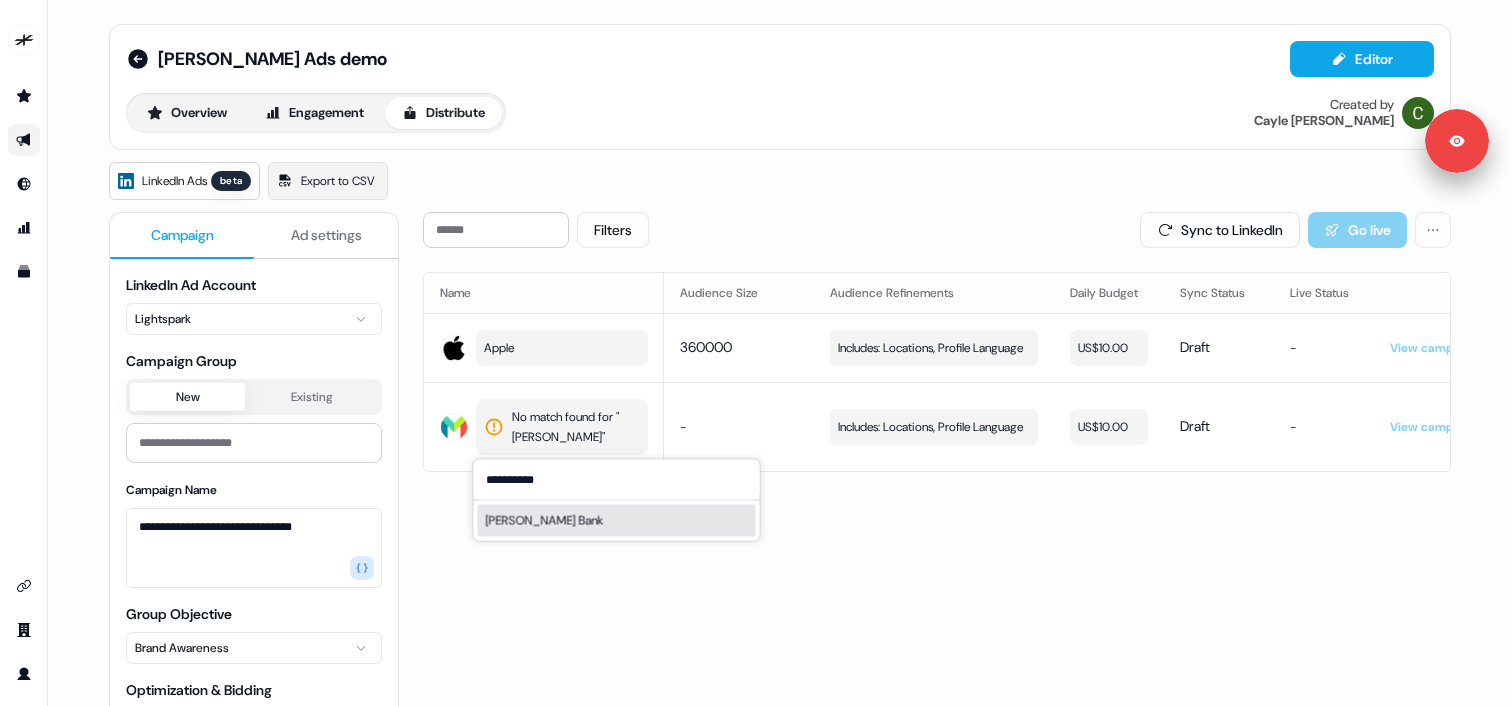 type on "**********" 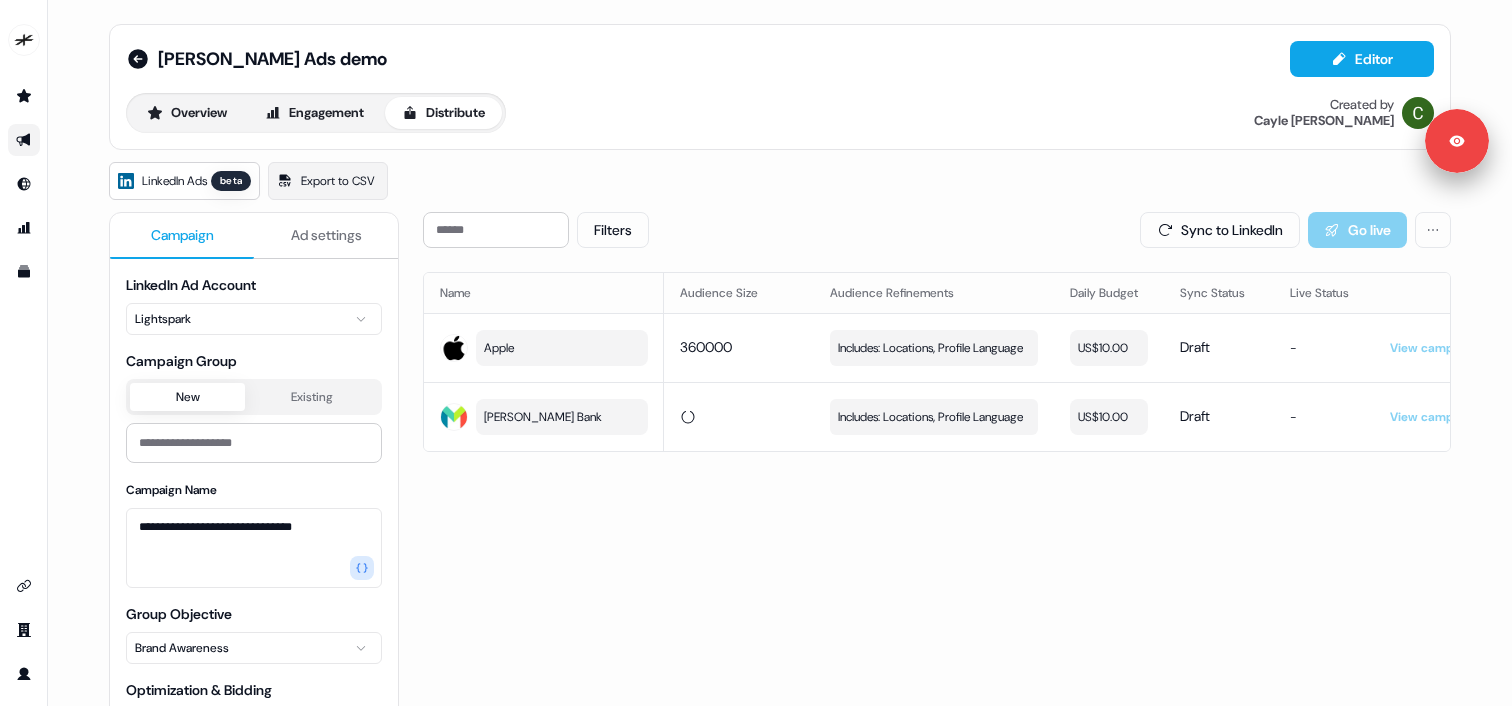 click on "Filters Sync to LinkedIn Go live Name Audience Size Audience Refinements Daily Budget Sync Status Live Status Apple 360000 Includes: Locations, Profile Language Edit US$10.00 Draft - View campaign Monzo Bank Includes: Locations, Profile Language Edit US$10.00 Draft - View campaign" at bounding box center (937, 547) 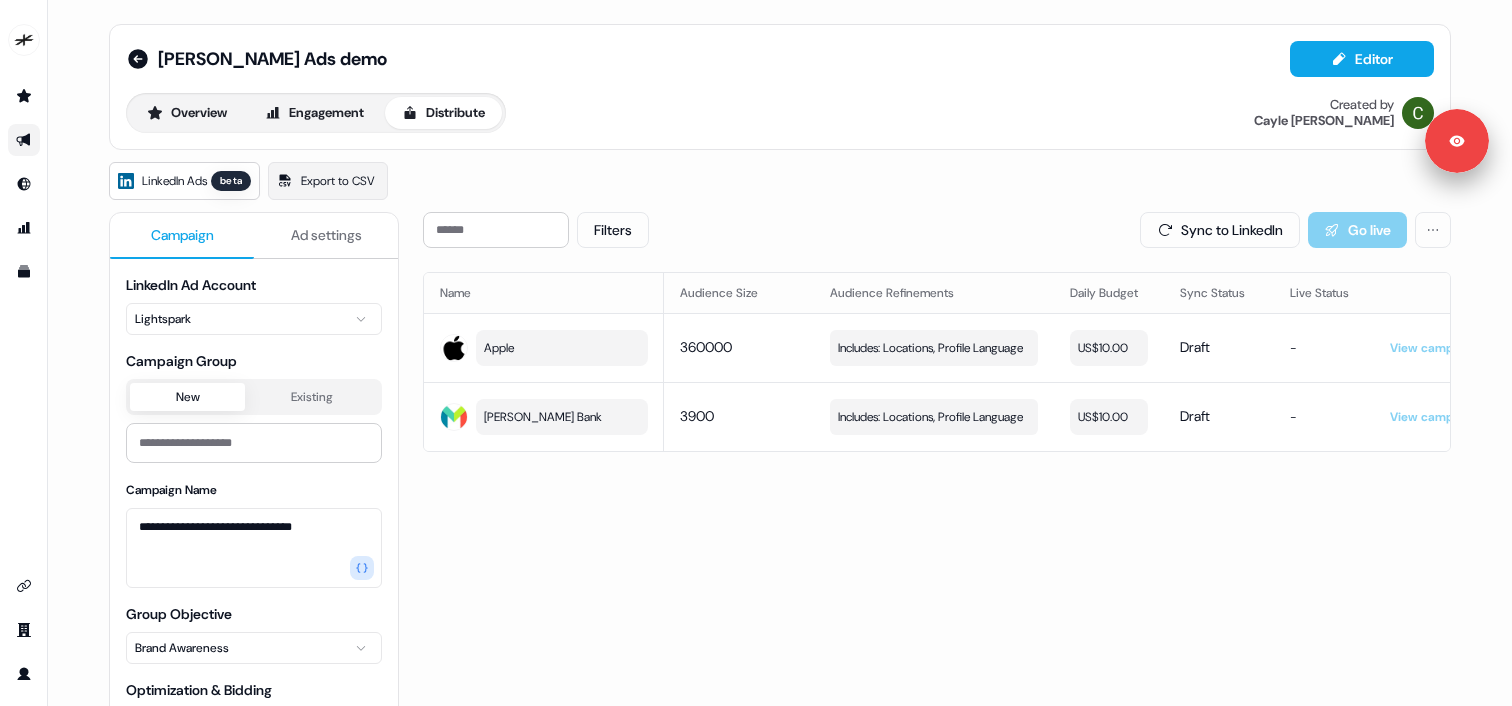click on "Filters Sync to LinkedIn Go live Name Audience Size Audience Refinements Daily Budget Sync Status Live Status Apple 360000 Includes: Locations, Profile Language Edit US$10.00 Draft - View campaign Monzo Bank 3900 Includes: Locations, Profile Language Edit US$10.00 Draft - View campaign" at bounding box center (937, 547) 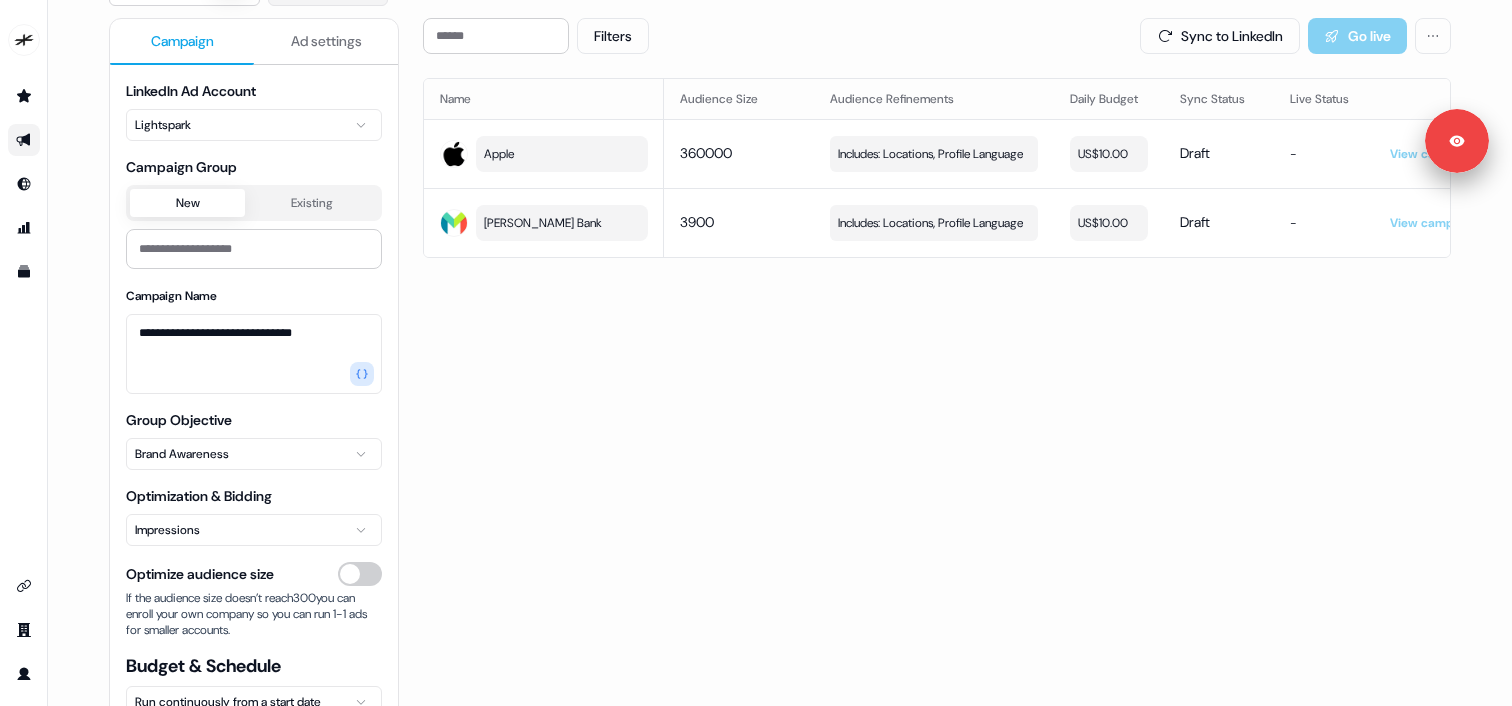 scroll, scrollTop: 200, scrollLeft: 0, axis: vertical 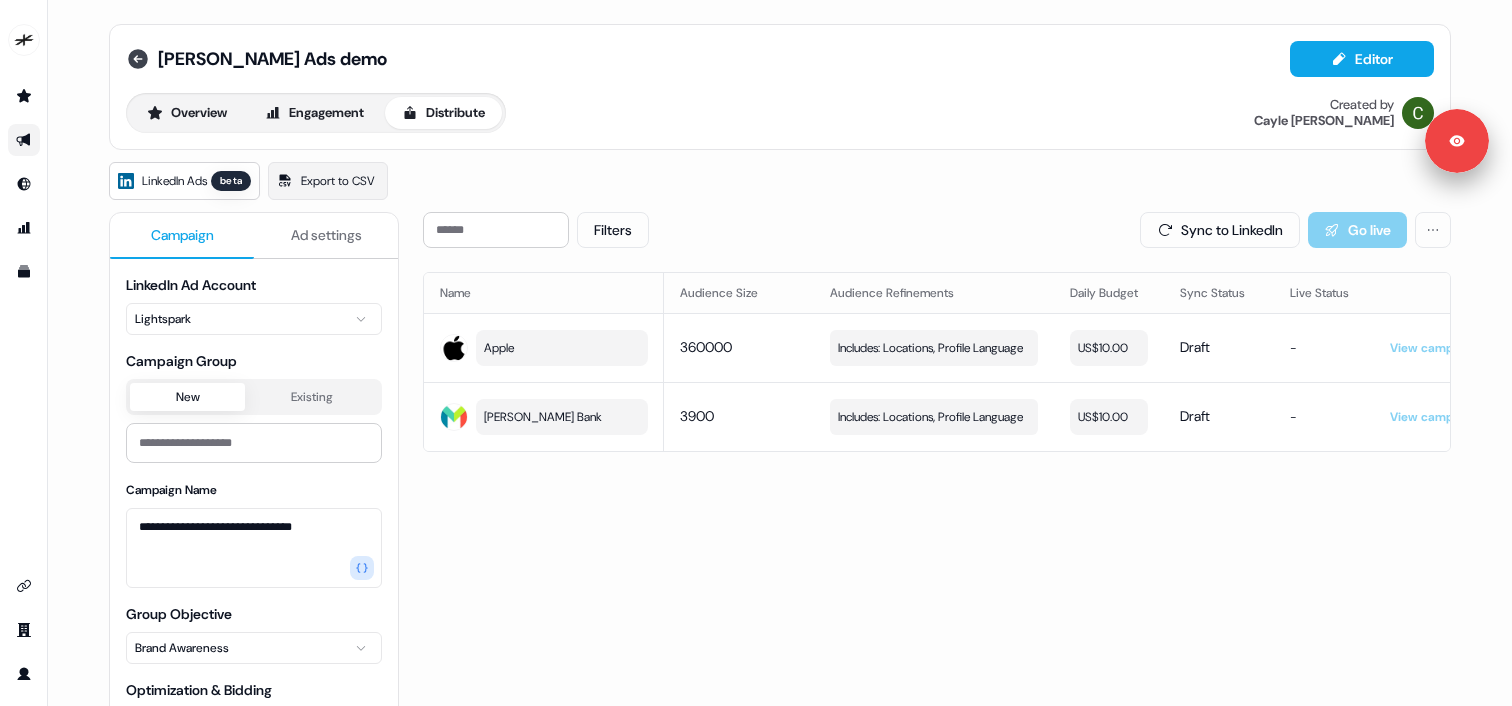 click 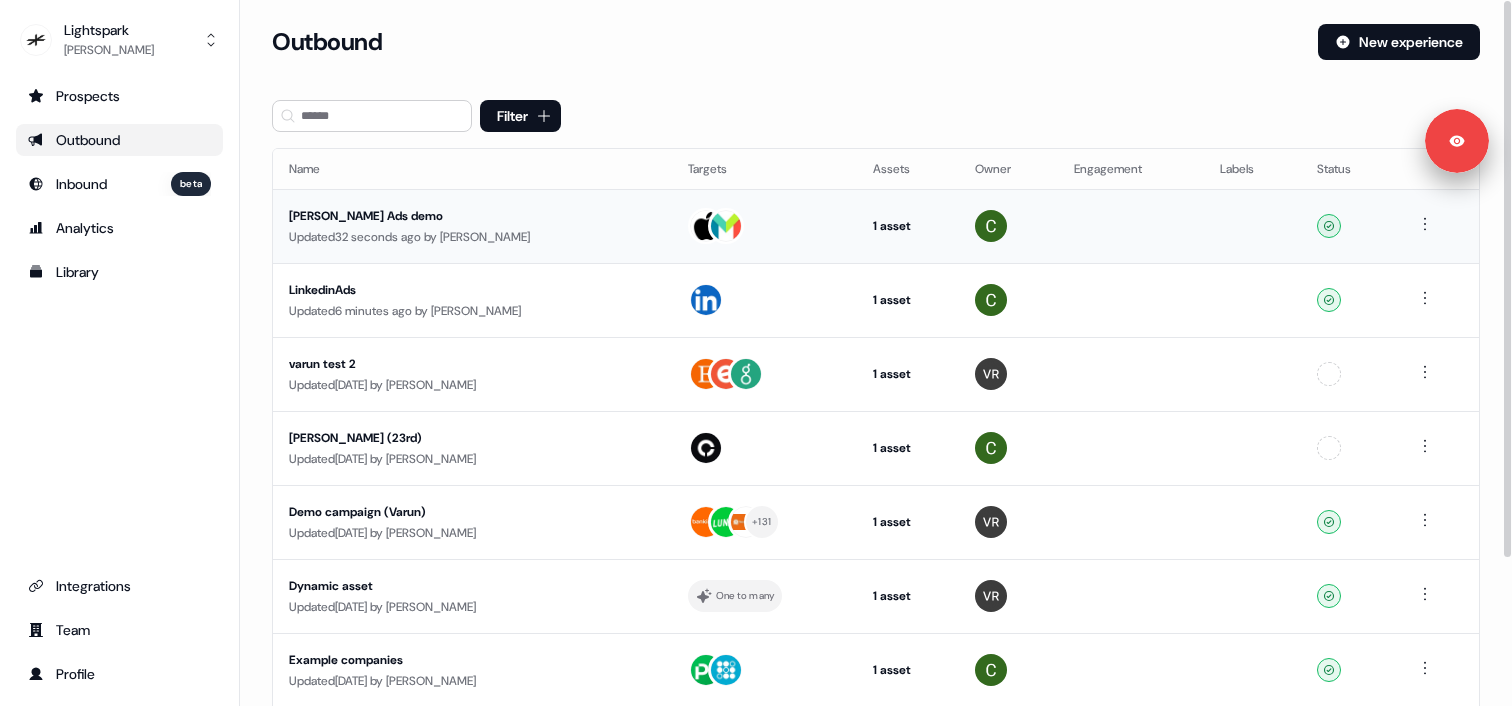 click on "Ryan LI Ads demo Updated  32 seconds ago   by   Cayle Drabinsky" at bounding box center (472, 226) 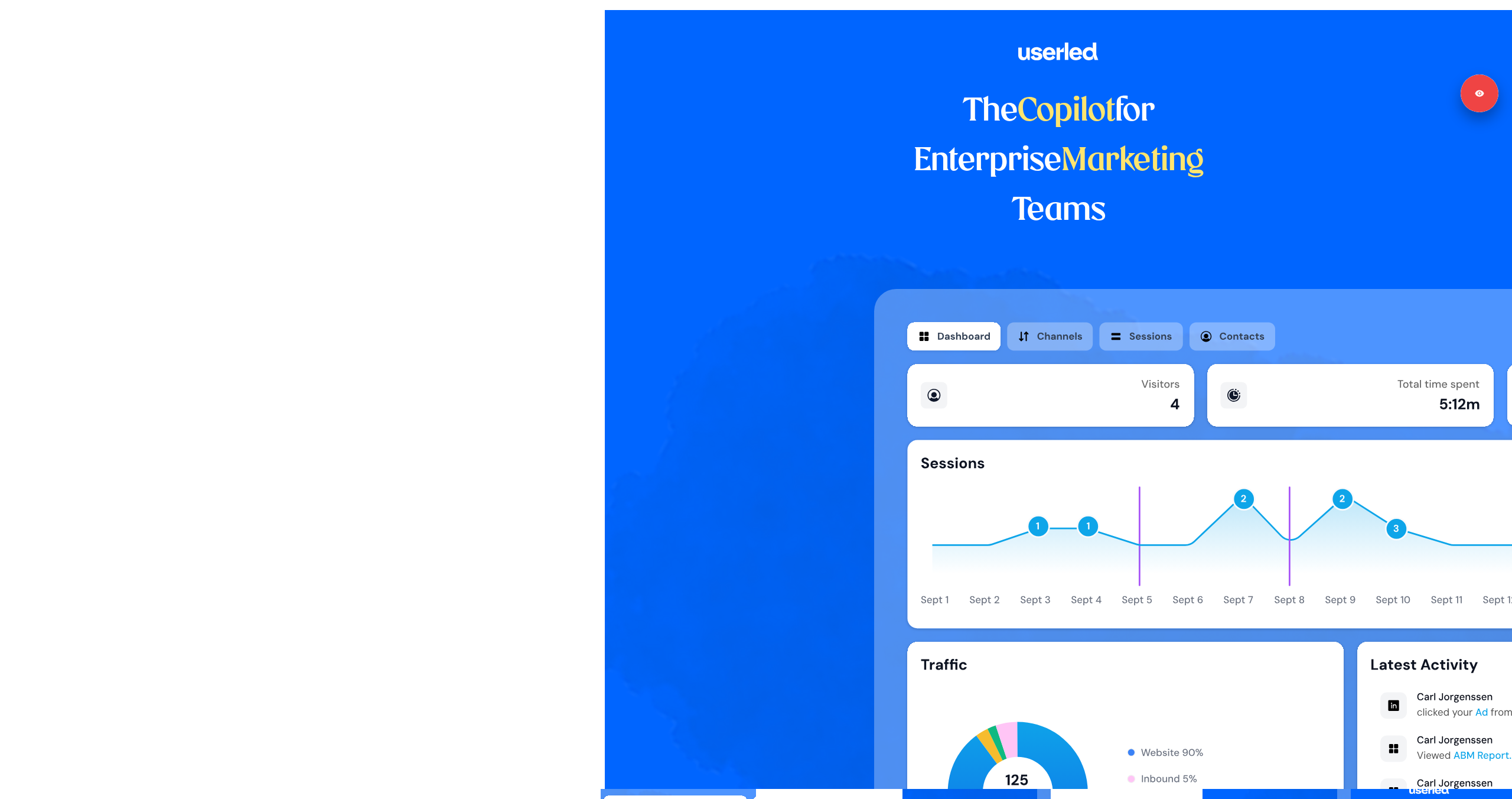 scroll, scrollTop: 0, scrollLeft: 0, axis: both 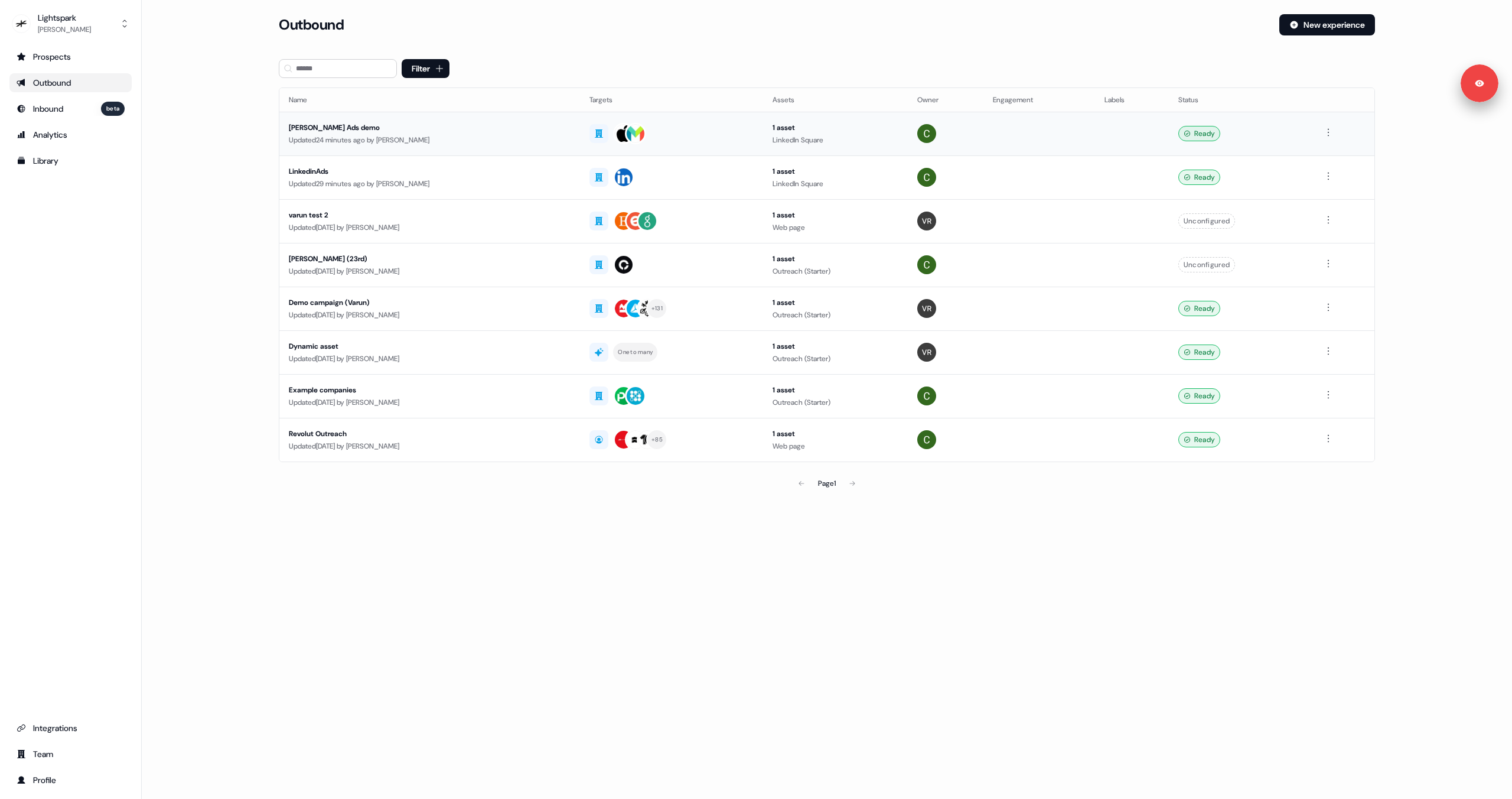 click on "[PERSON_NAME] Ads demo Updated  24 minutes ago   by   [PERSON_NAME]" at bounding box center (429, 134) 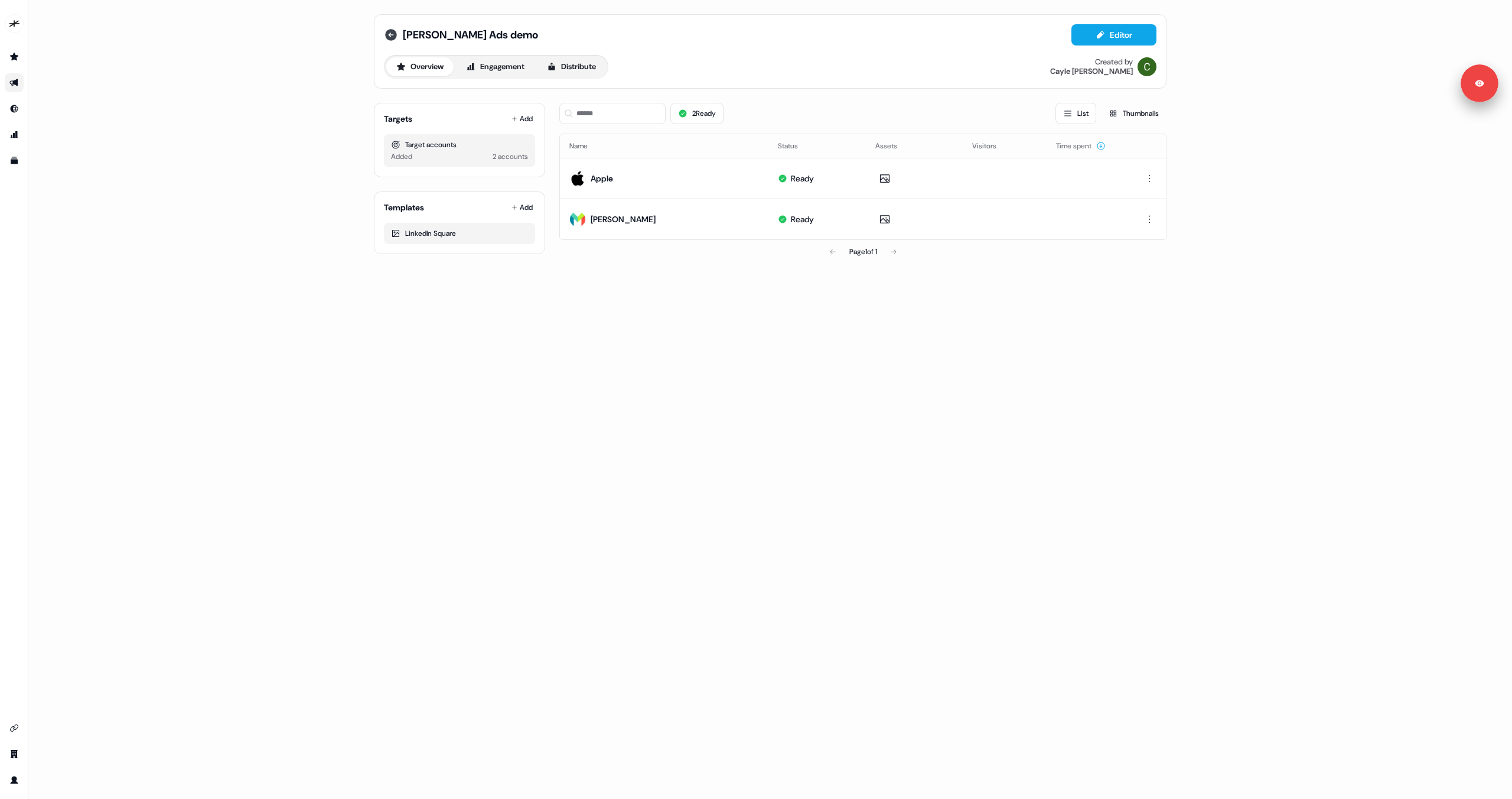 click 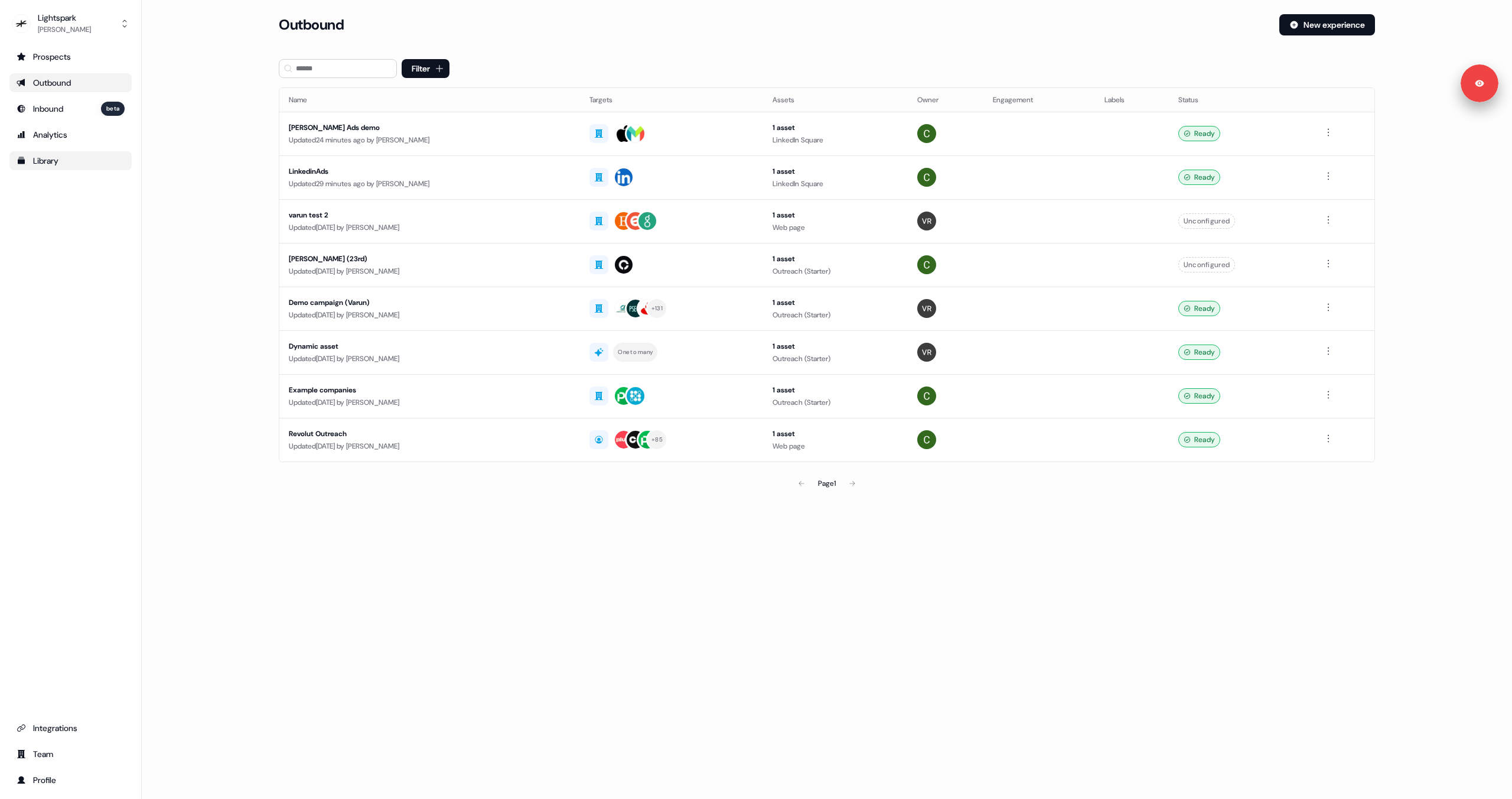 click on "Library" at bounding box center (70, 161) 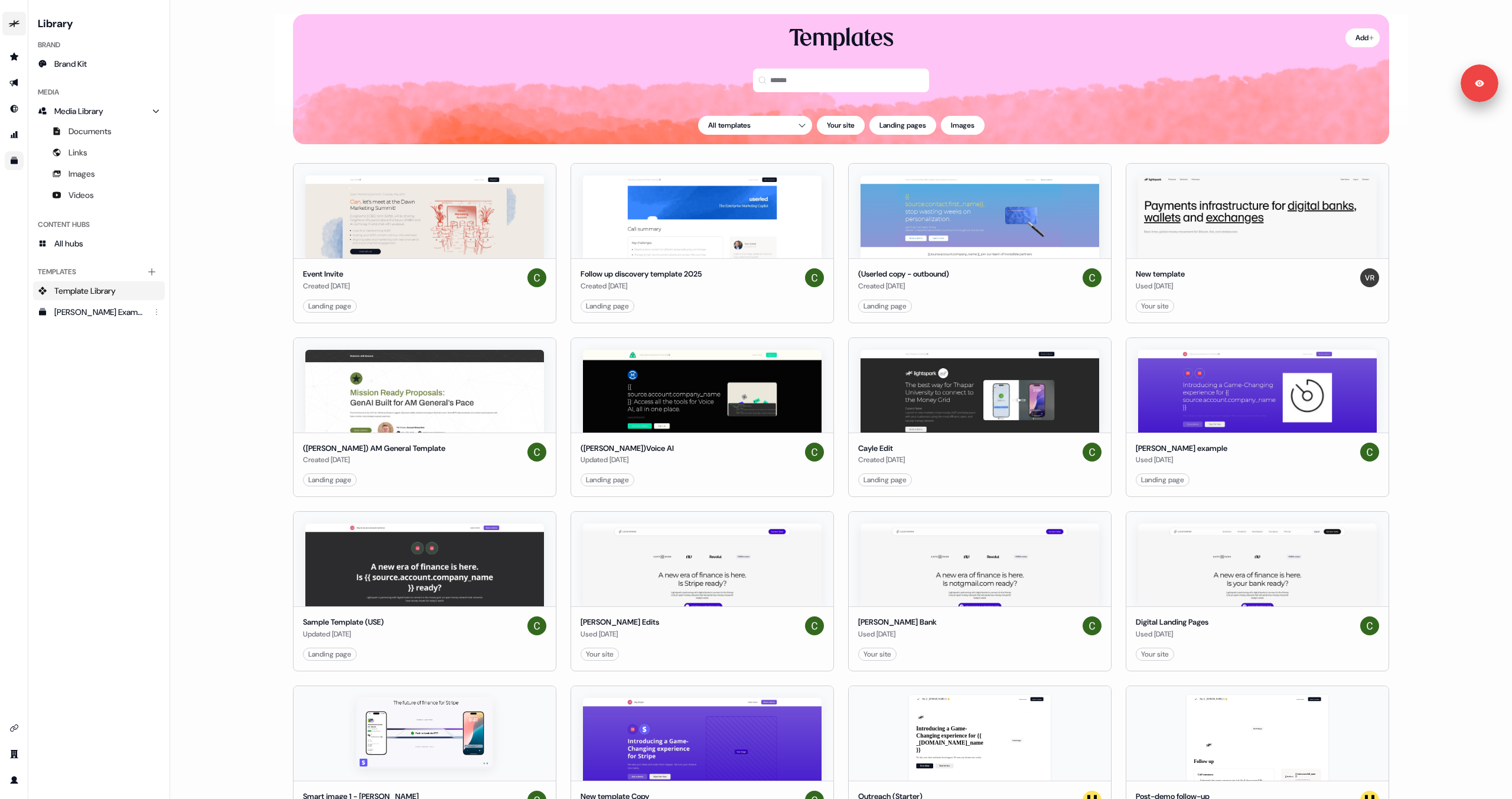 click at bounding box center [14, 24] 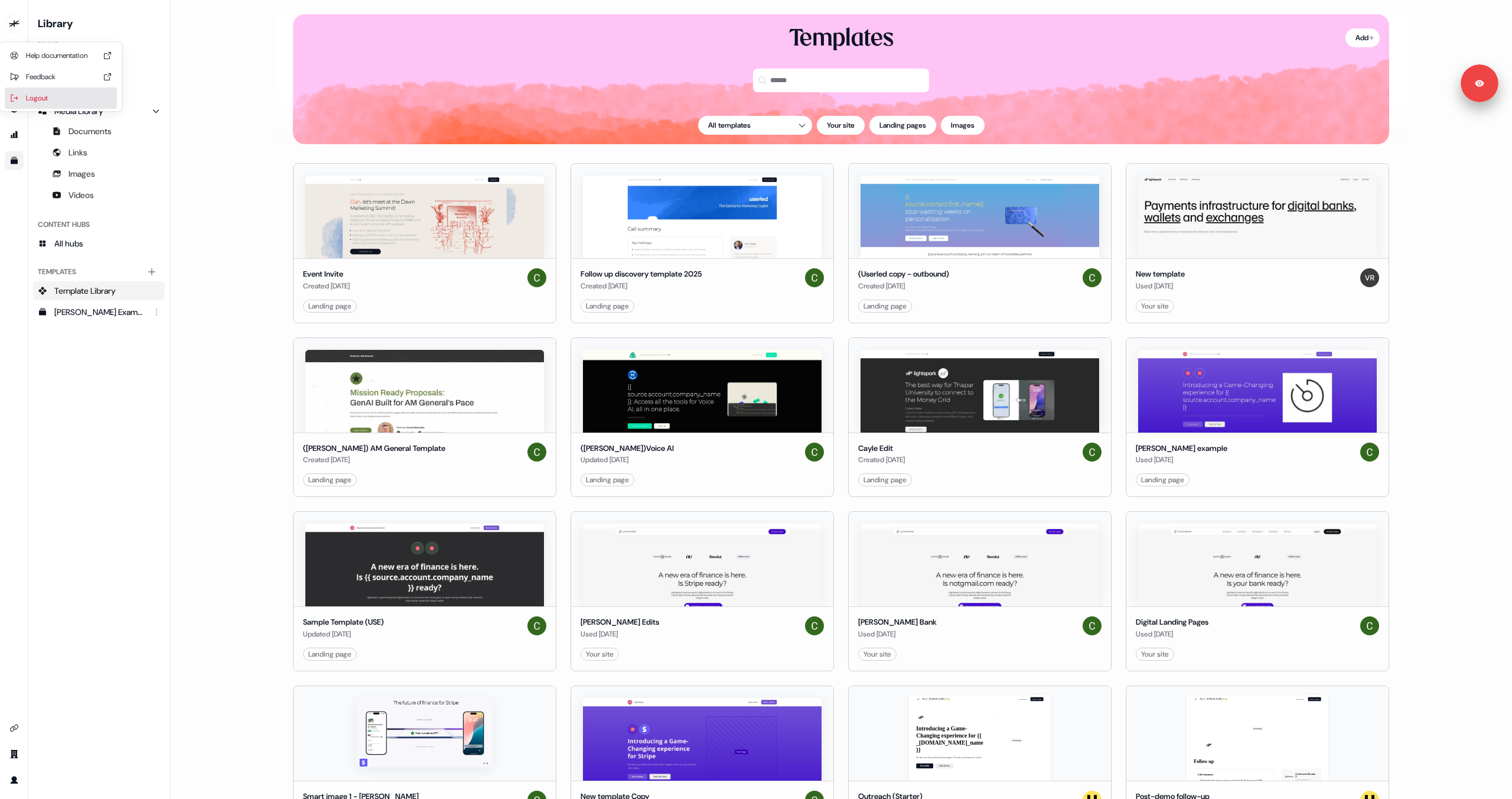 click on "Logout" at bounding box center [61, 98] 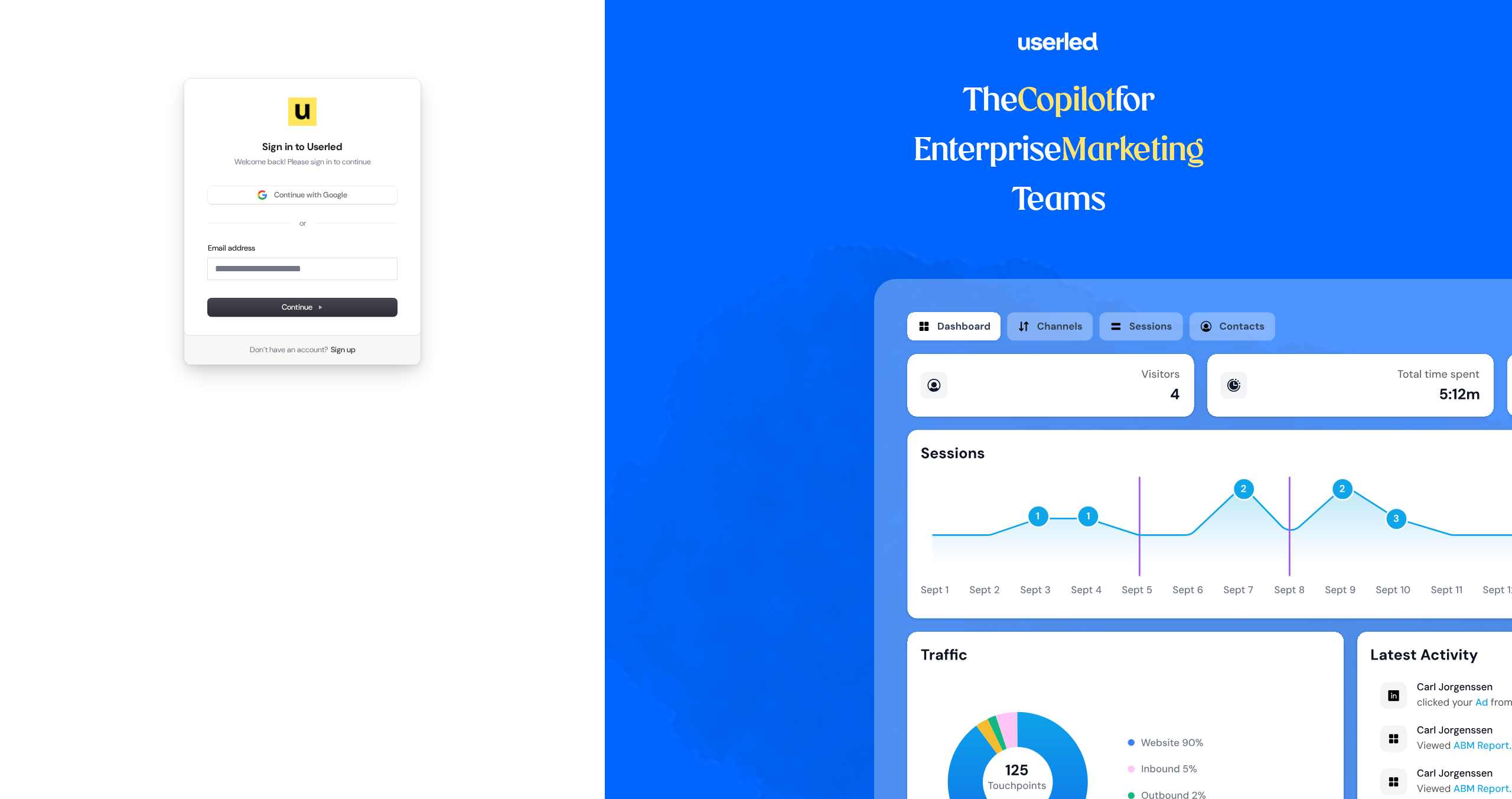 click on "Sign in to Userled Welcome back! Please sign in to continue Continue with Google or Email address Continue" at bounding box center [302, 207] 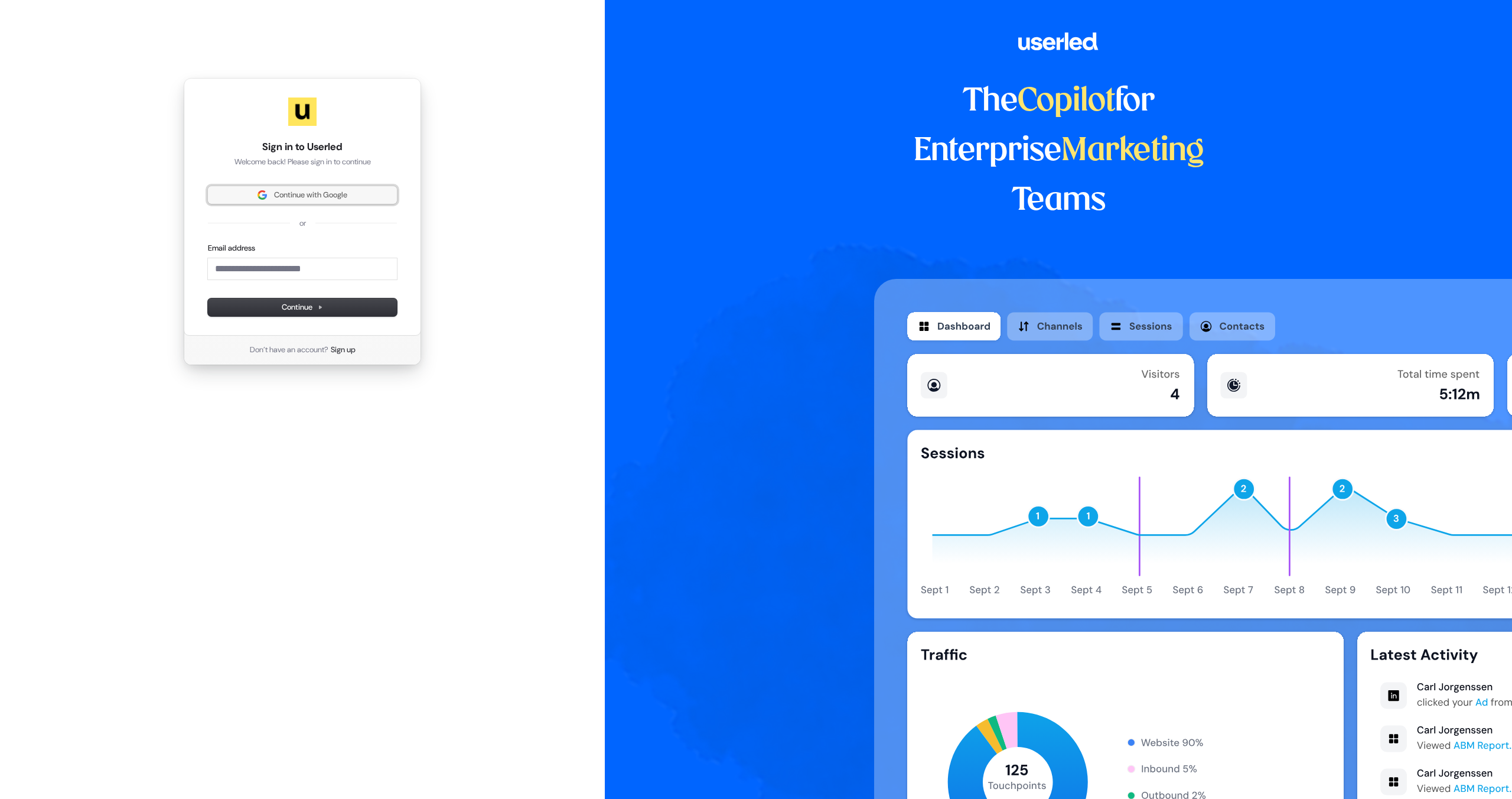 click on "Continue with Google" at bounding box center (302, 195) 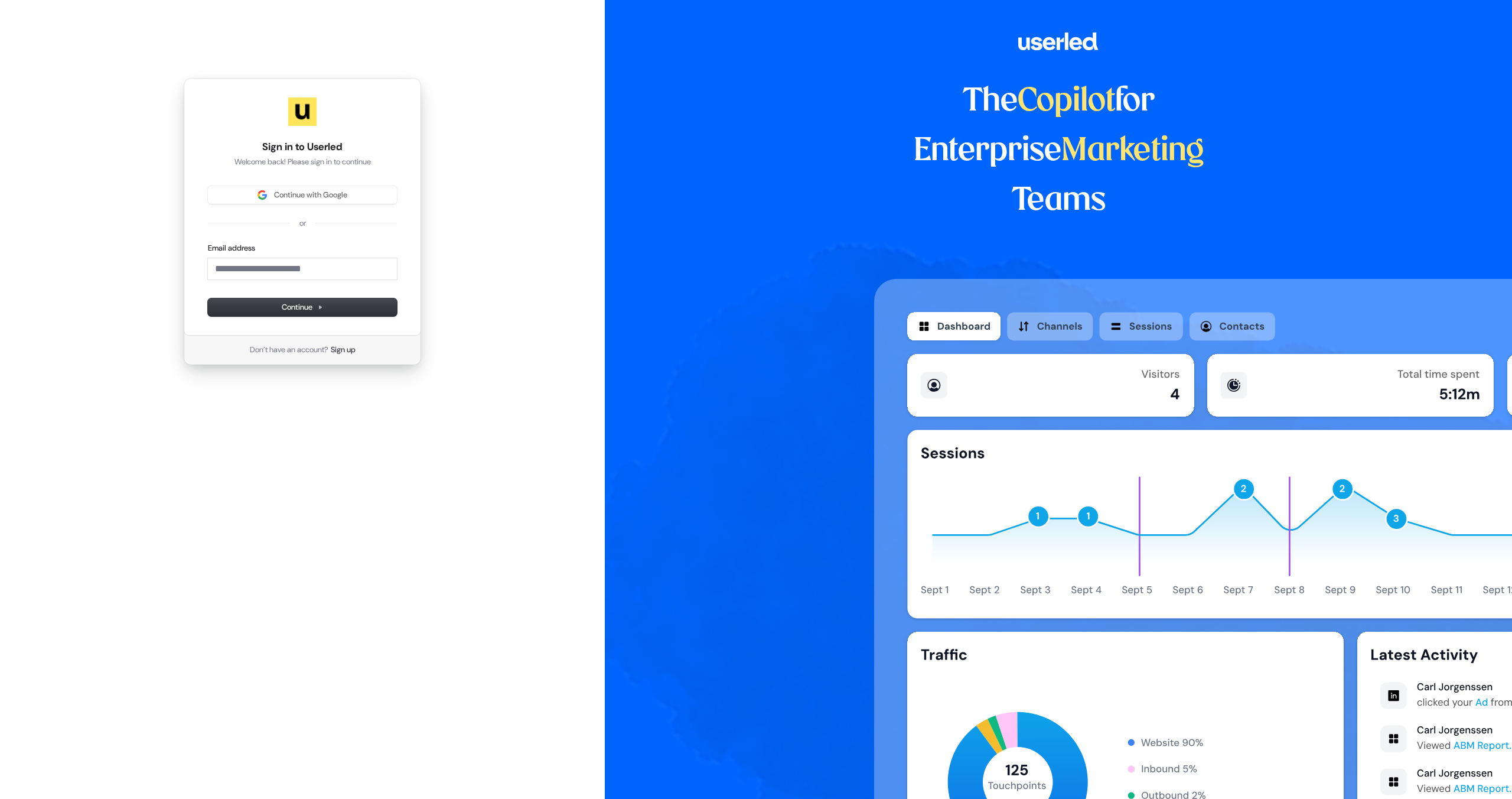 type 